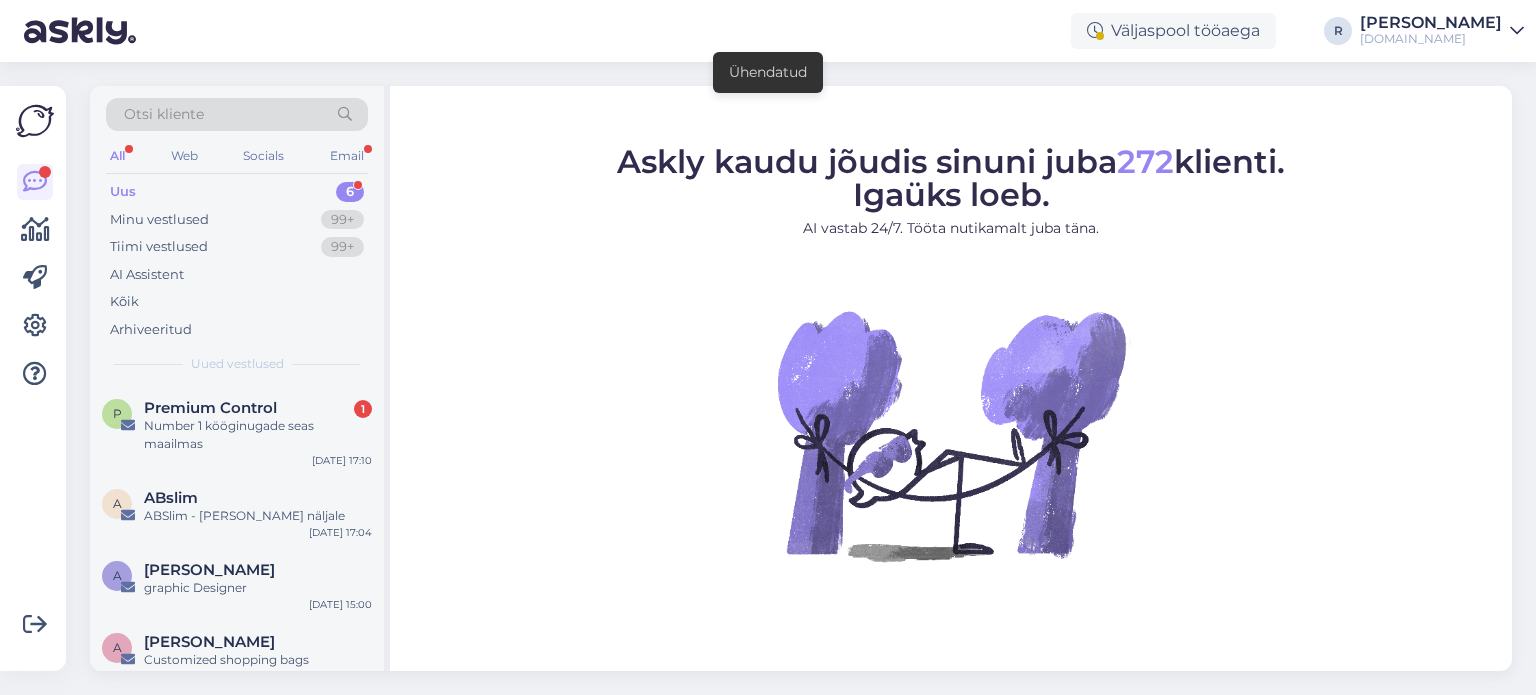 scroll, scrollTop: 0, scrollLeft: 0, axis: both 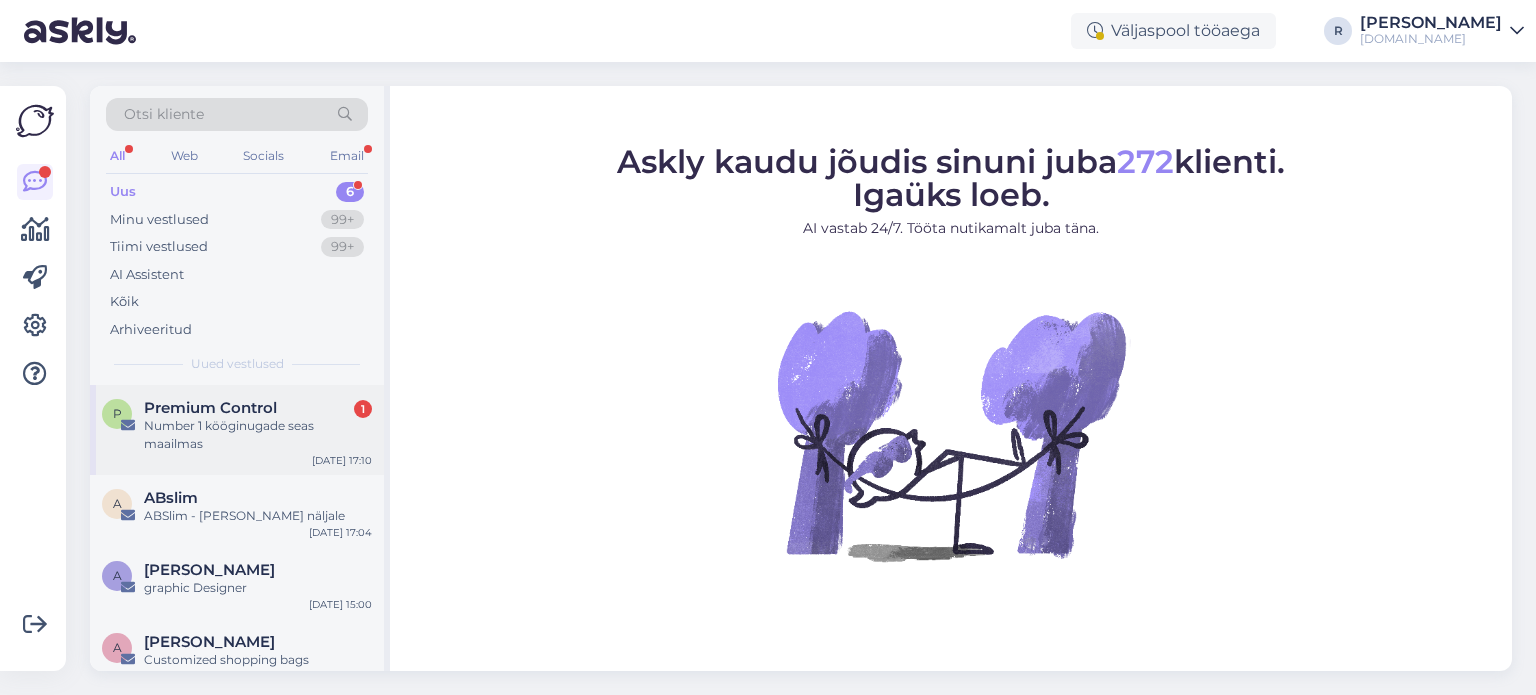 click on "Number 1 kööginugade seas maailmas" at bounding box center (258, 435) 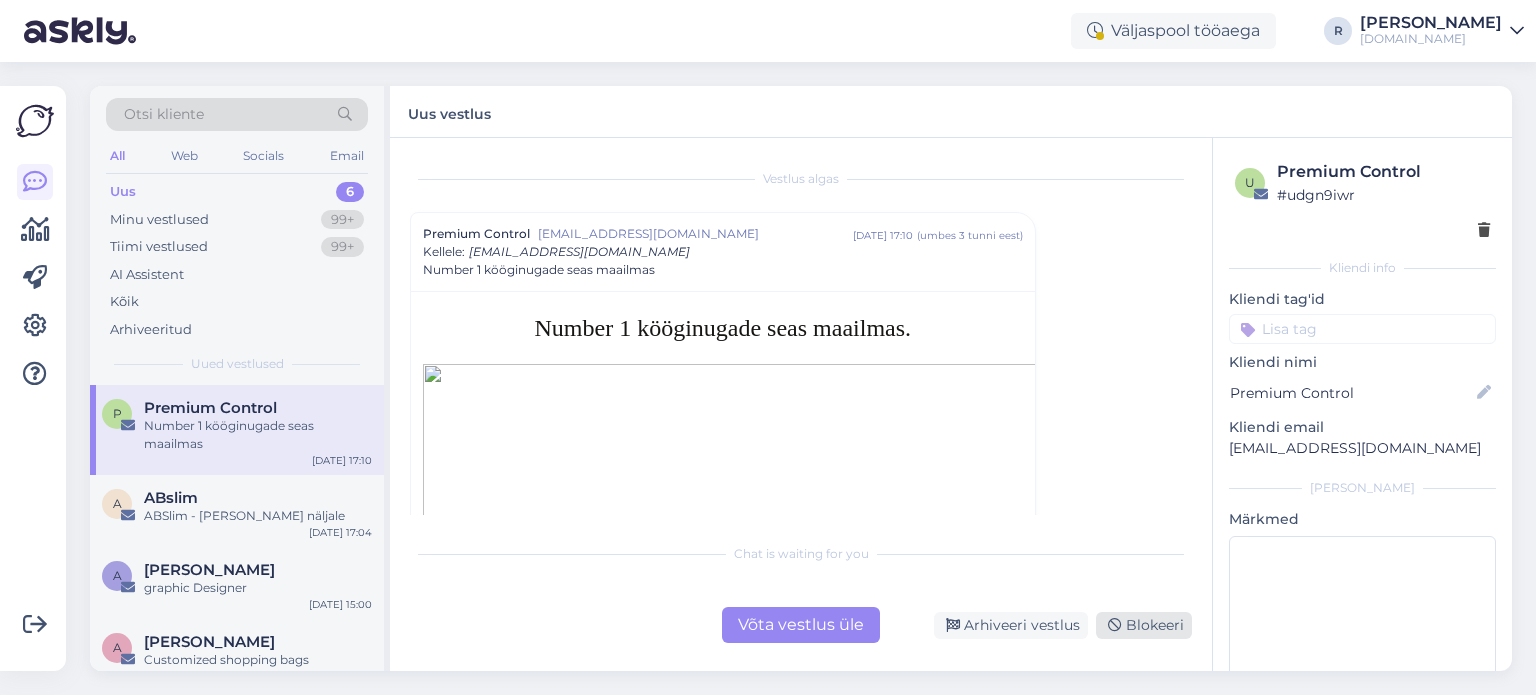click on "Blokeeri" at bounding box center (1144, 625) 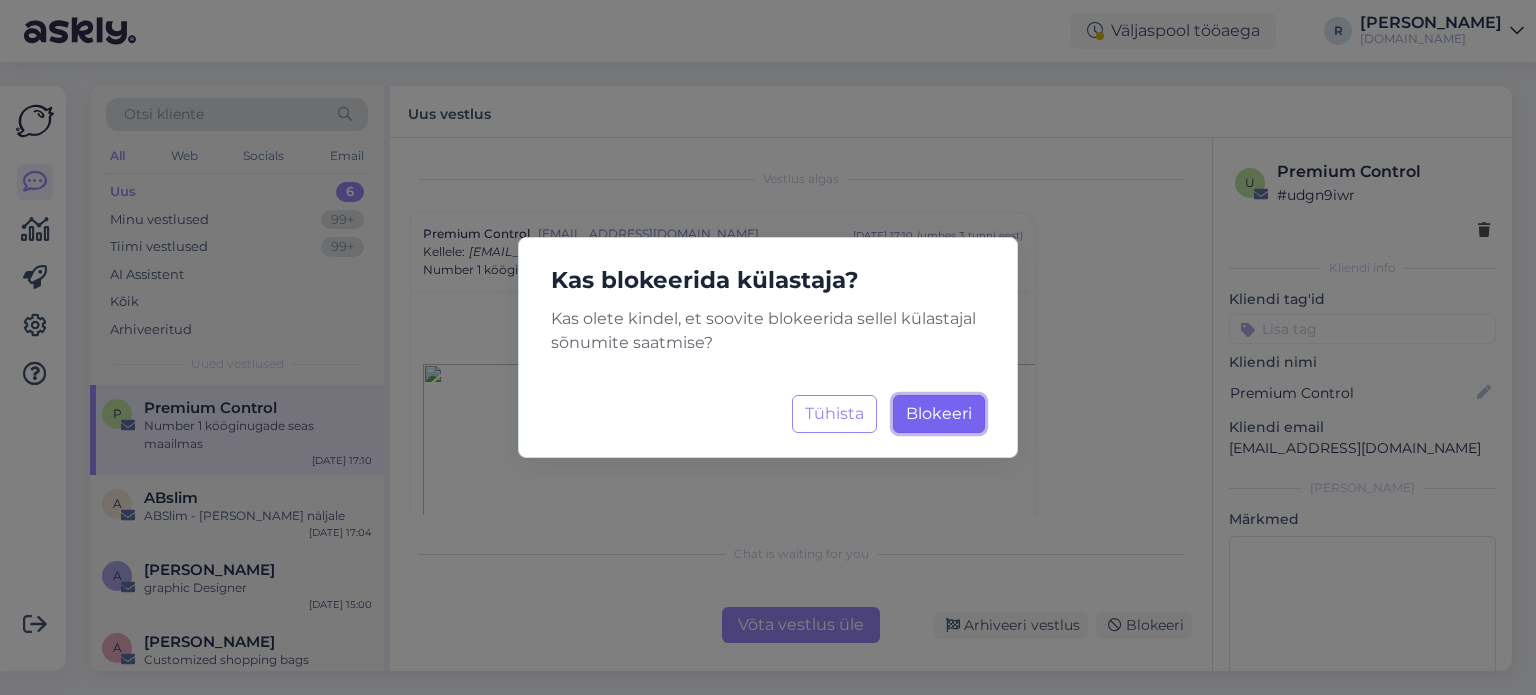 click on "Blokeeri" at bounding box center [939, 413] 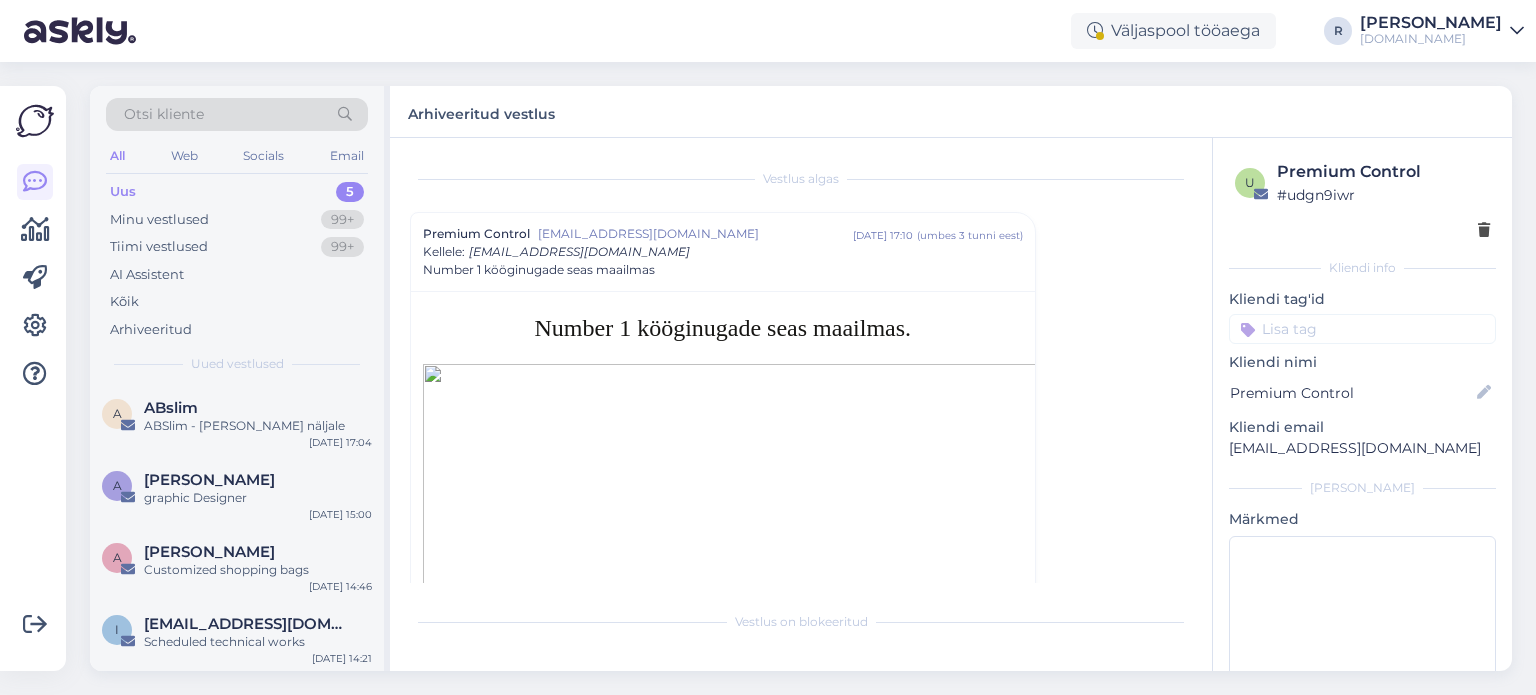 scroll, scrollTop: 54, scrollLeft: 0, axis: vertical 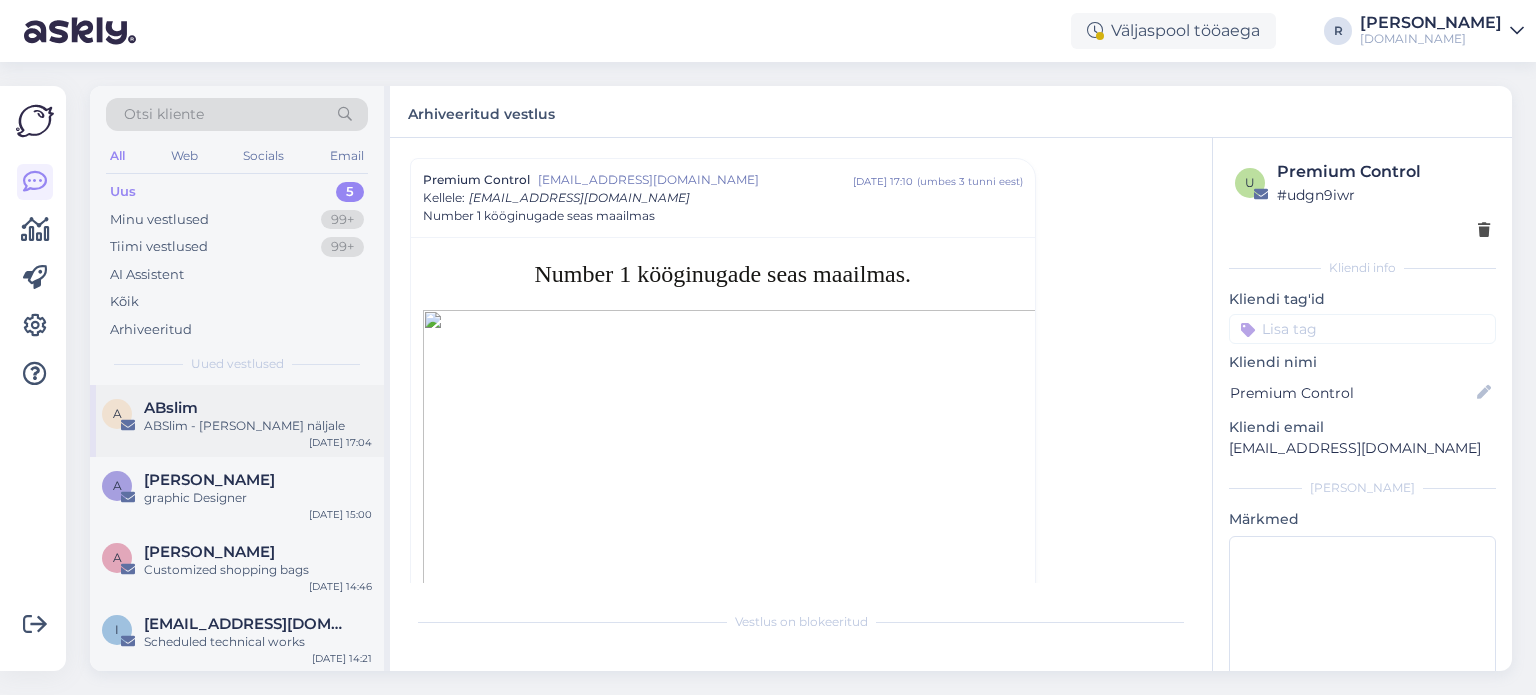 click on "ABSlim - [PERSON_NAME] näljale" at bounding box center [258, 426] 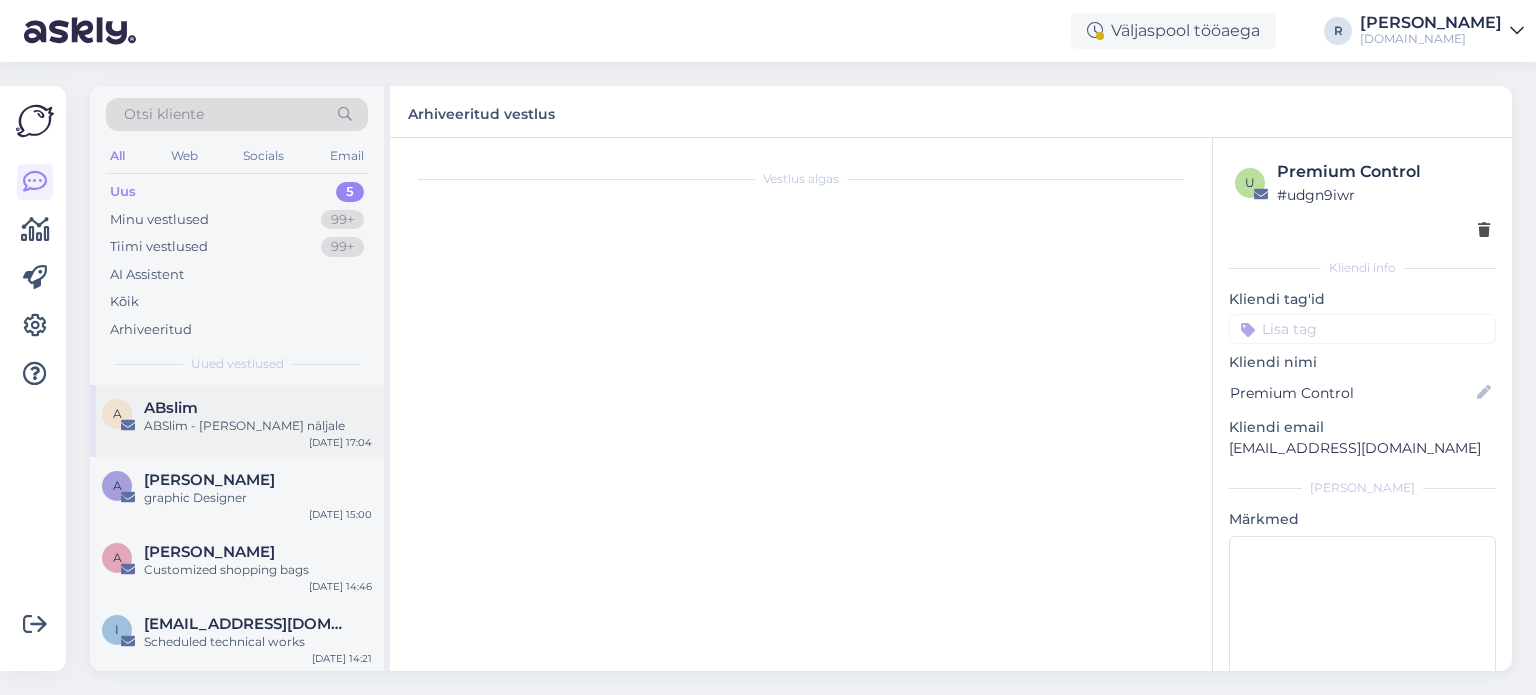 scroll, scrollTop: 0, scrollLeft: 0, axis: both 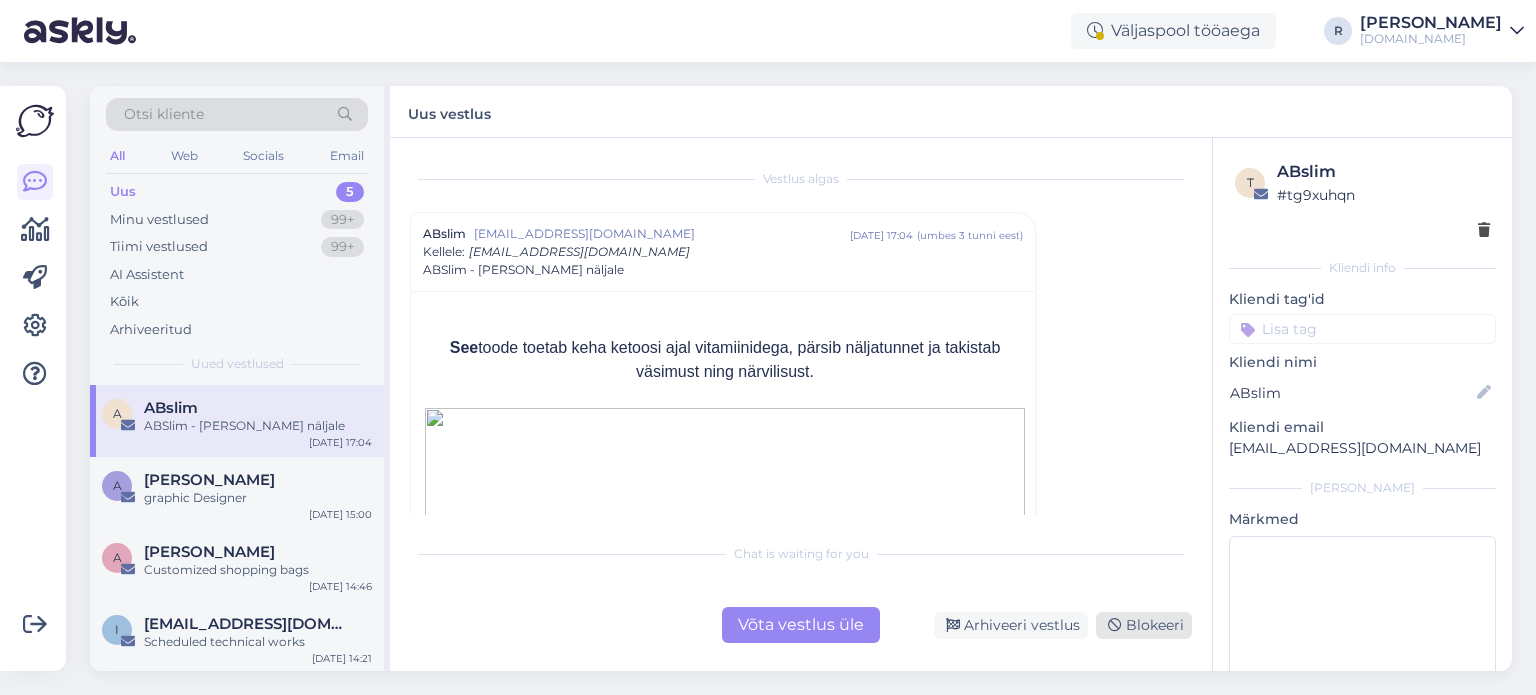 click on "Blokeeri" at bounding box center (1144, 625) 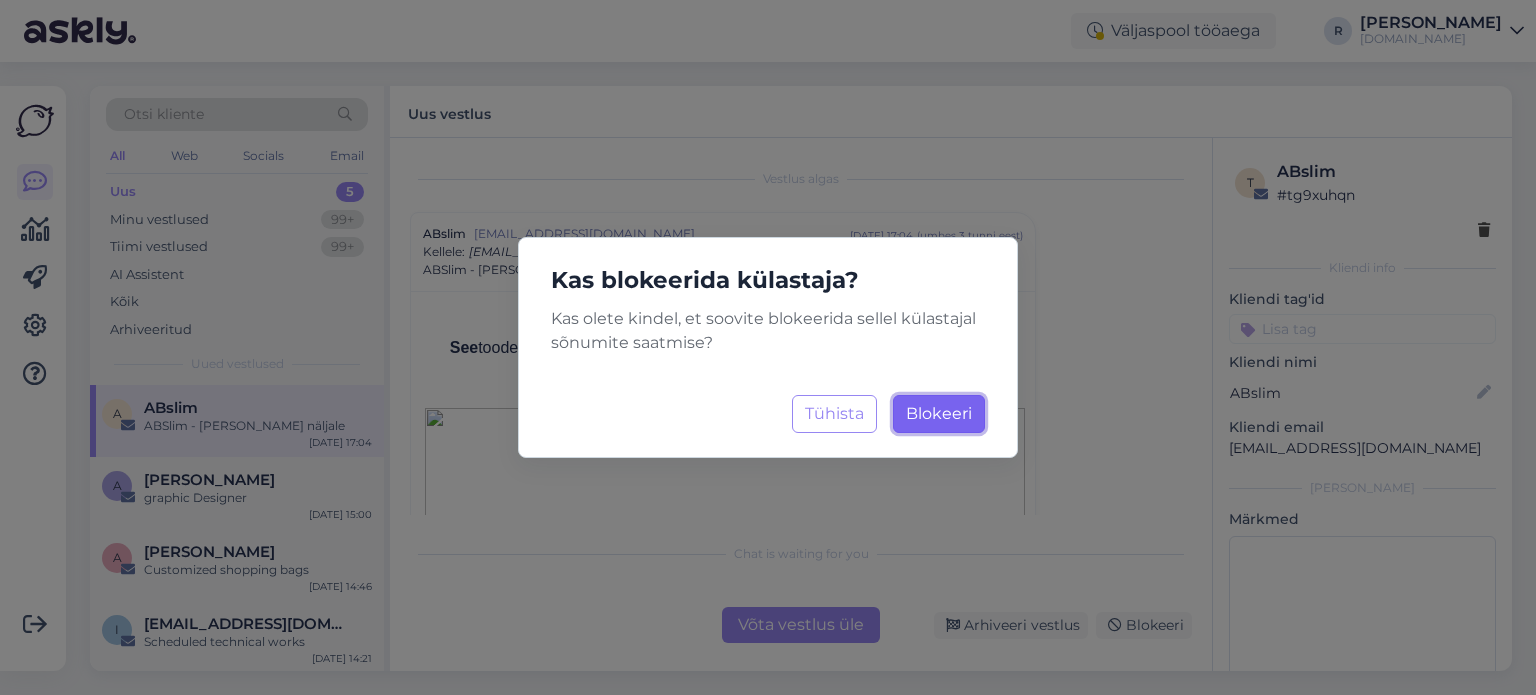 click on "Blokeeri" at bounding box center [939, 413] 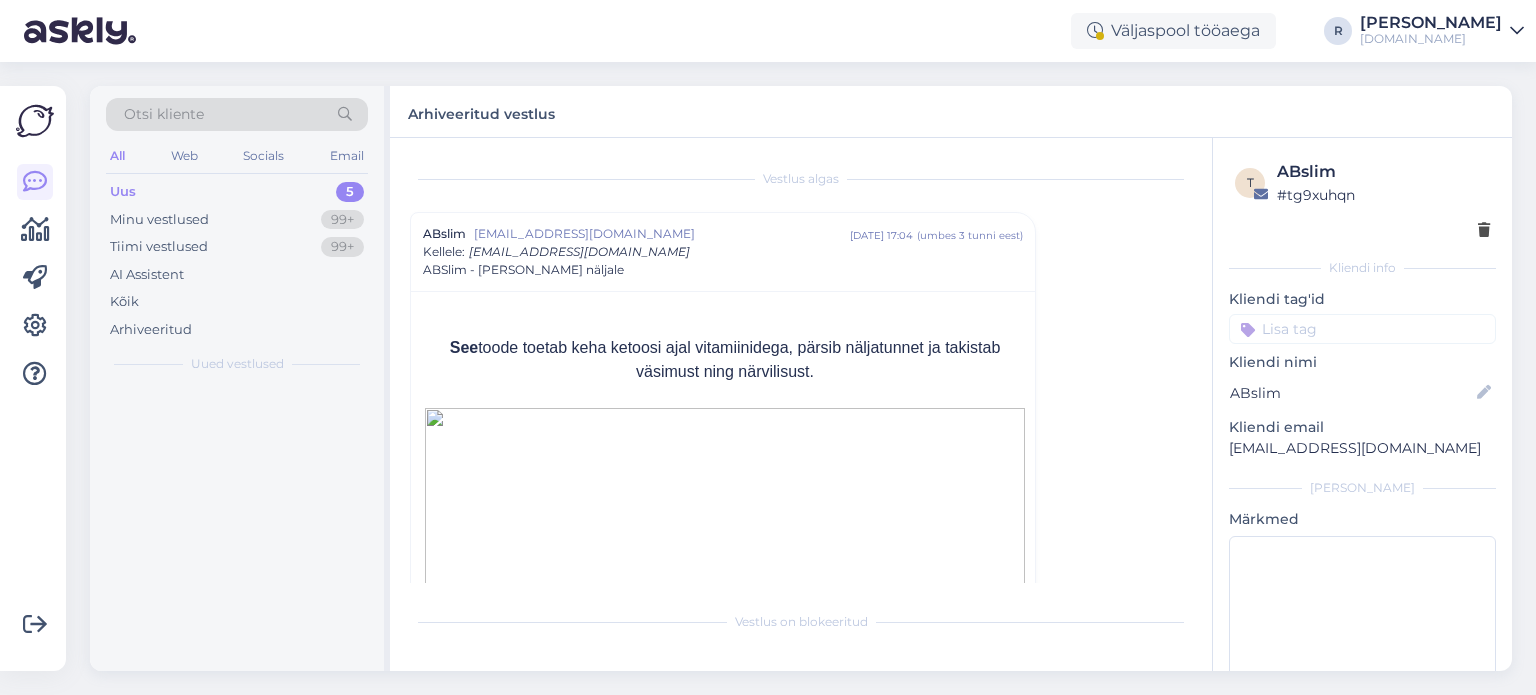 scroll, scrollTop: 54, scrollLeft: 0, axis: vertical 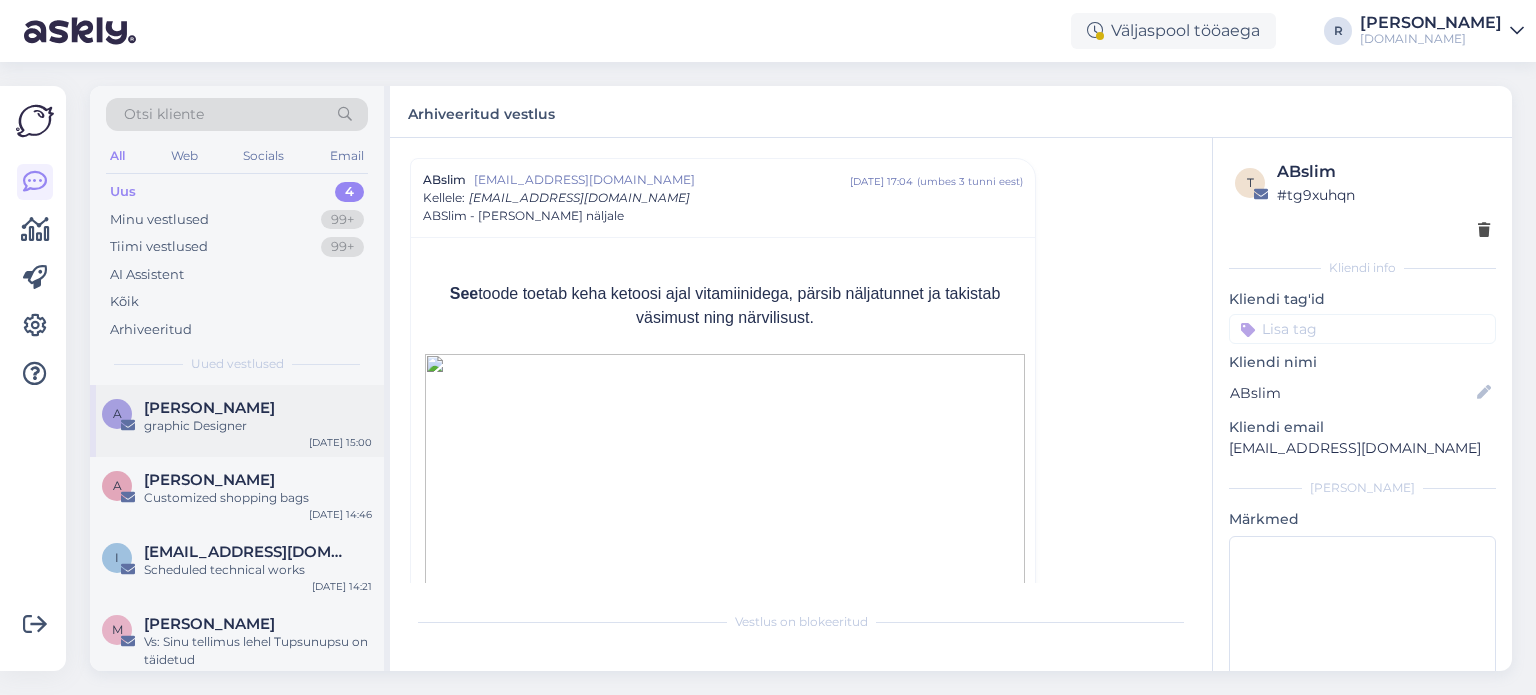 click on "graphic Designer" at bounding box center (258, 426) 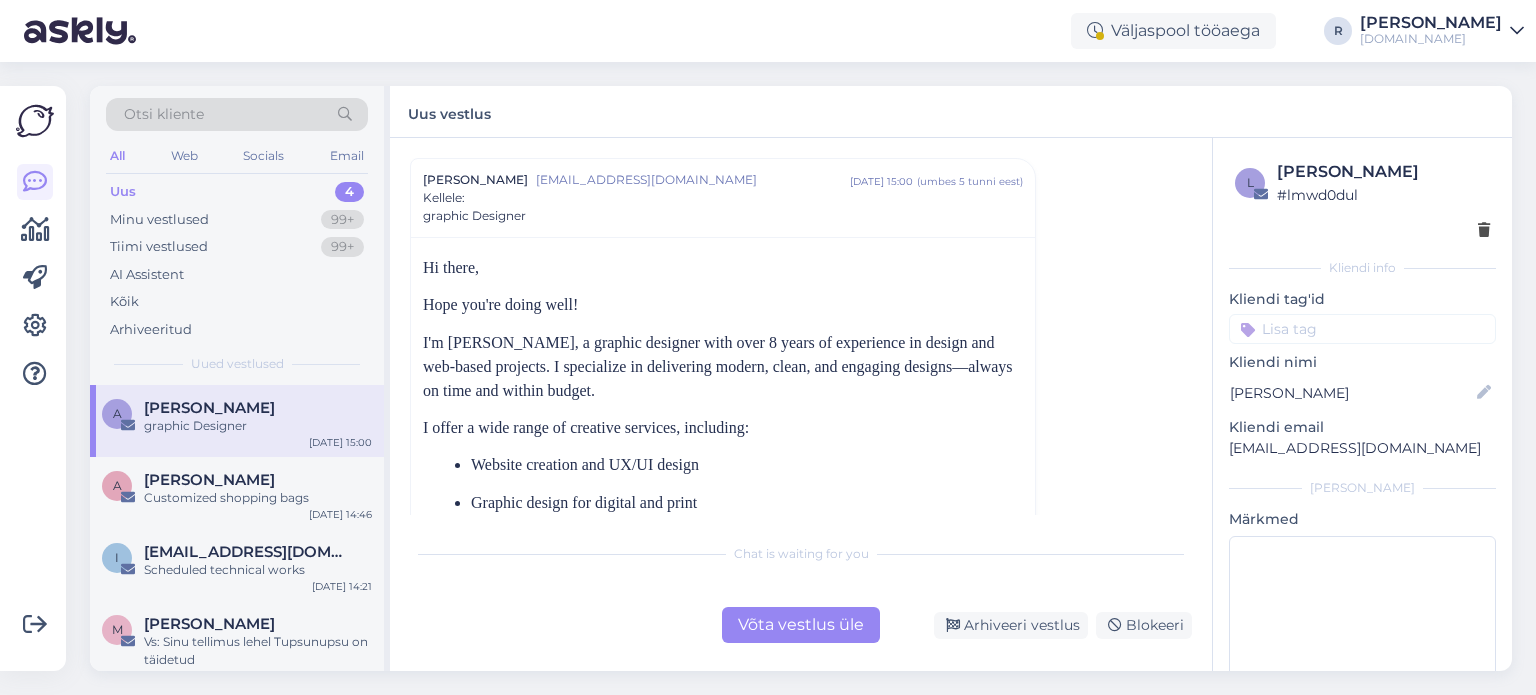 scroll, scrollTop: 0, scrollLeft: 0, axis: both 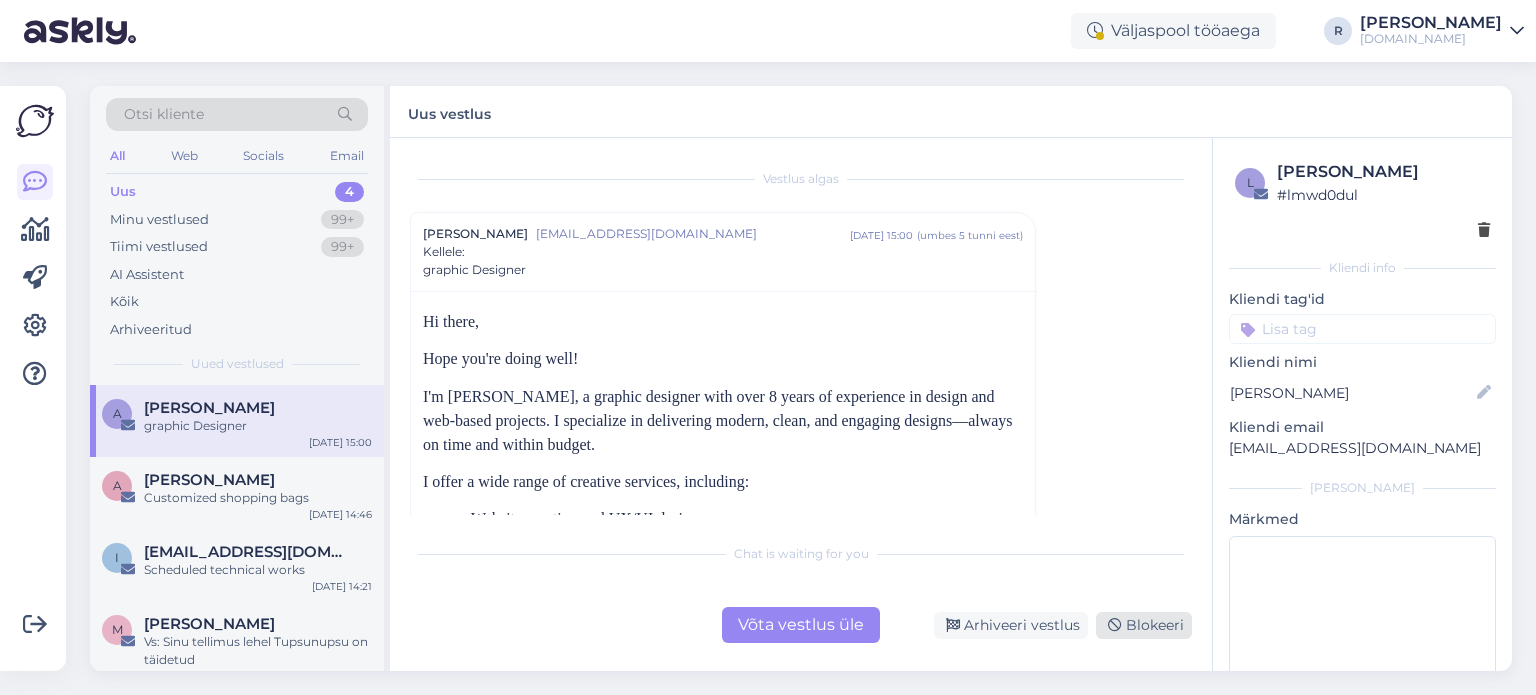 click on "Blokeeri" at bounding box center [1144, 625] 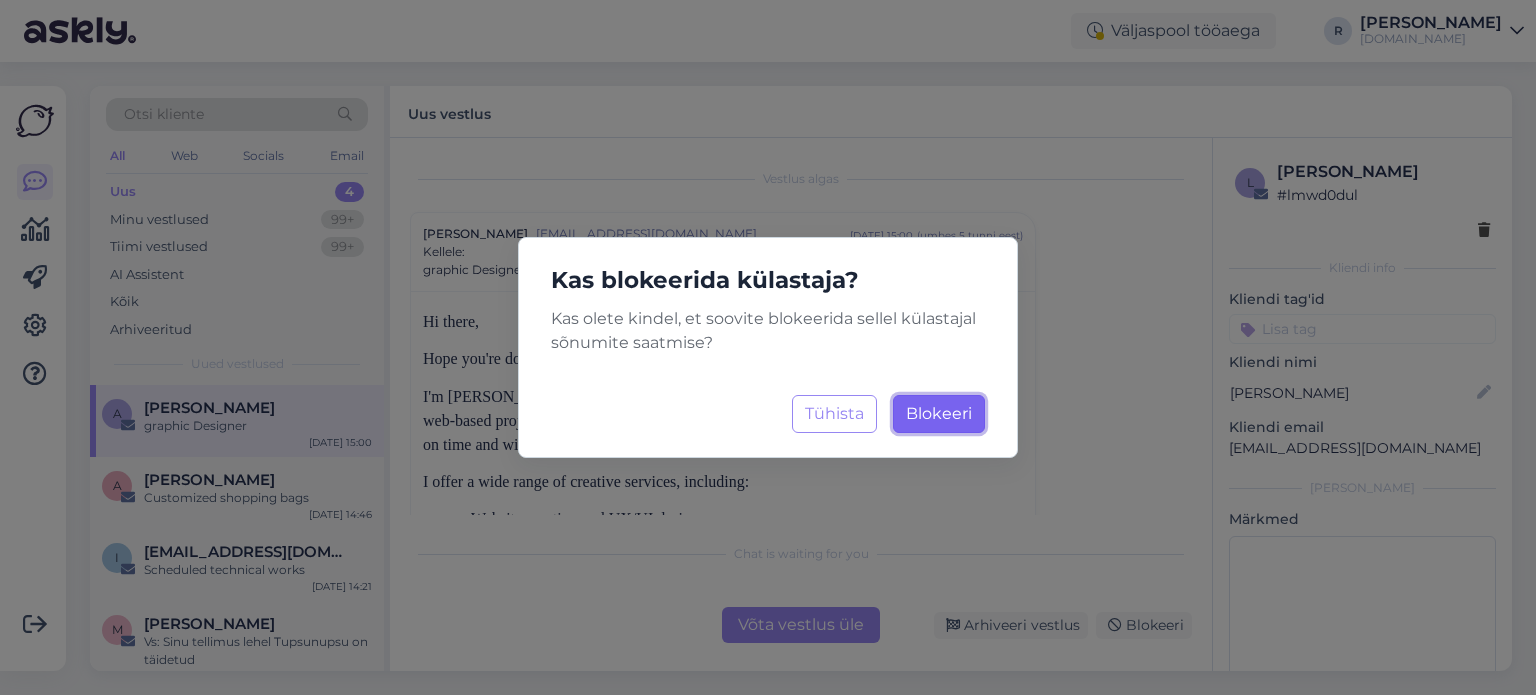 click on "Blokeeri" at bounding box center (939, 413) 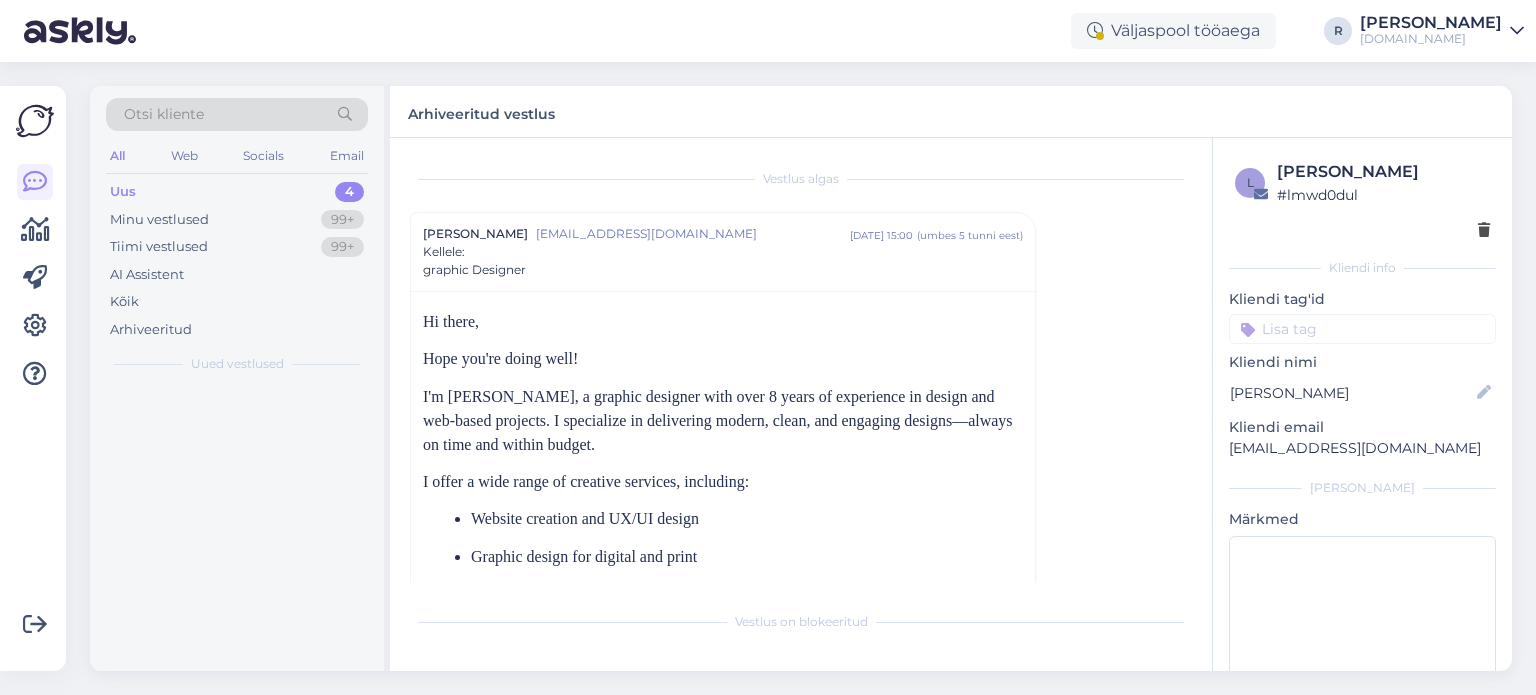 scroll, scrollTop: 54, scrollLeft: 0, axis: vertical 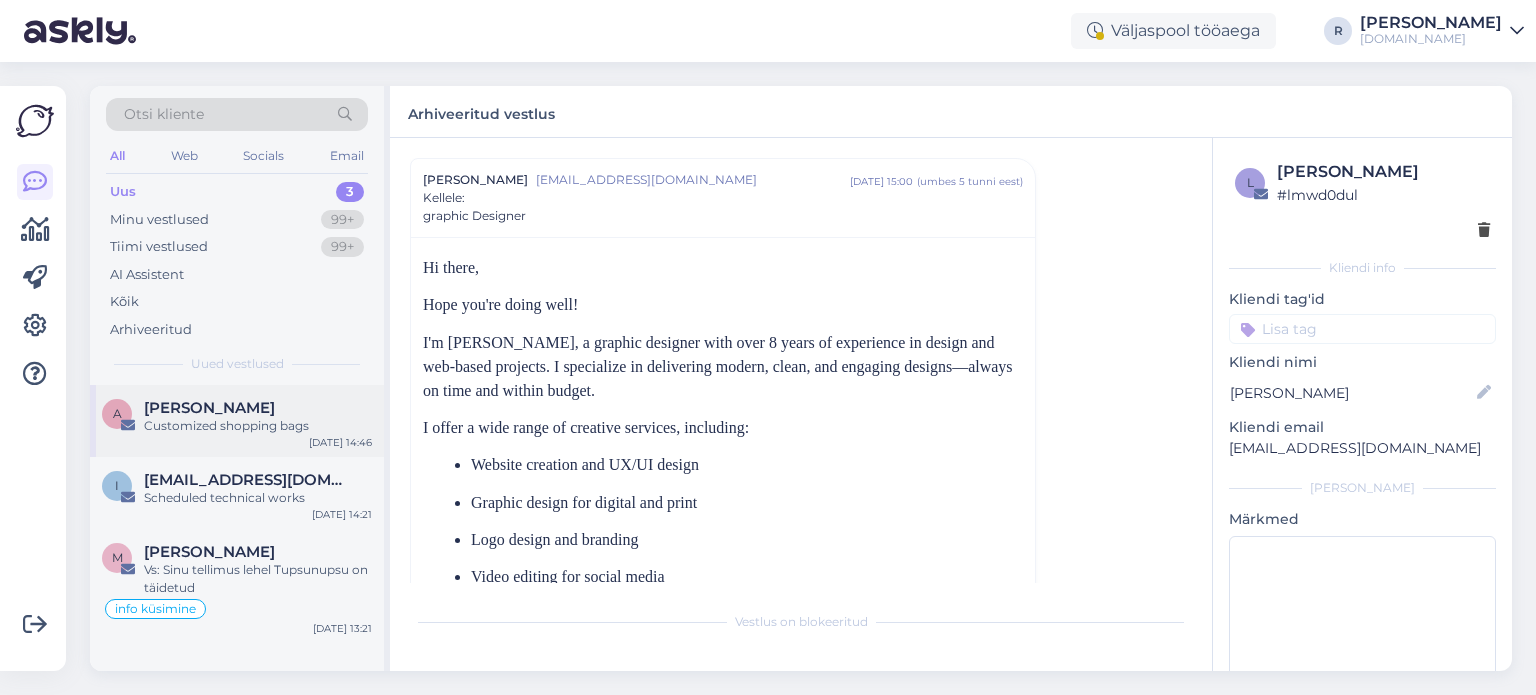 click on "[PERSON_NAME]" at bounding box center (209, 408) 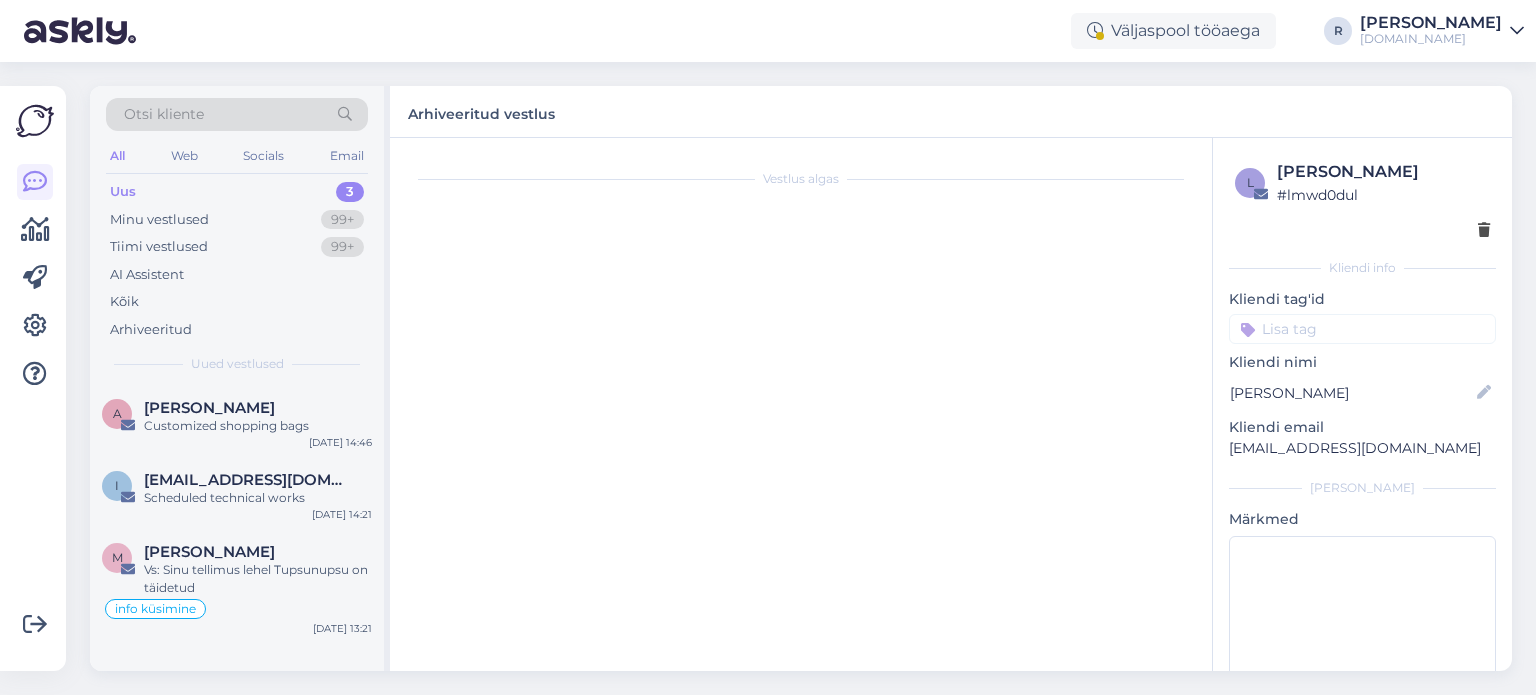 scroll, scrollTop: 0, scrollLeft: 0, axis: both 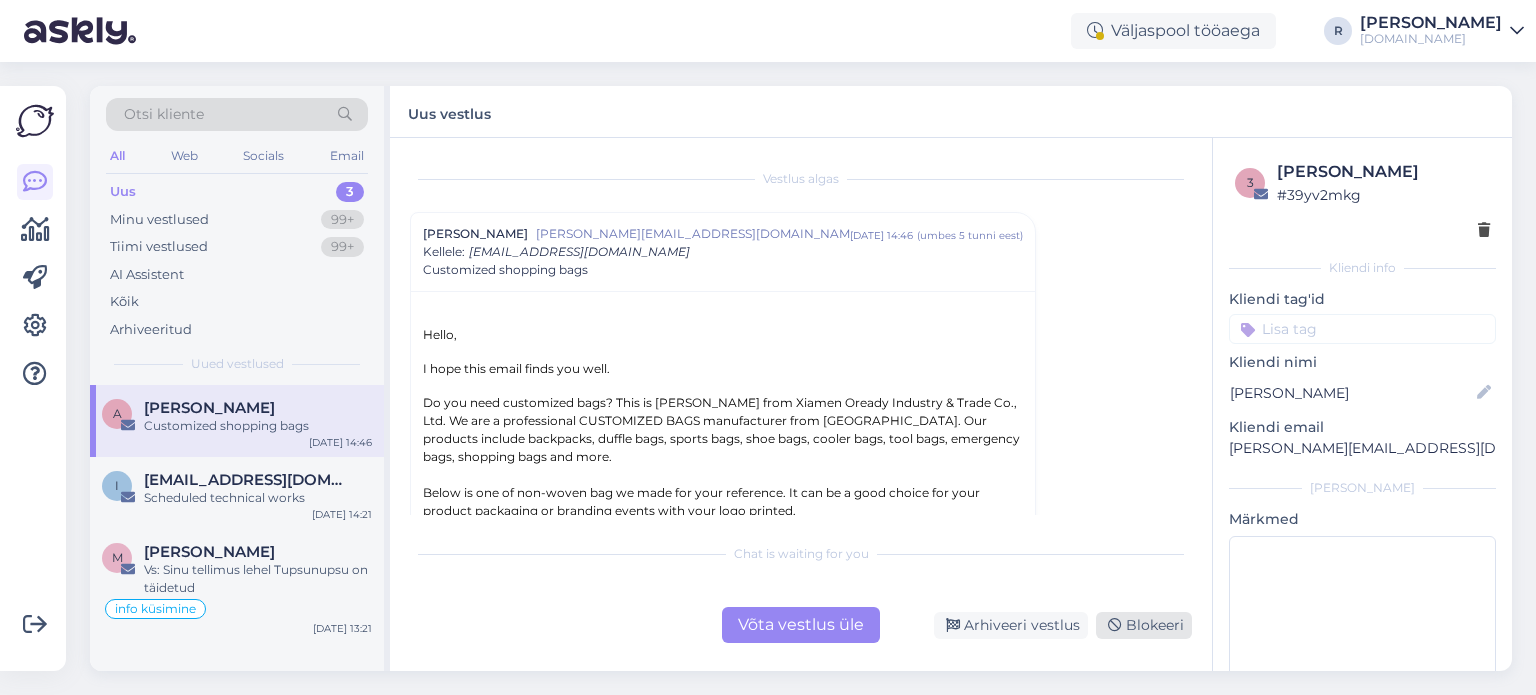 click on "Blokeeri" at bounding box center (1144, 625) 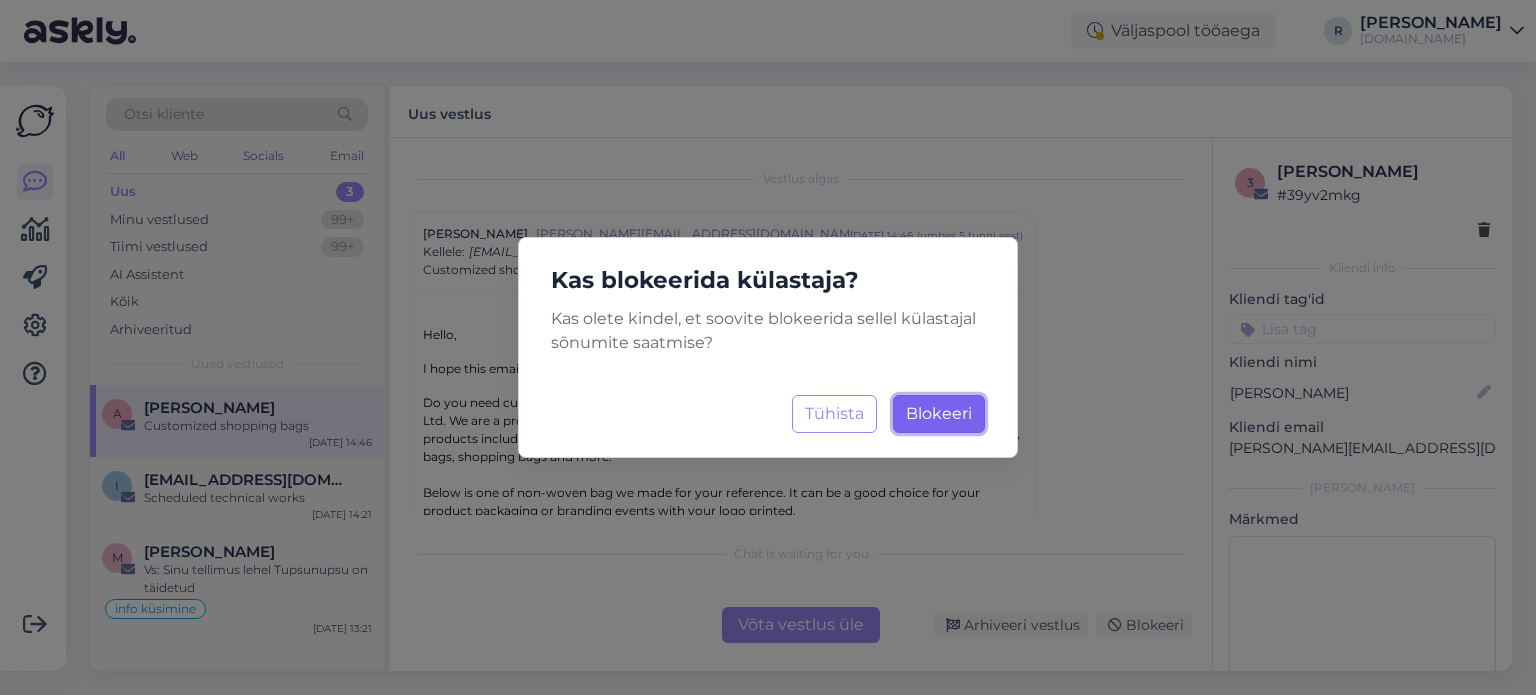 click on "Blokeeri" at bounding box center (939, 413) 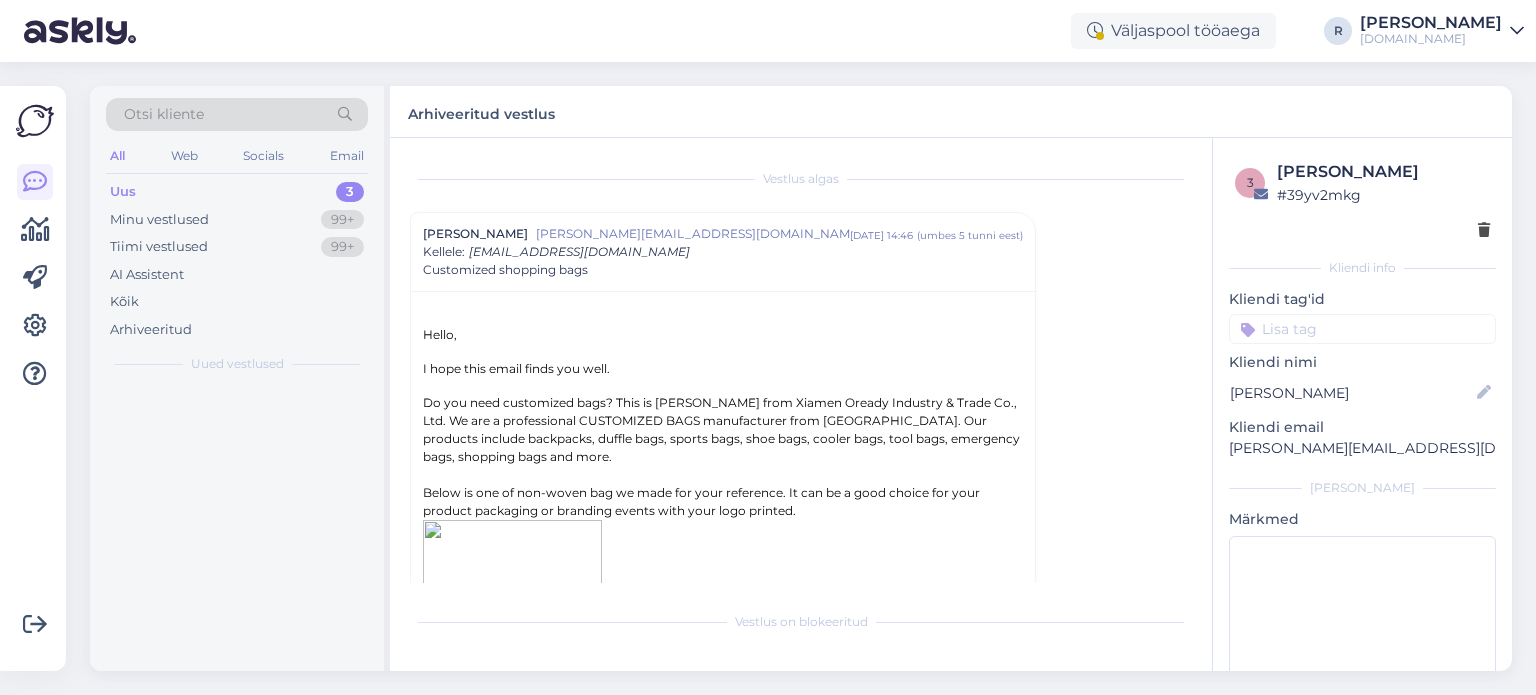 scroll, scrollTop: 54, scrollLeft: 0, axis: vertical 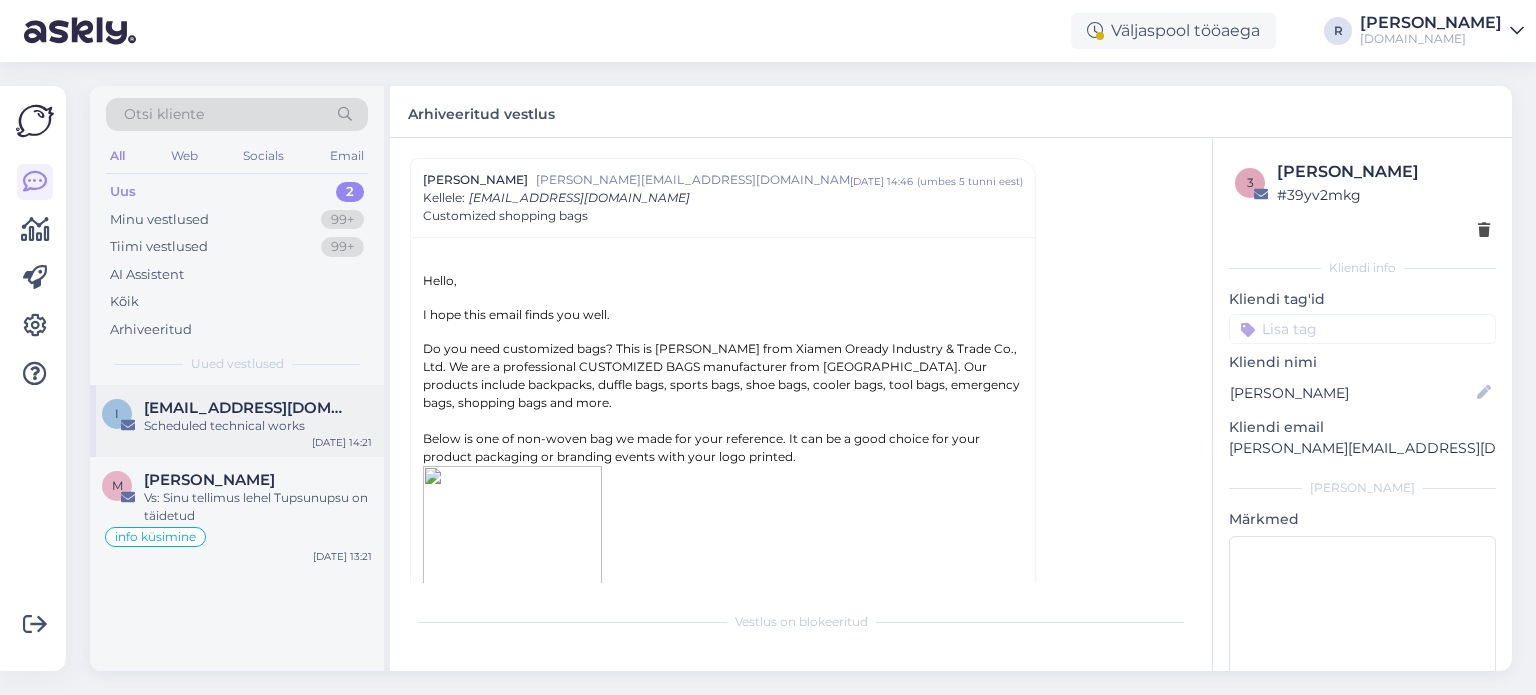 click on "Scheduled technical works" at bounding box center [258, 426] 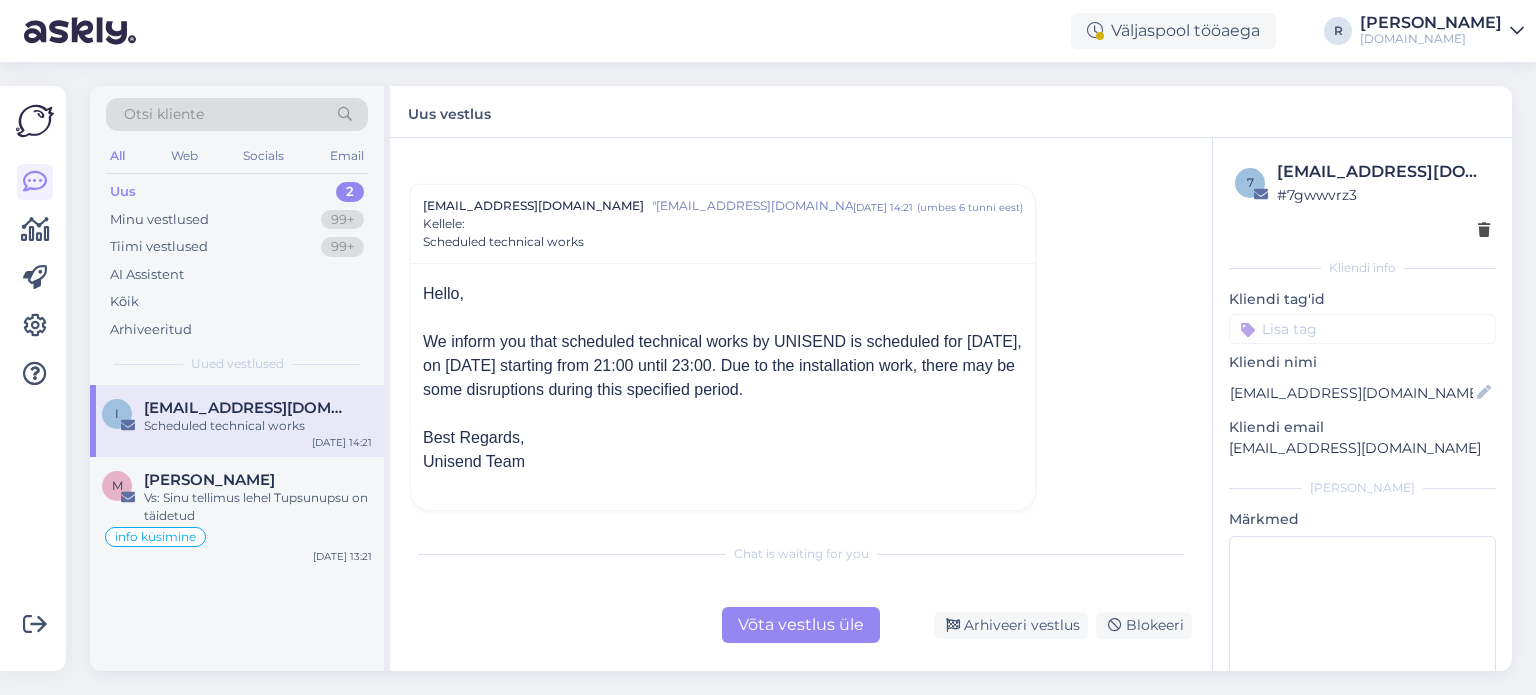 scroll, scrollTop: 35, scrollLeft: 0, axis: vertical 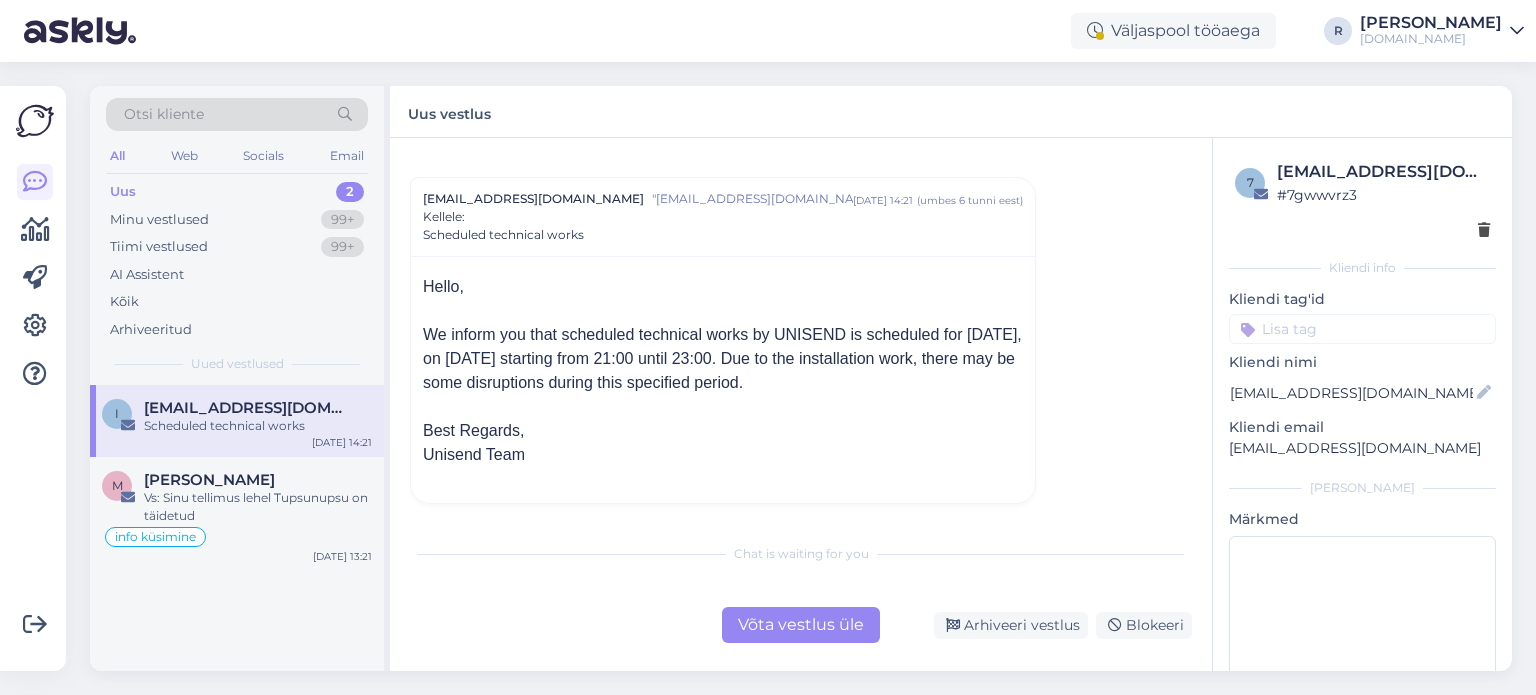 drag, startPoint x: 1004, startPoint y: 622, endPoint x: 493, endPoint y: 537, distance: 518.02124 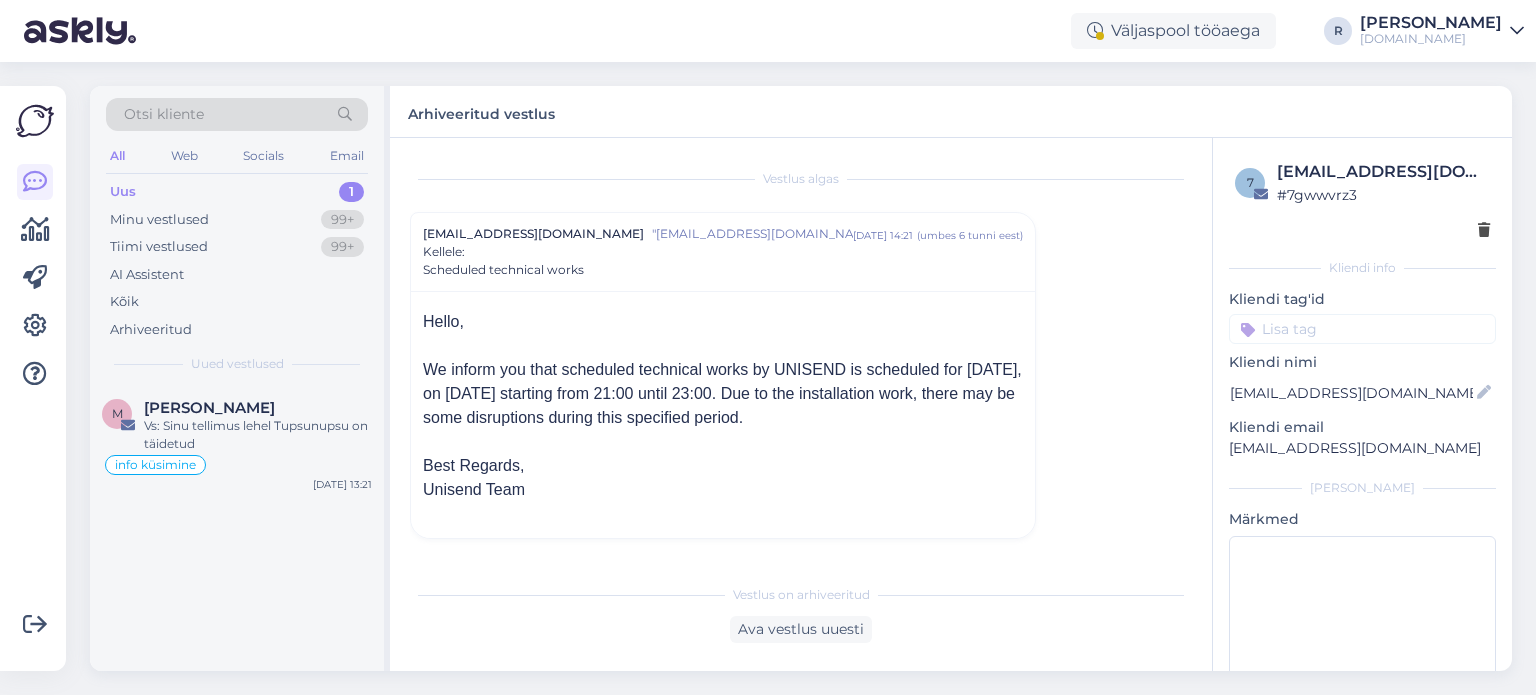 scroll, scrollTop: 0, scrollLeft: 0, axis: both 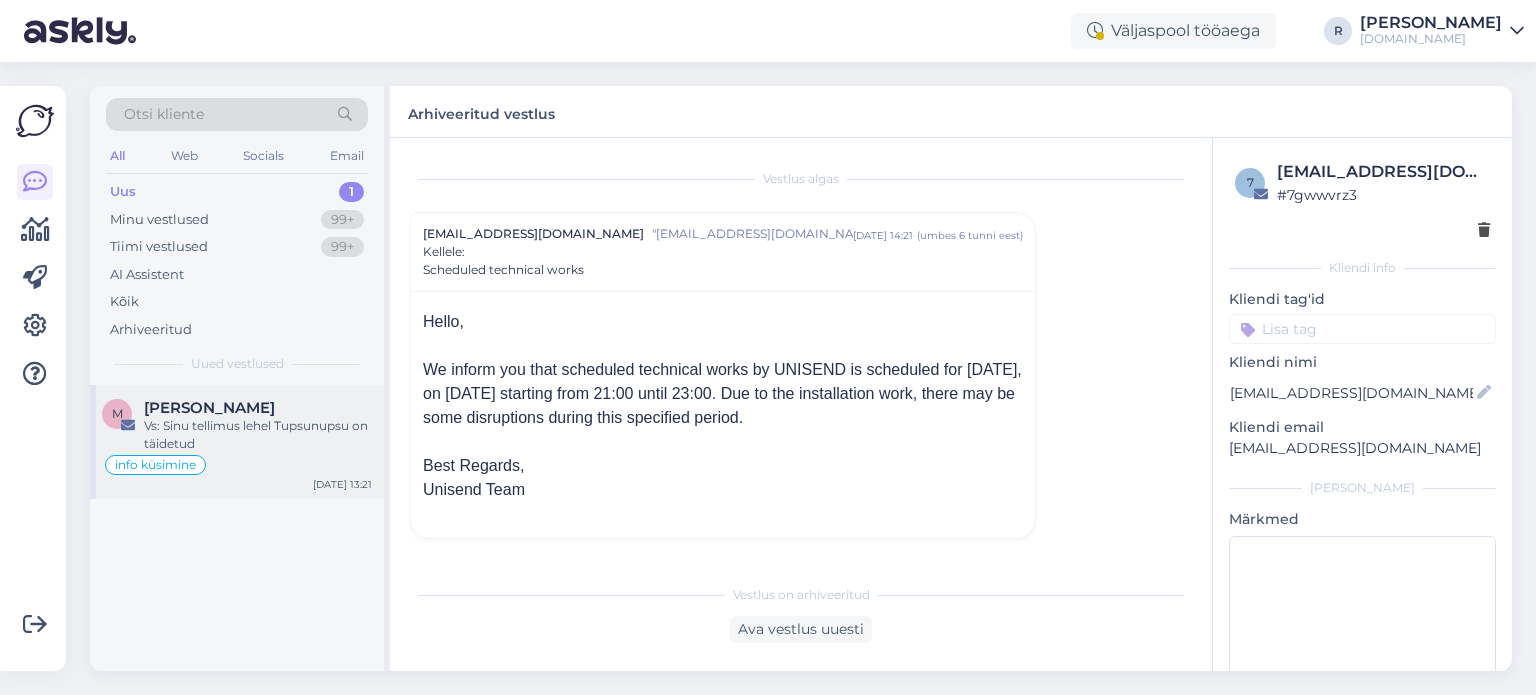click on "Vs: Sinu tellimus lehel Tupsunupsu on täidetud" at bounding box center (258, 435) 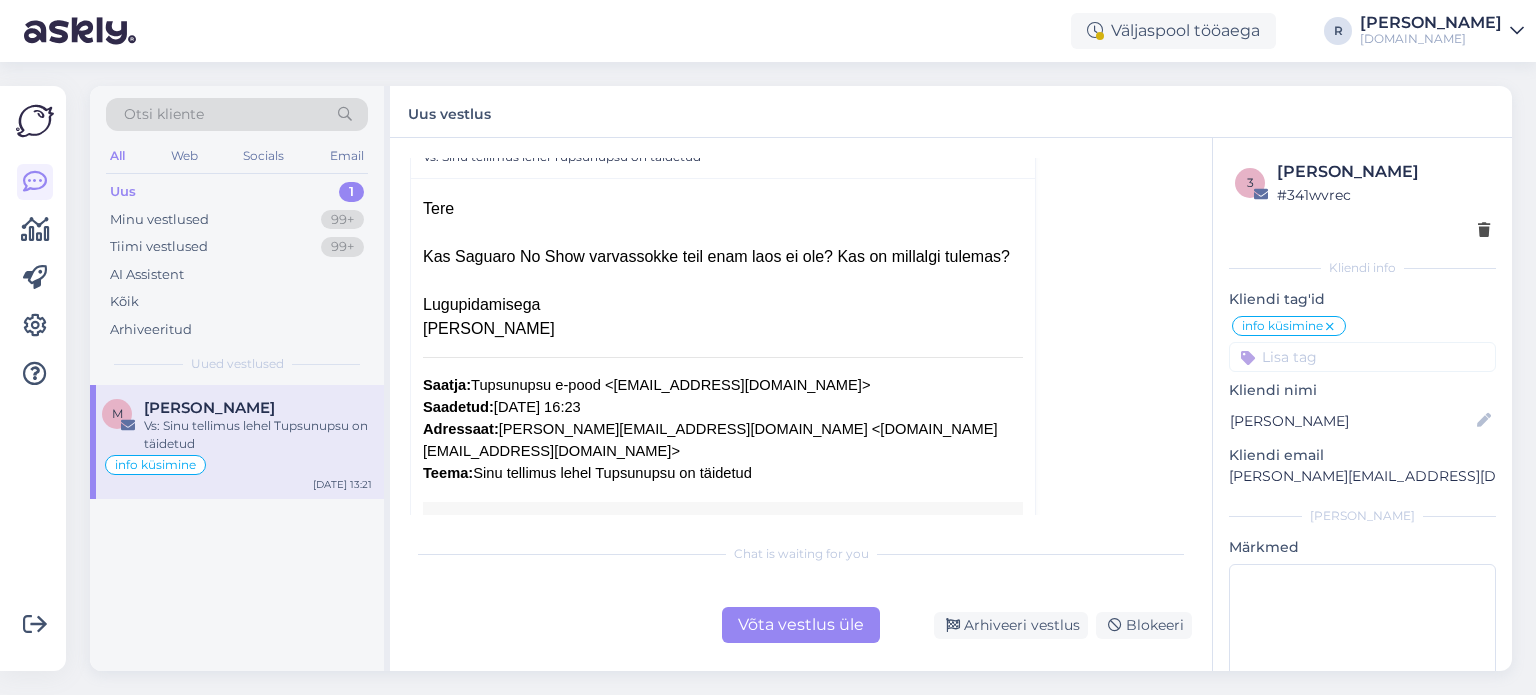 scroll, scrollTop: 0, scrollLeft: 0, axis: both 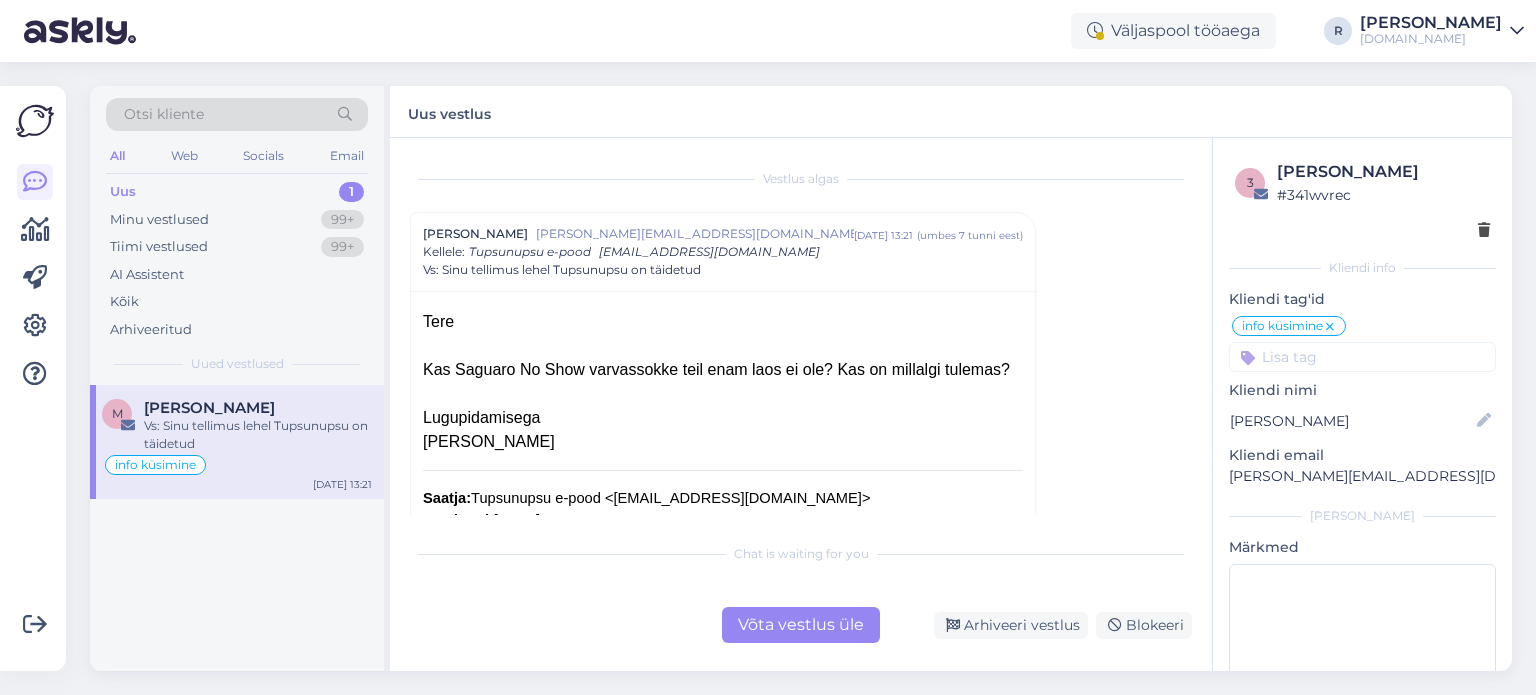 click on "Vestlus [PERSON_NAME] Nuut [EMAIL_ADDRESS][DOMAIN_NAME] [DATE] 13:21 ( umbes 7 tunni eest ) Kellele : Tupsunupsu e-pood [EMAIL_ADDRESS][DOMAIN_NAME] Vs: Sinu tellimus lehel Tupsunupsu on täidetud
Tere
Kas Saguaro No Show varvassokke teil enam laos ei ole? Kas on millalgi tulemas?
Lugupidamisega
[PERSON_NAME]
Saatja:  Tupsunupsu e-pood <[EMAIL_ADDRESS][DOMAIN_NAME]>
Saadetud:  [DATE] 16:23
Adressaat:  [PERSON_NAME][EMAIL_ADDRESS][DOMAIN_NAME] <[DOMAIN_NAME][EMAIL_ADDRESS][DOMAIN_NAME]>
Teema:  Sinu tellimus lehel Tupsunupsu on täidetud
Sinu tellimus on täidetud!
Oleme tellimuse käitlemisega lõpule jõudnud.
[Tellimus #30225] ([DATE])
Toode
Kogus
Hind
Saguaro No Show varvassokid - 36-42, valge
sokkide suurus:
36-42
värv:
valge
2
€ 13.00
Vahesumma:
€ 13.00
Transport:
€ 2.05
Makseviis:
Maksan pangas
Kokku:" at bounding box center [801, 404] 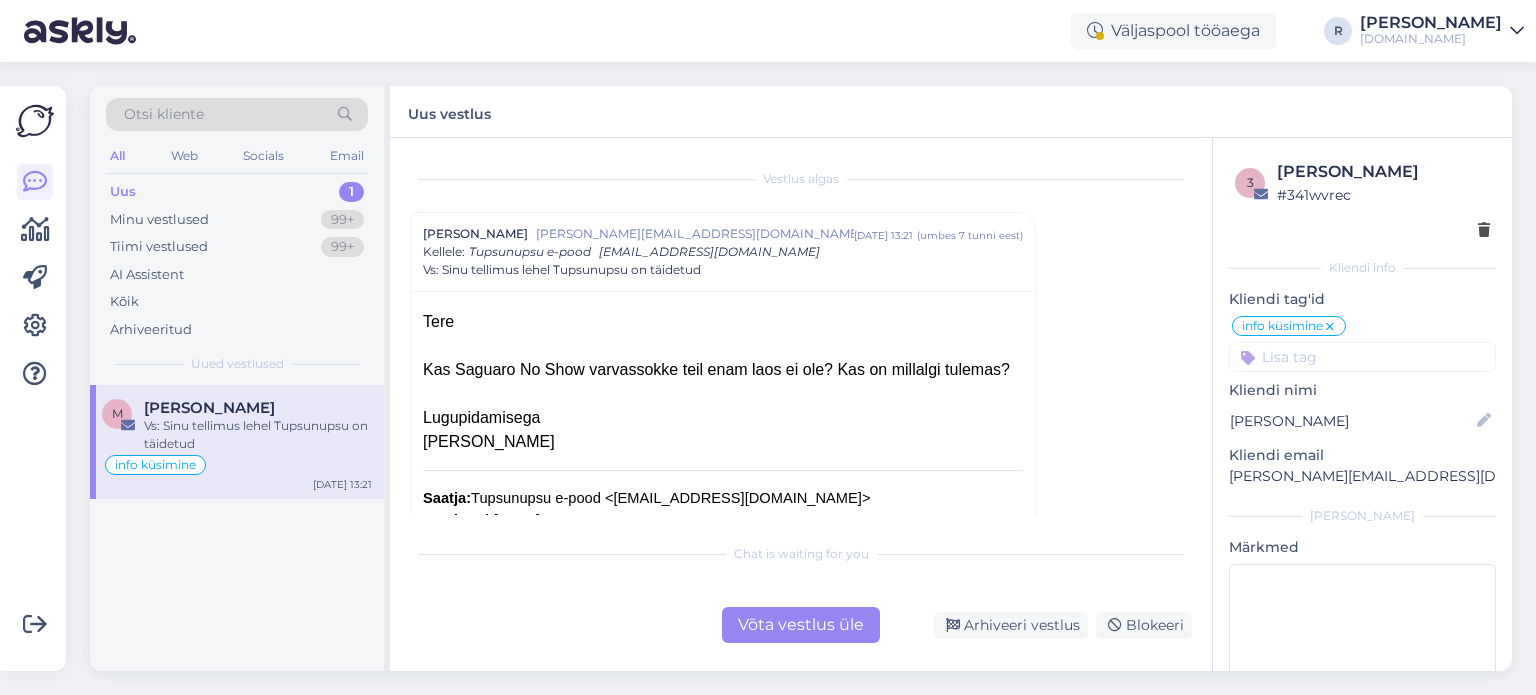 click on "Võta vestlus üle" at bounding box center [801, 625] 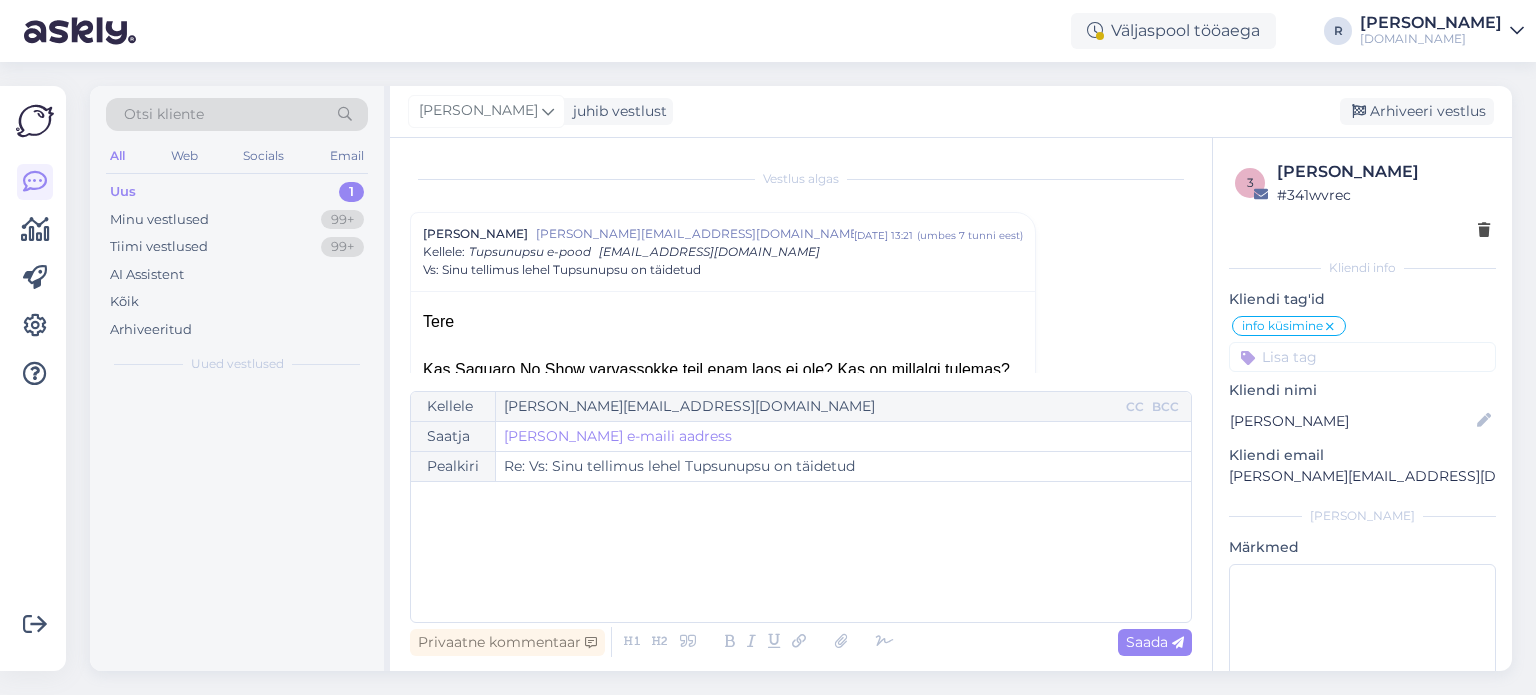 scroll, scrollTop: 54, scrollLeft: 0, axis: vertical 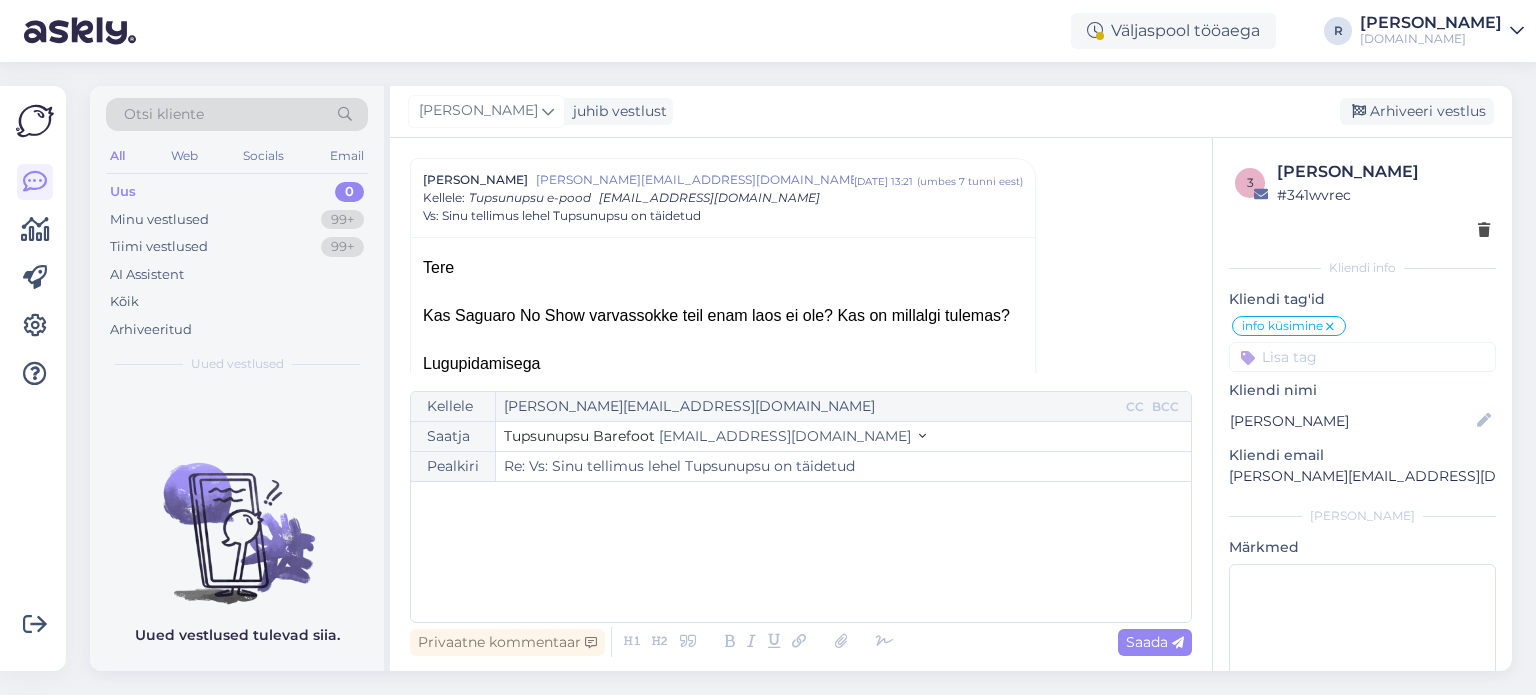 click on "﻿" at bounding box center [801, 552] 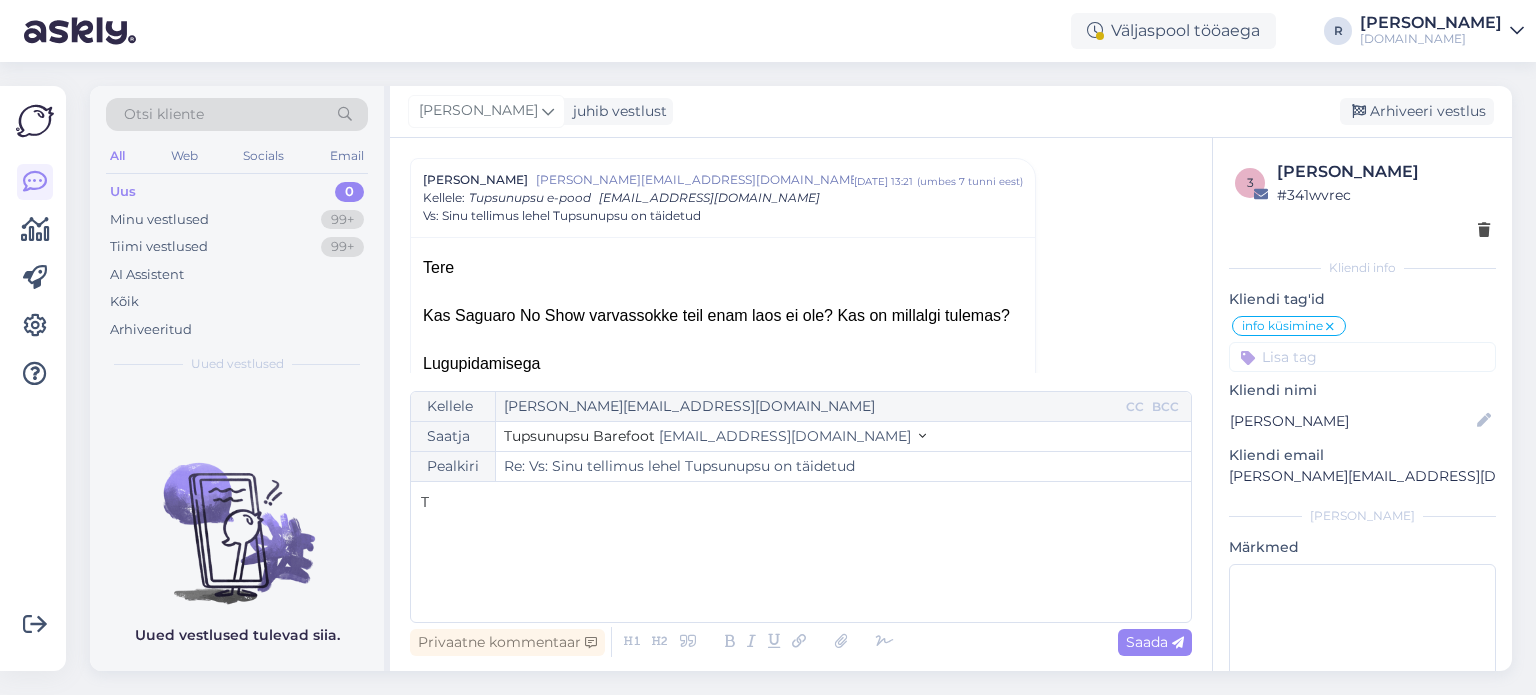 type 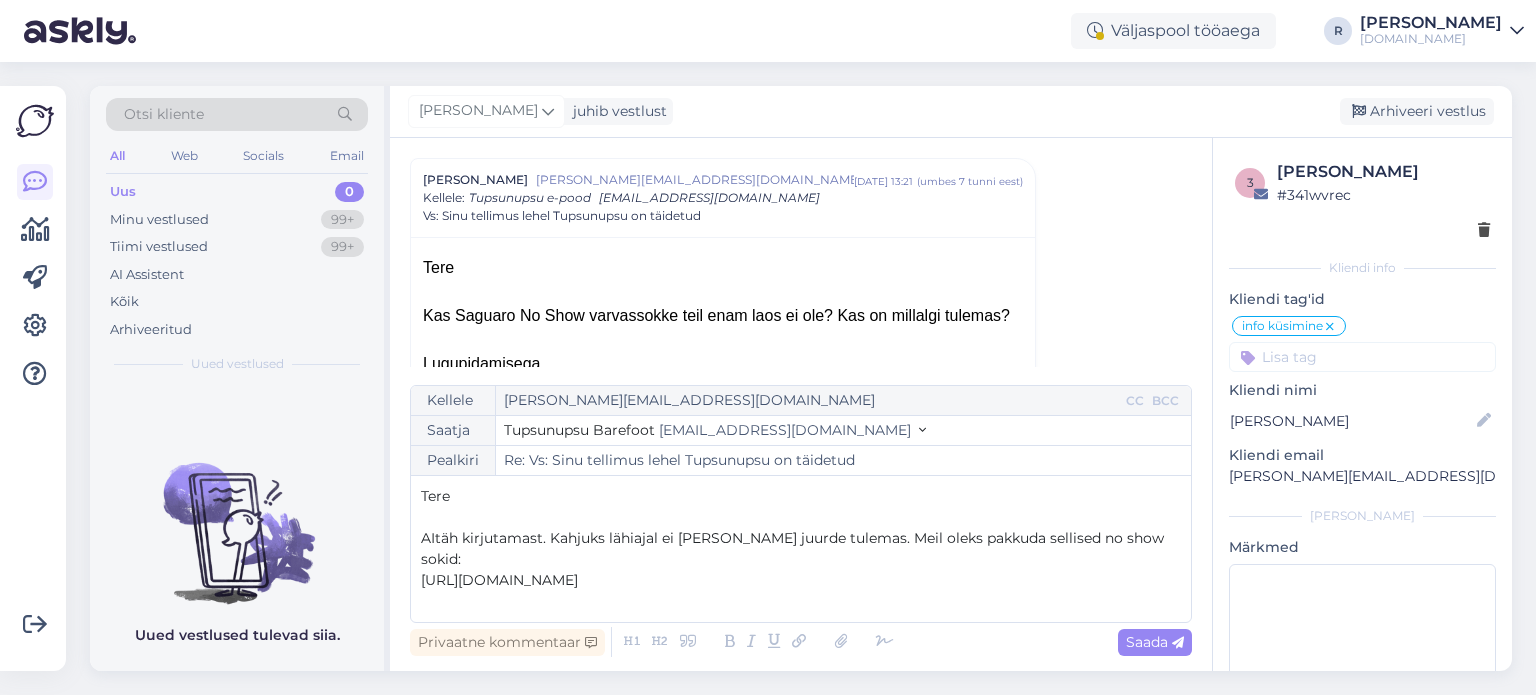 click on "[URL][DOMAIN_NAME]" at bounding box center [801, 580] 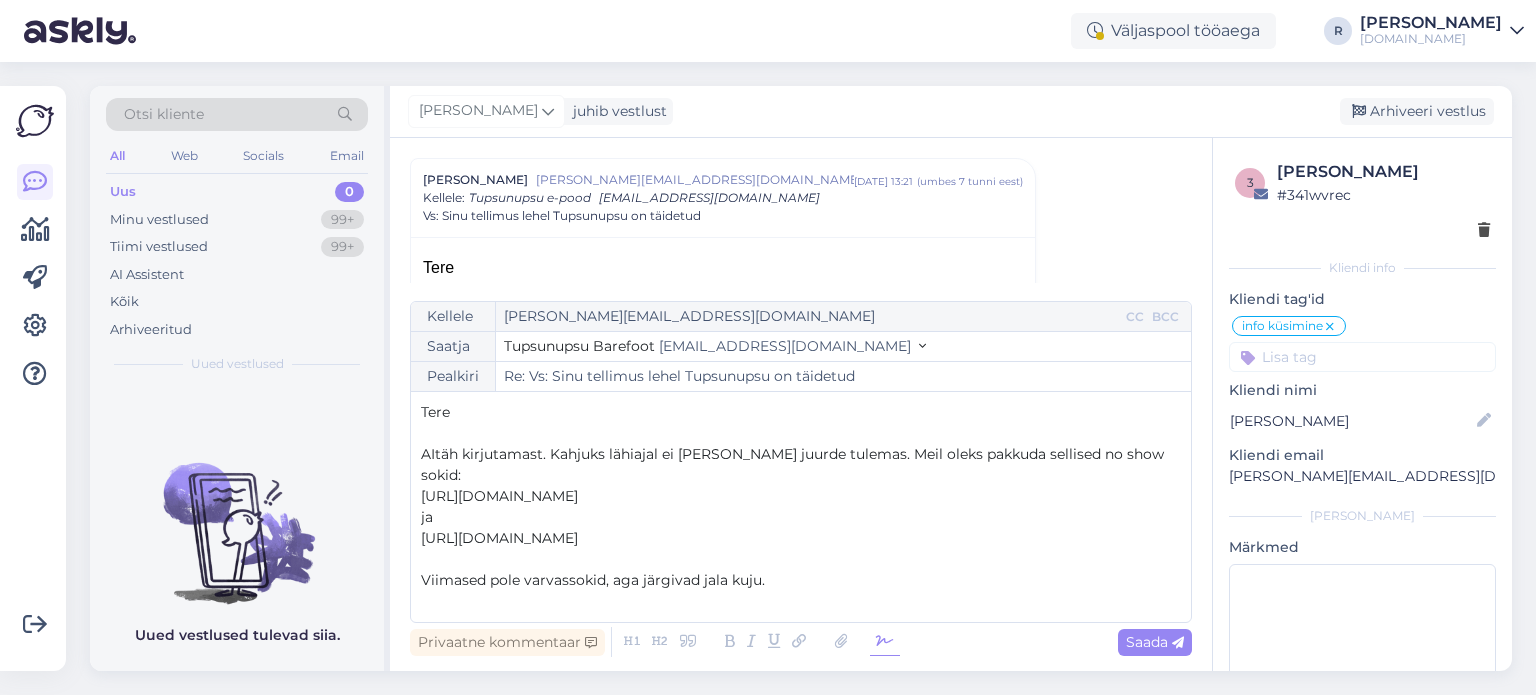 click at bounding box center [885, 642] 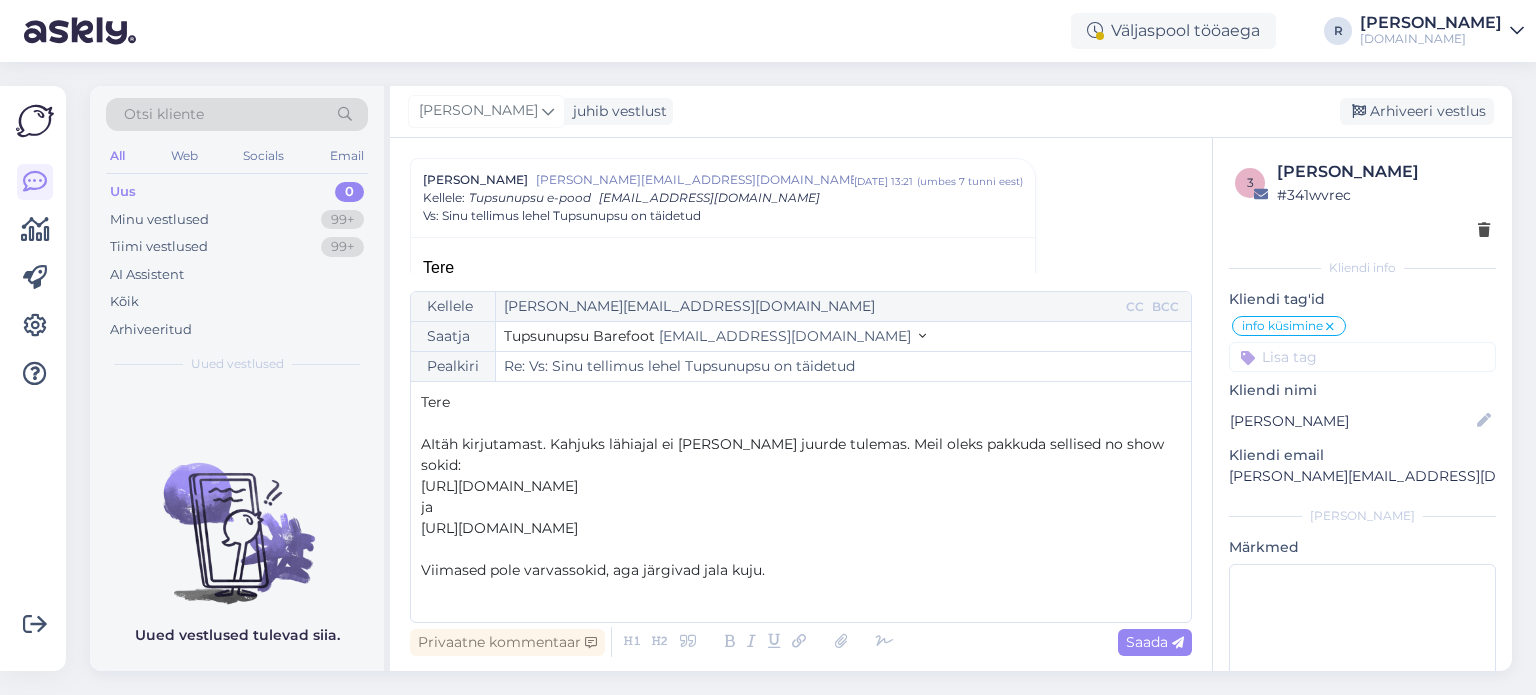 scroll, scrollTop: 100, scrollLeft: 0, axis: vertical 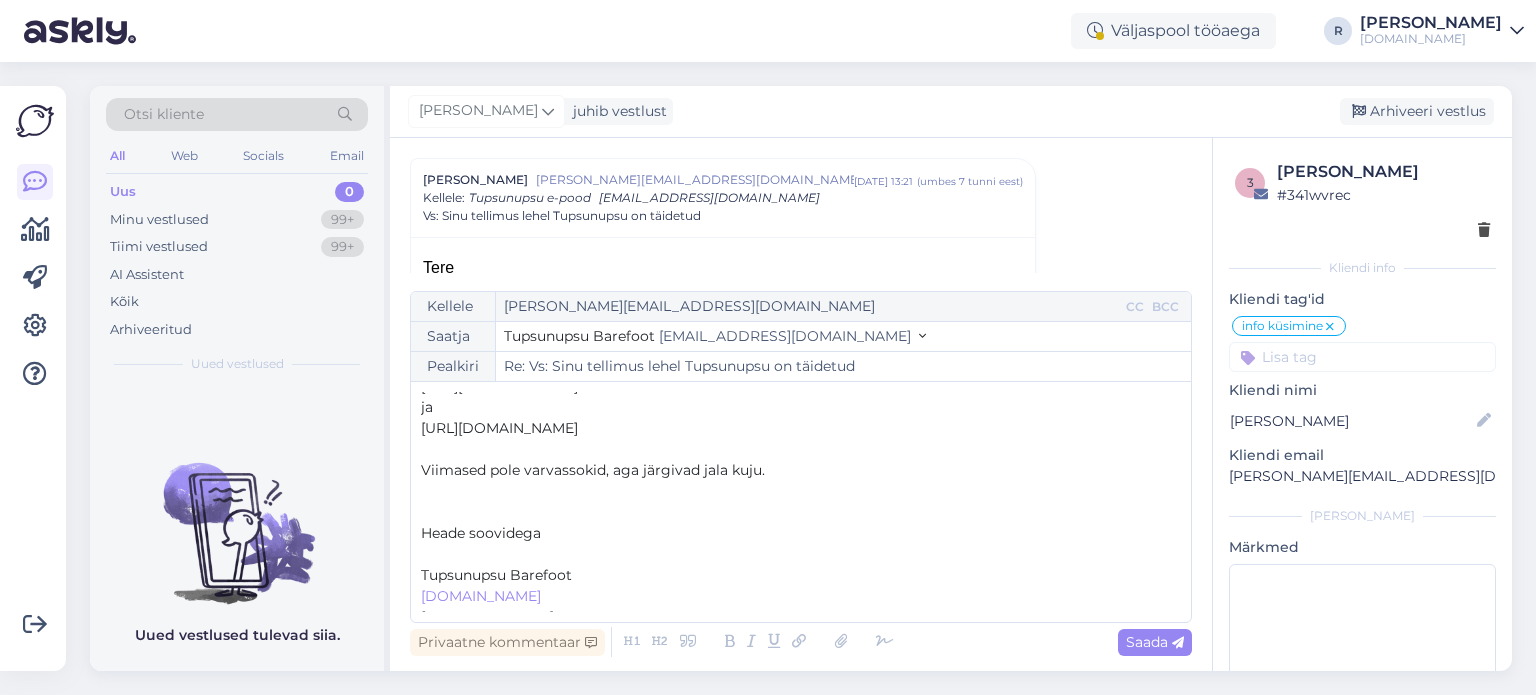 click on "﻿" at bounding box center [801, 554] 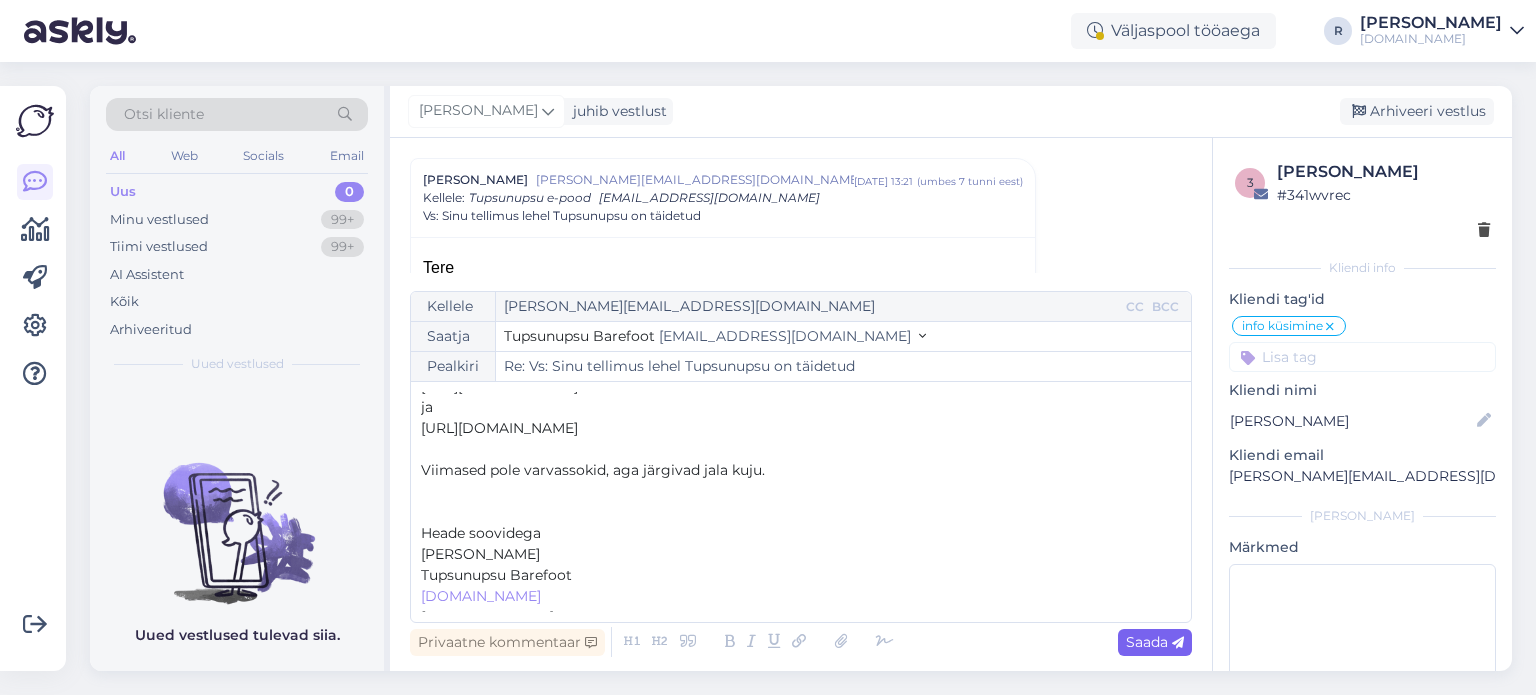 click on "Saada" at bounding box center [1155, 642] 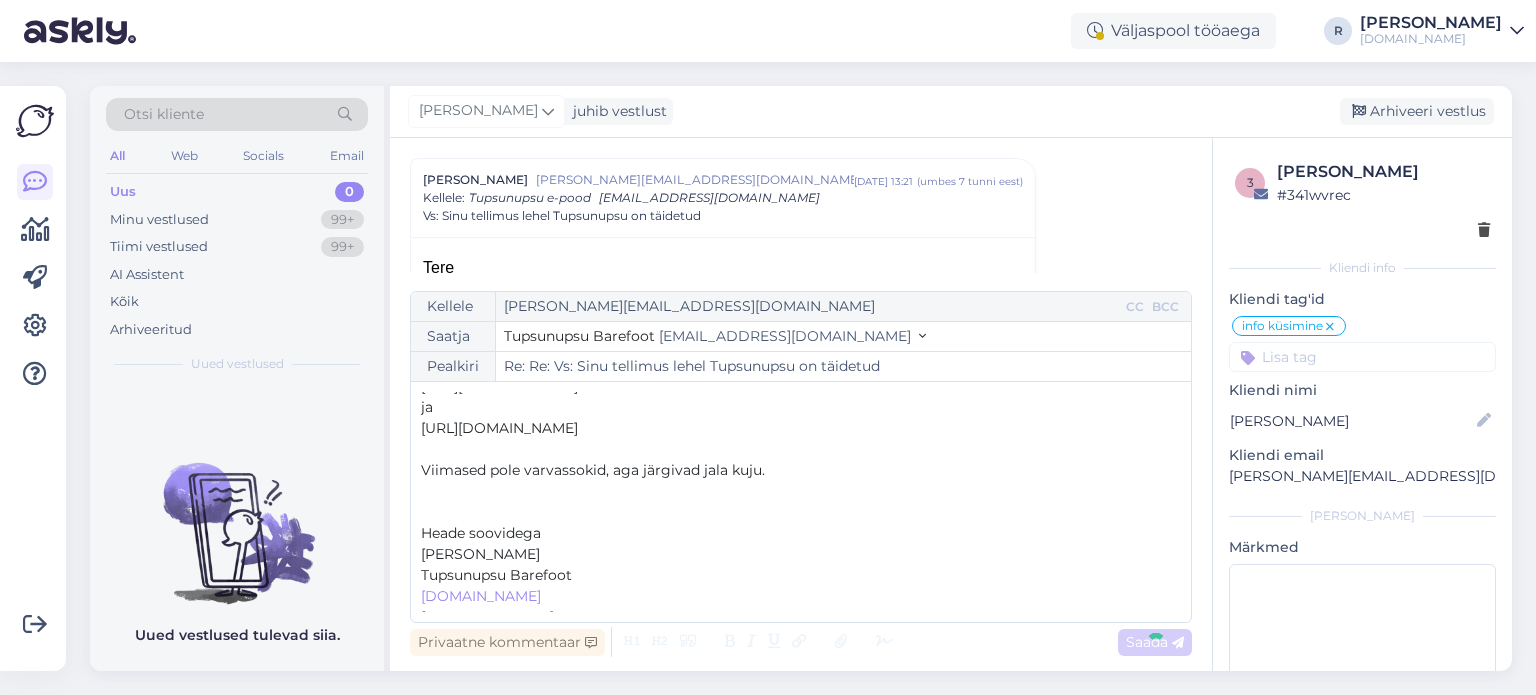 type on "Re: Vs: Sinu tellimus lehel Tupsunupsu on täidetud" 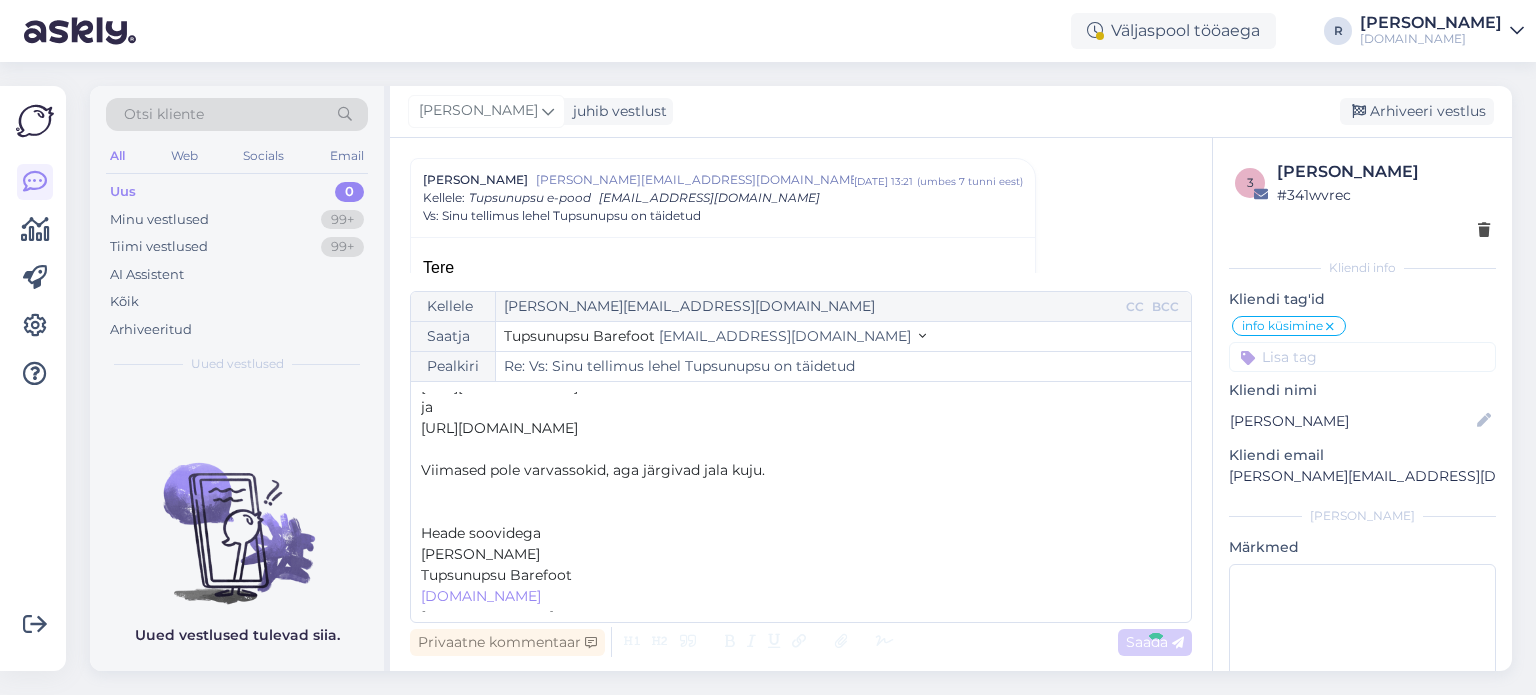 scroll, scrollTop: 0, scrollLeft: 0, axis: both 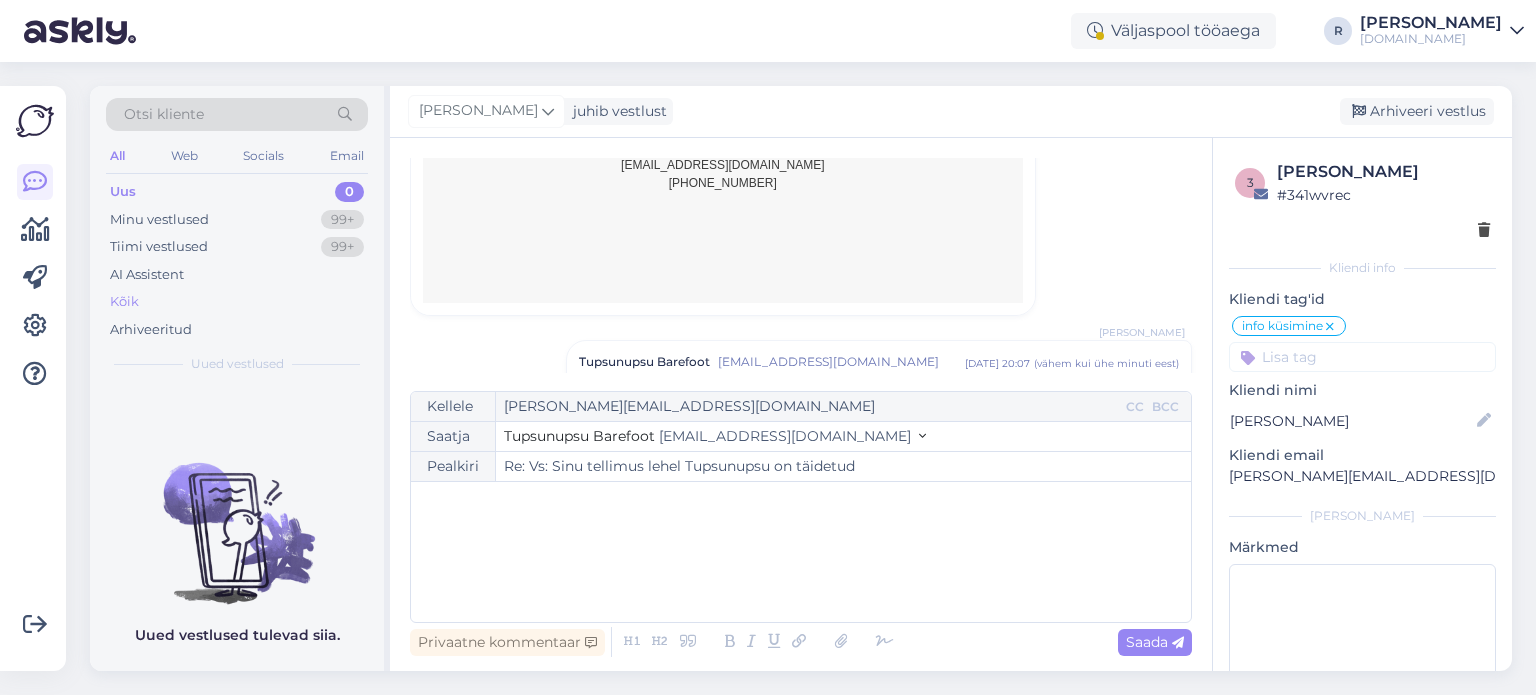 click on "Kõik" at bounding box center [124, 302] 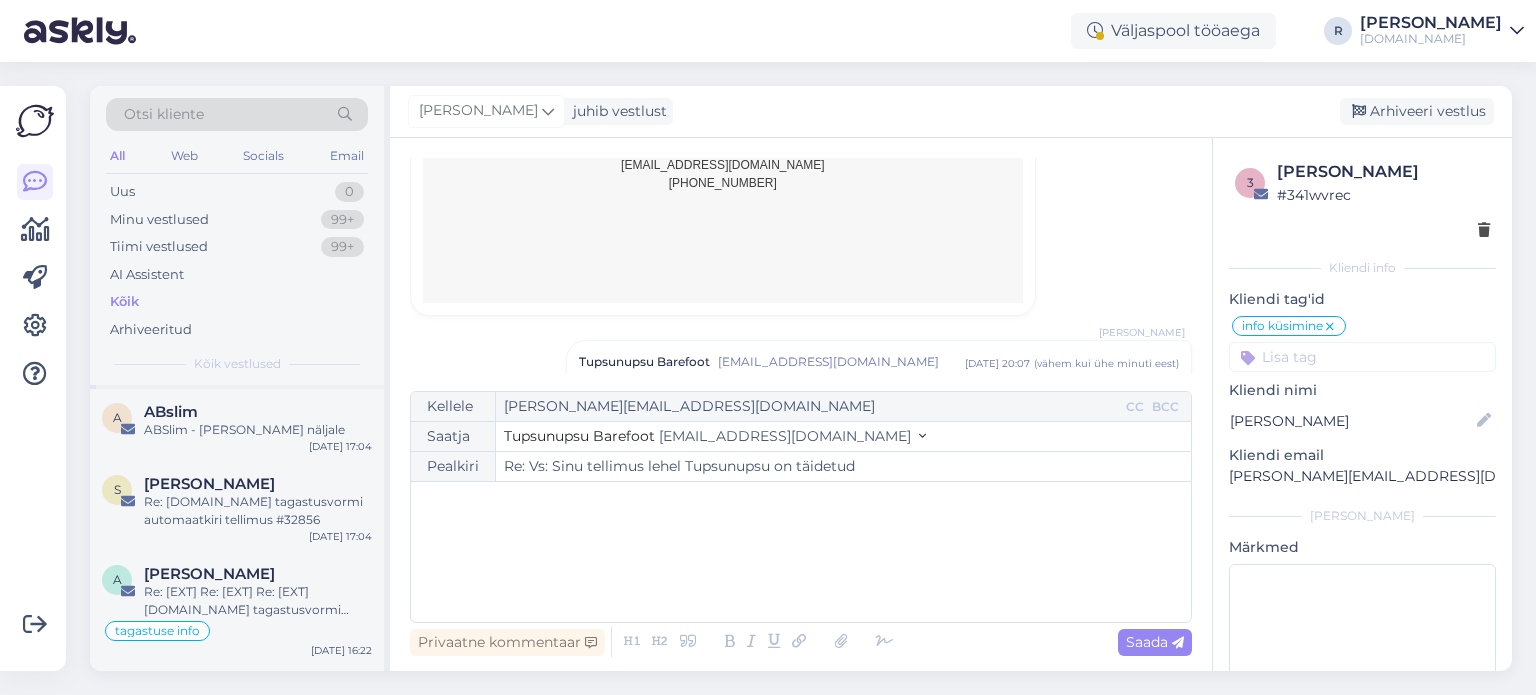 scroll, scrollTop: 100, scrollLeft: 0, axis: vertical 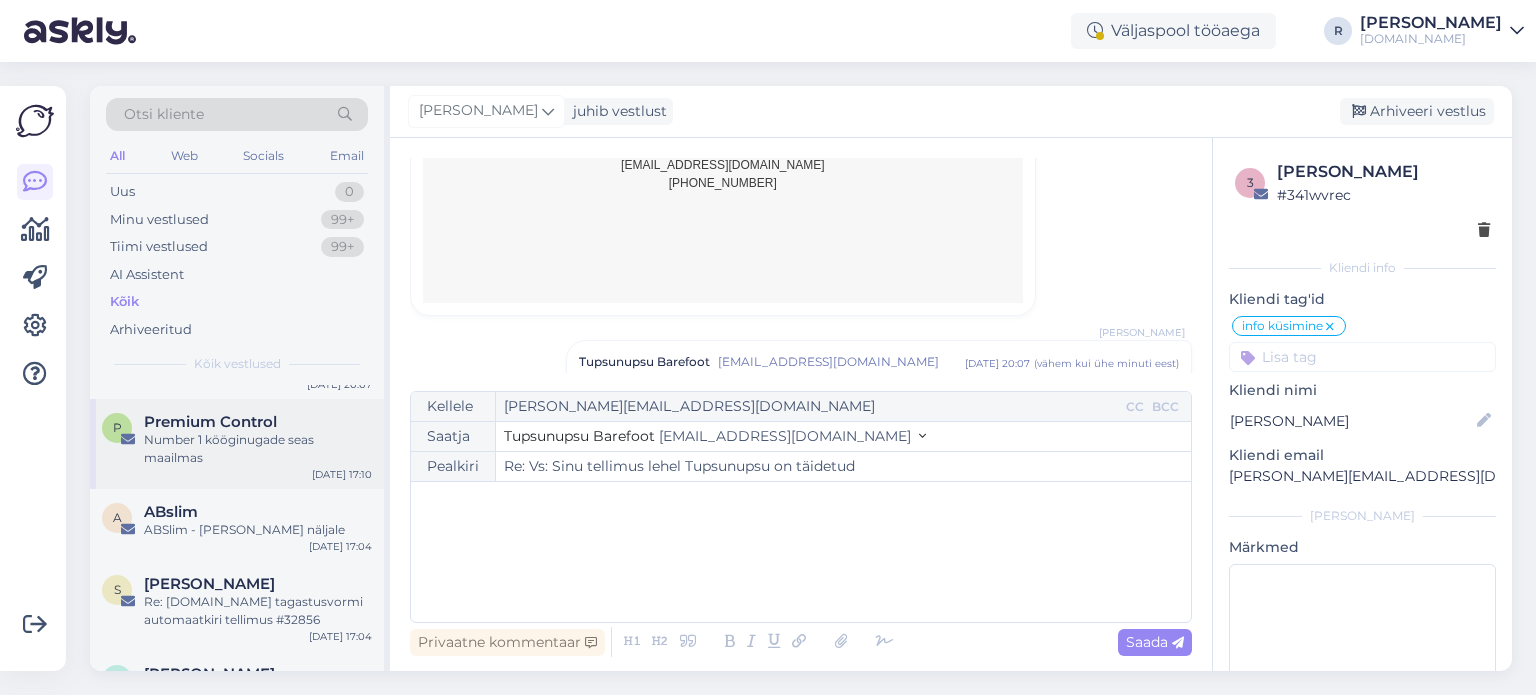 click on "Number 1 kööginugade seas maailmas" at bounding box center (258, 449) 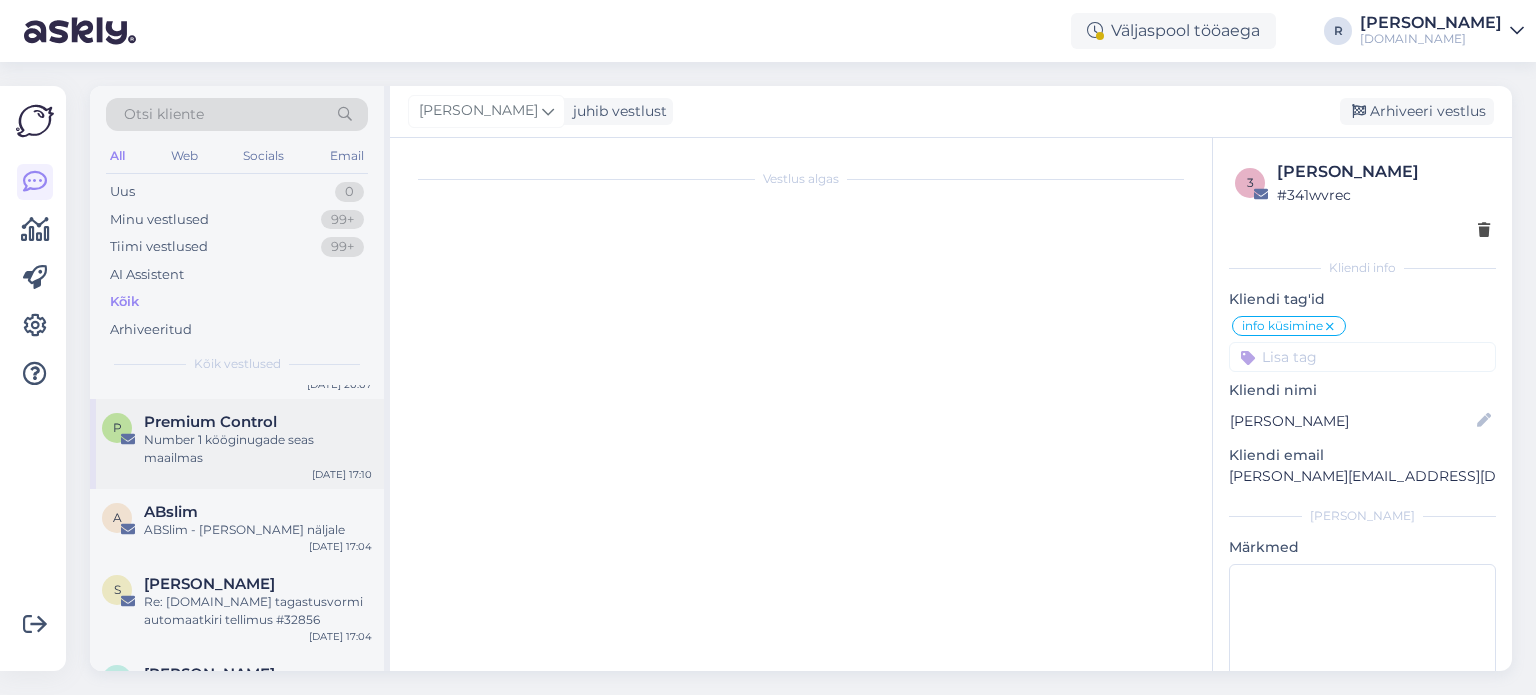 scroll, scrollTop: 0, scrollLeft: 0, axis: both 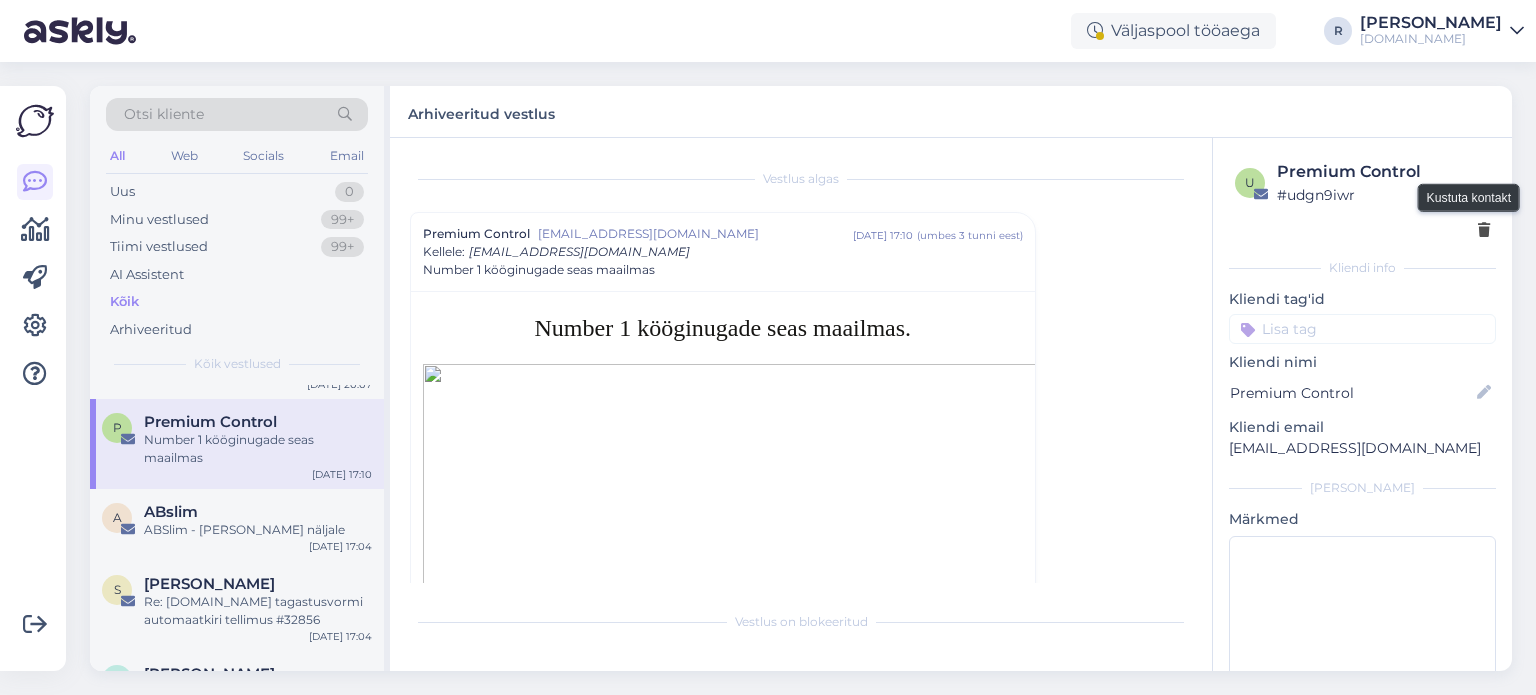 click at bounding box center (1484, 231) 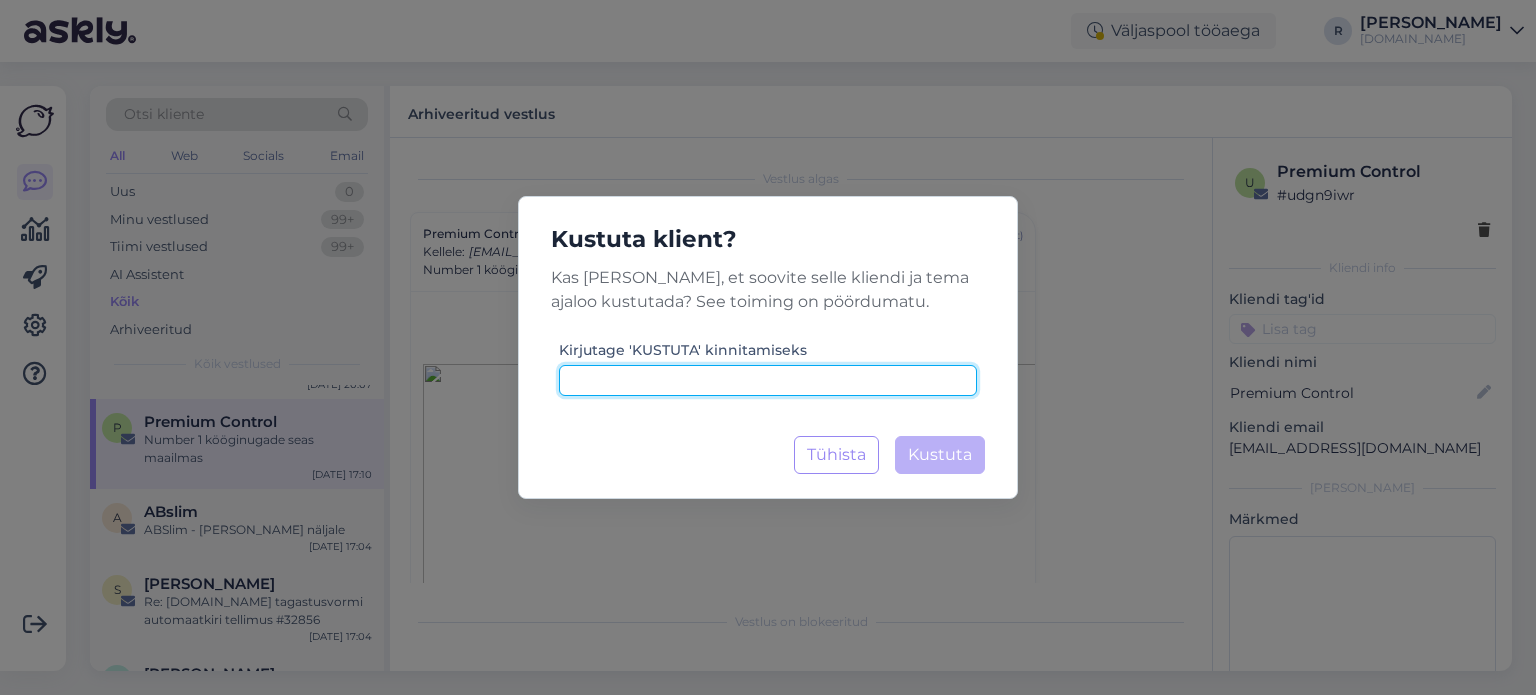 click at bounding box center [768, 380] 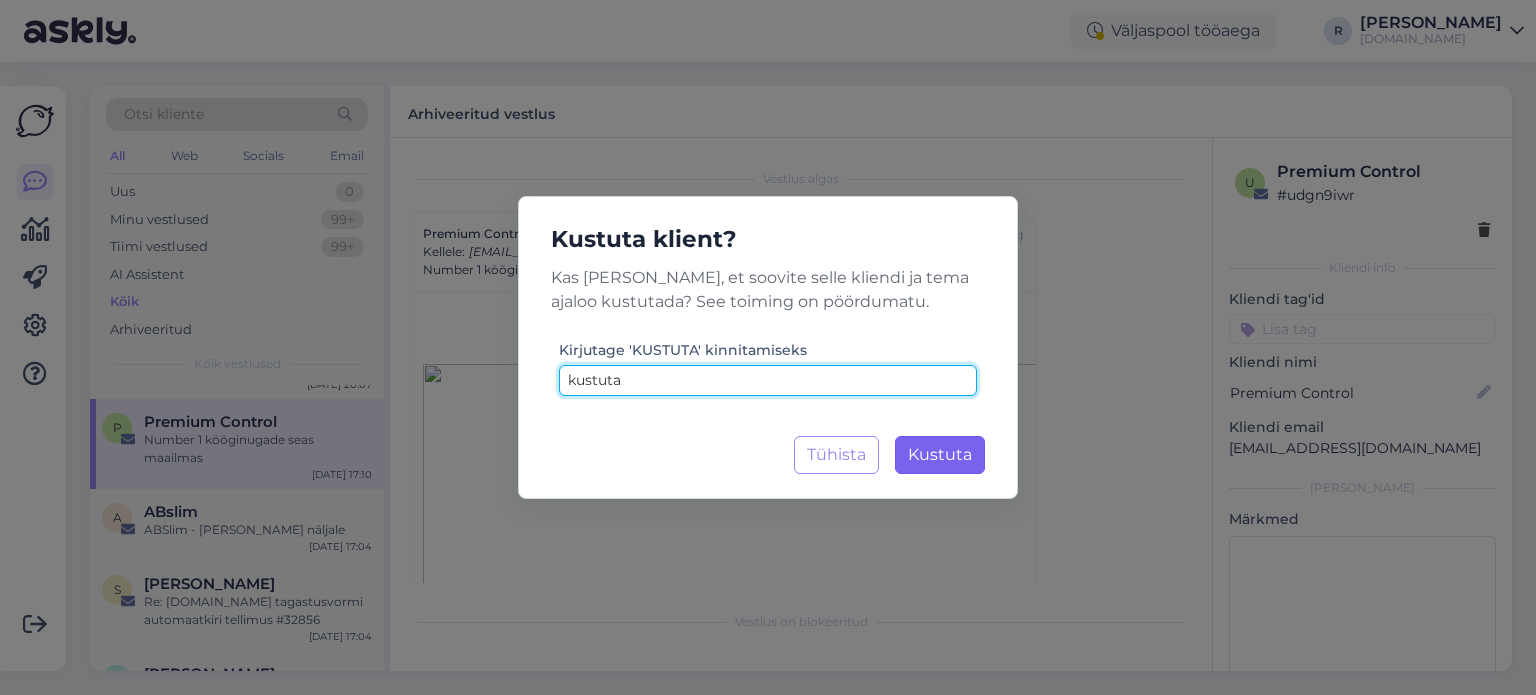 type on "kustuta" 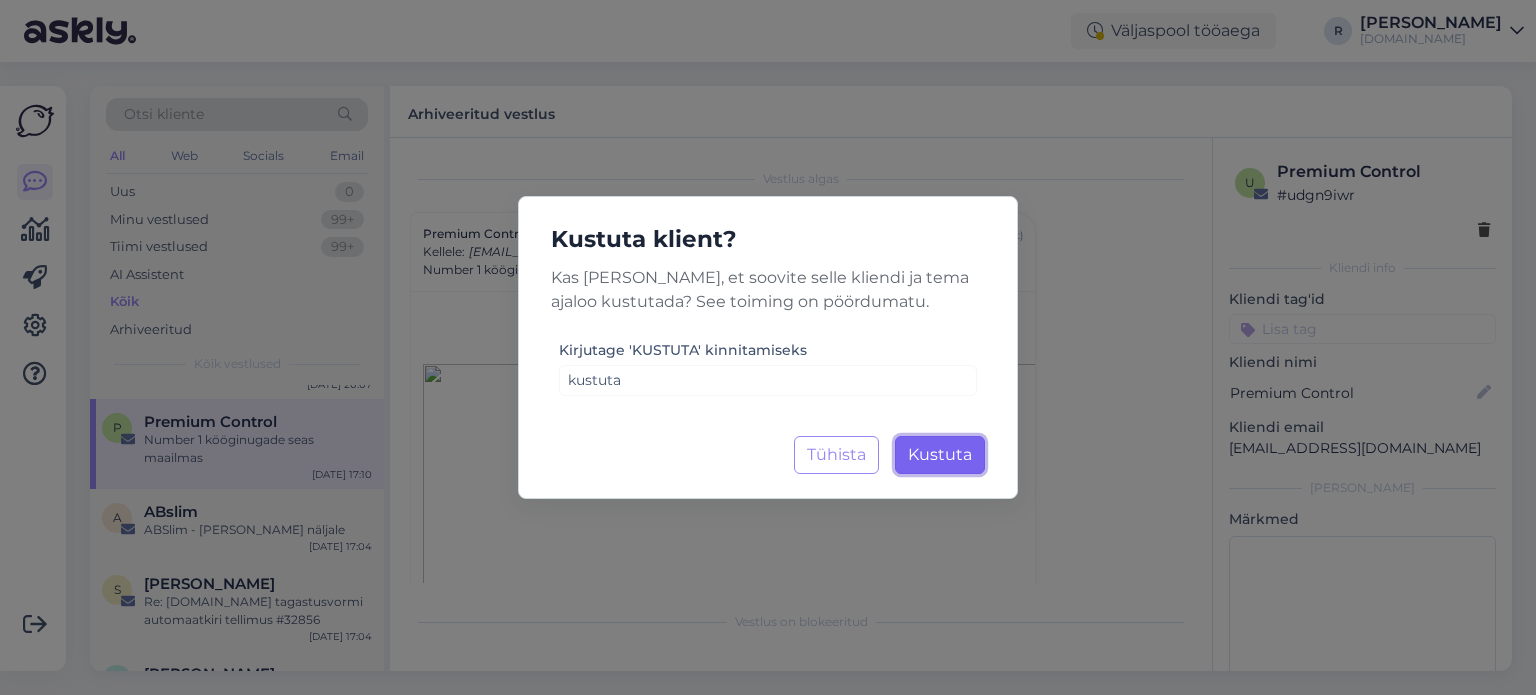 click on "Kustuta" at bounding box center [940, 454] 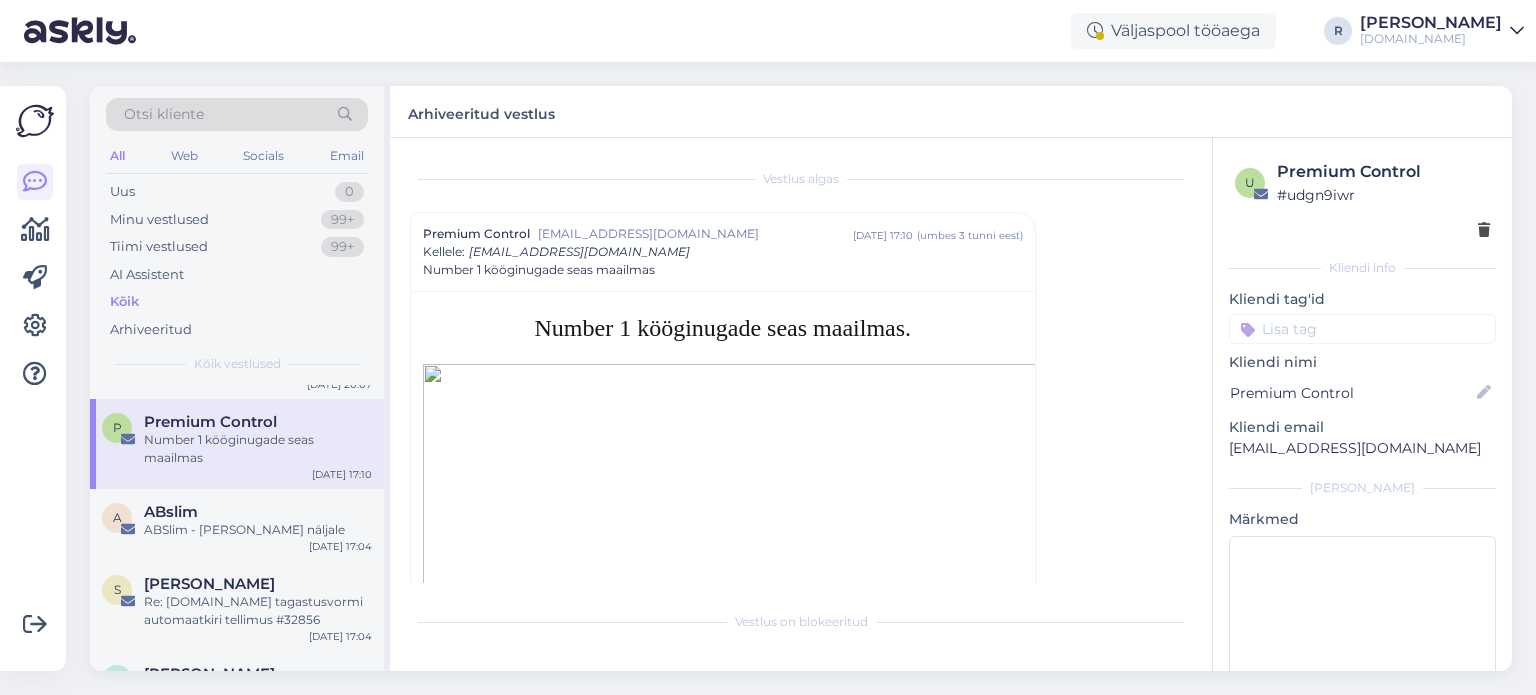 scroll, scrollTop: 0, scrollLeft: 0, axis: both 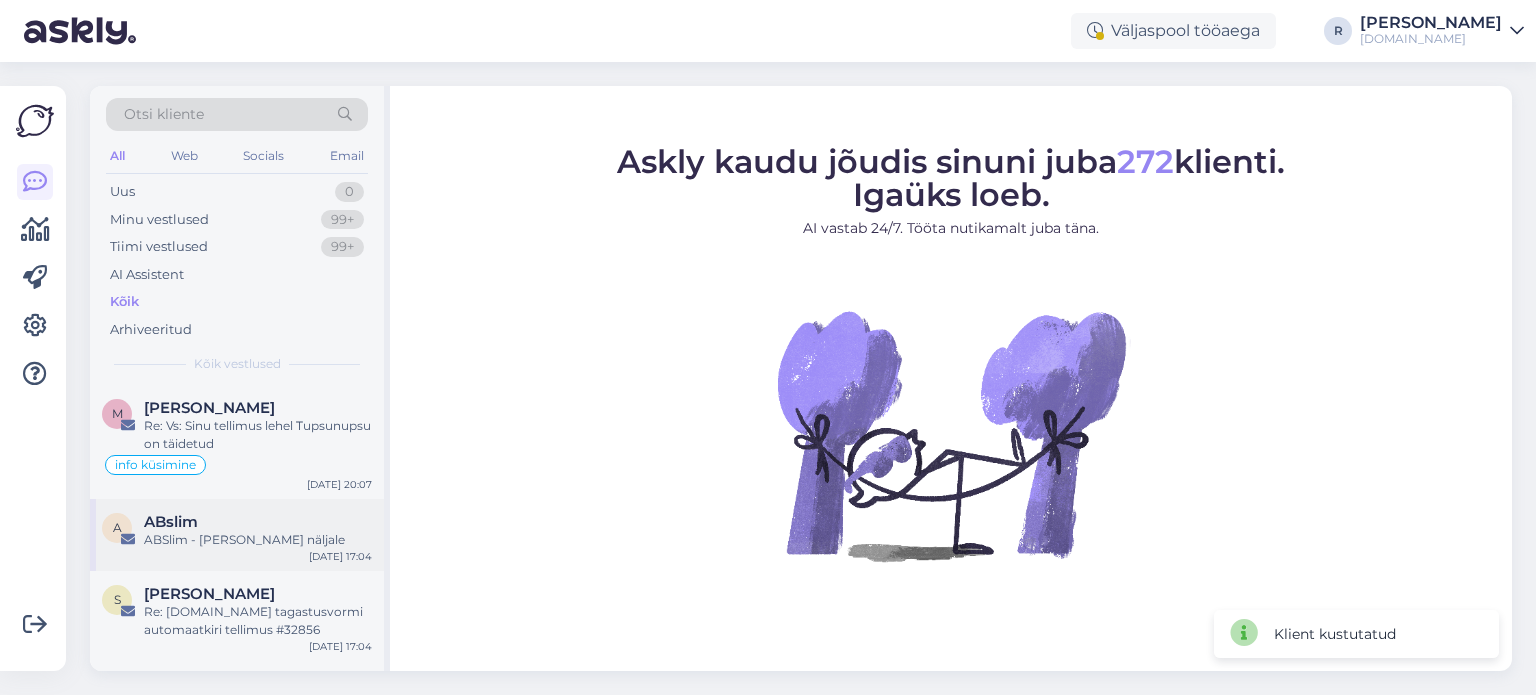 click on "ABslim" at bounding box center (258, 522) 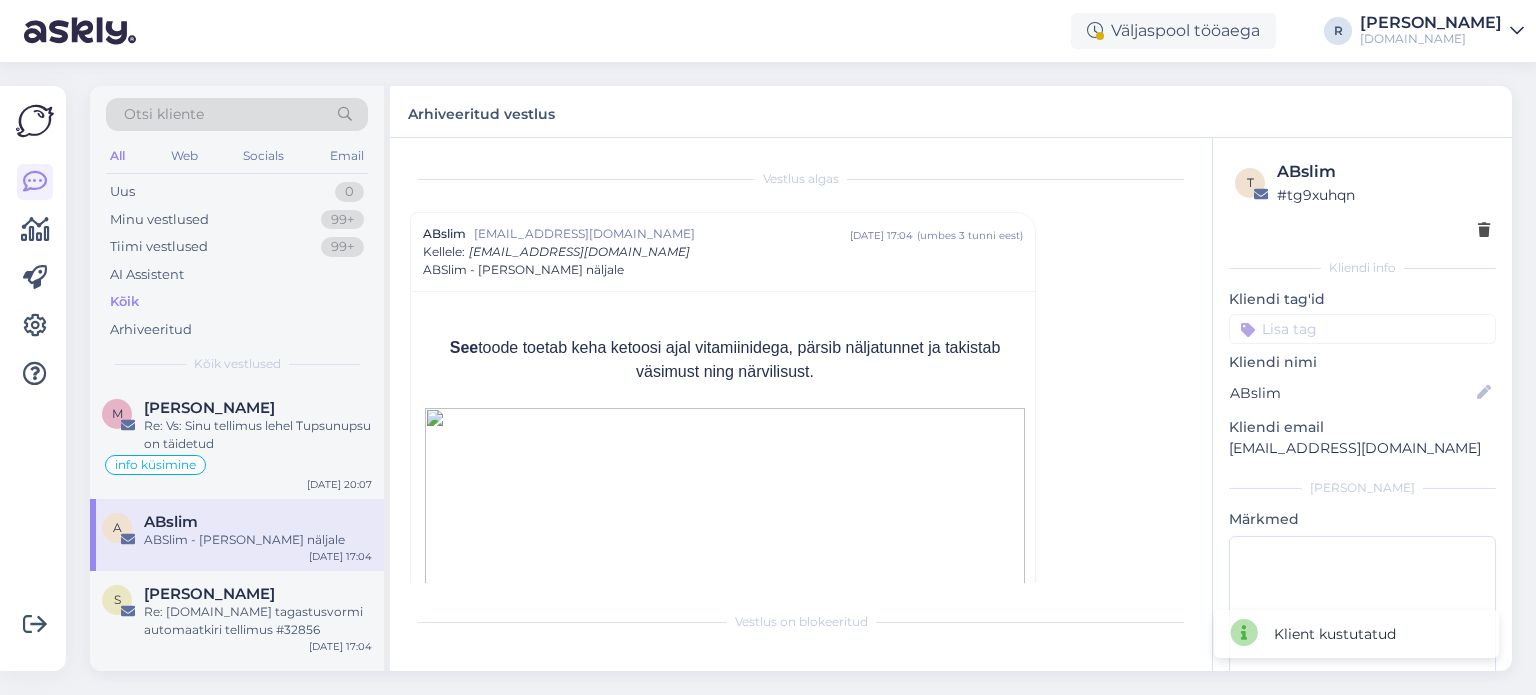 click at bounding box center (1362, 329) 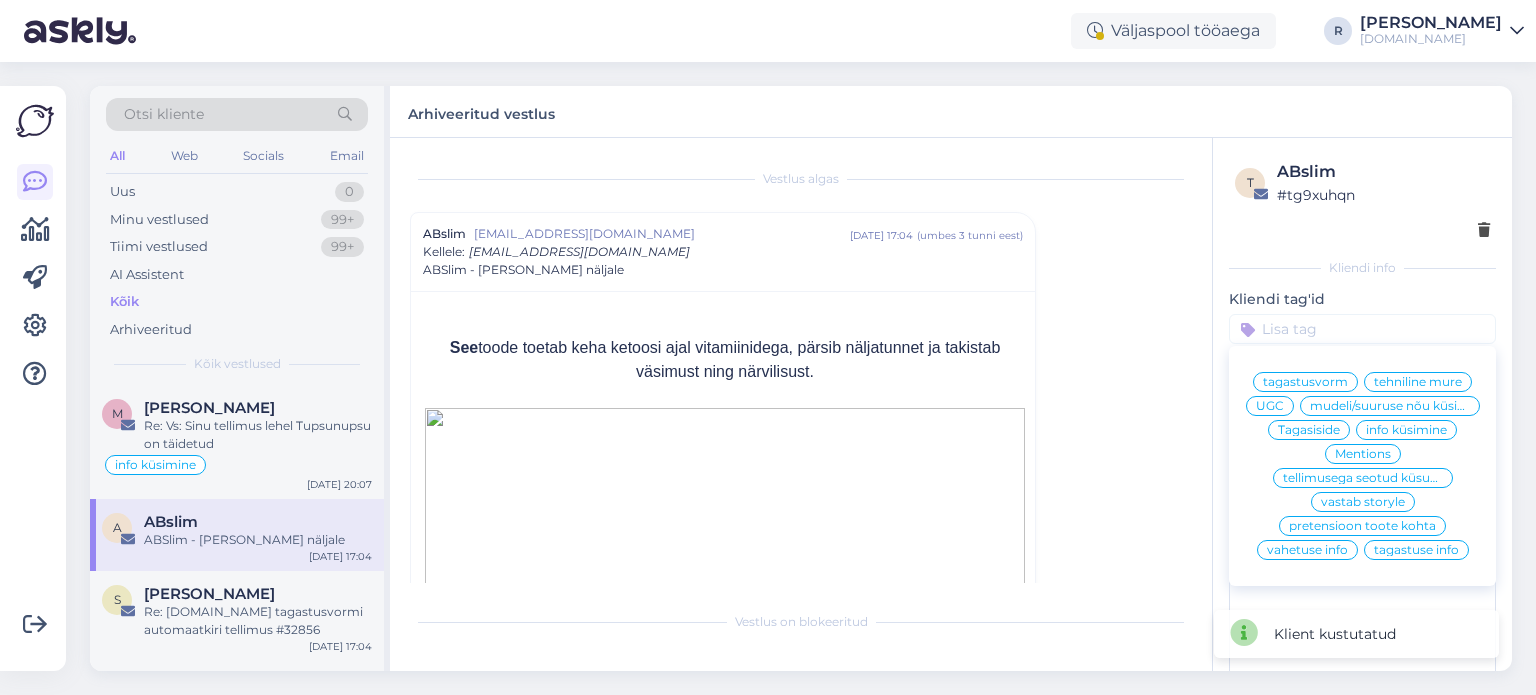 click at bounding box center [1484, 231] 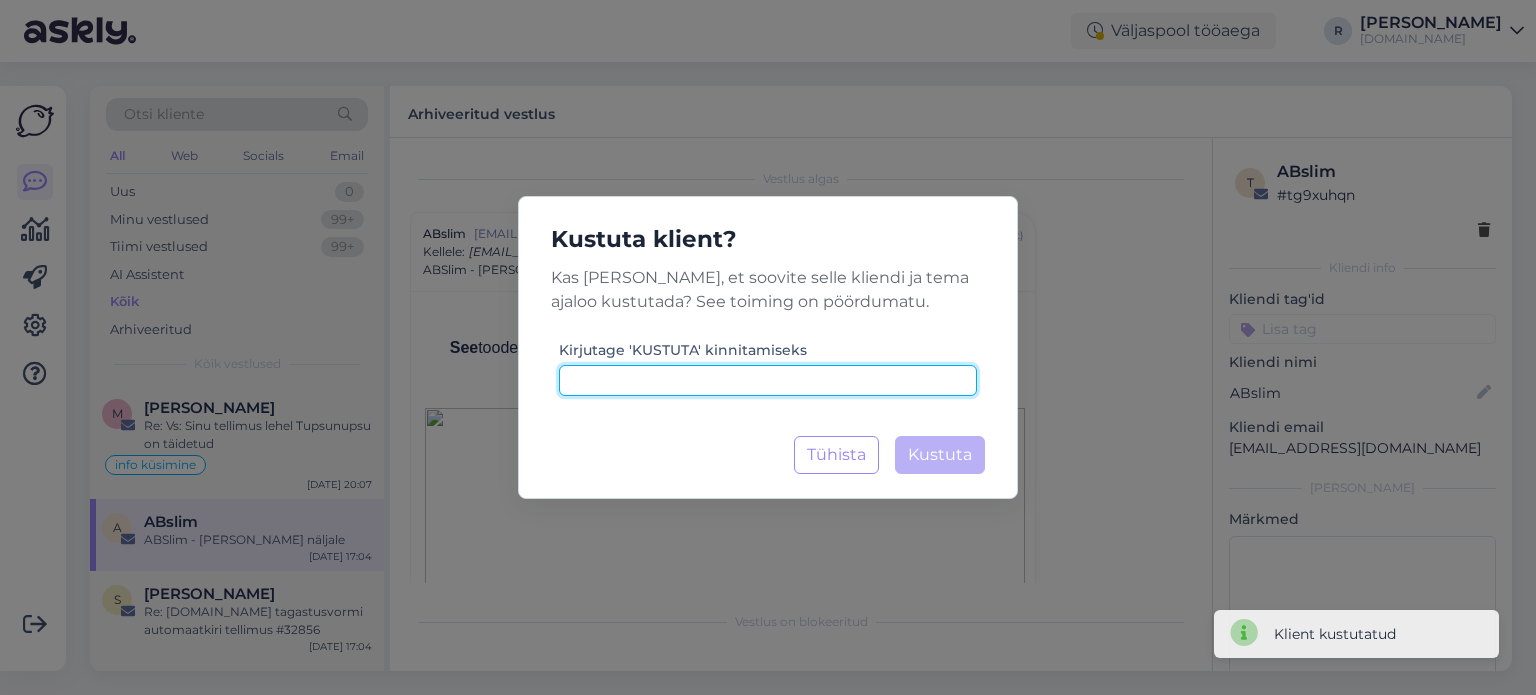 click at bounding box center (768, 380) 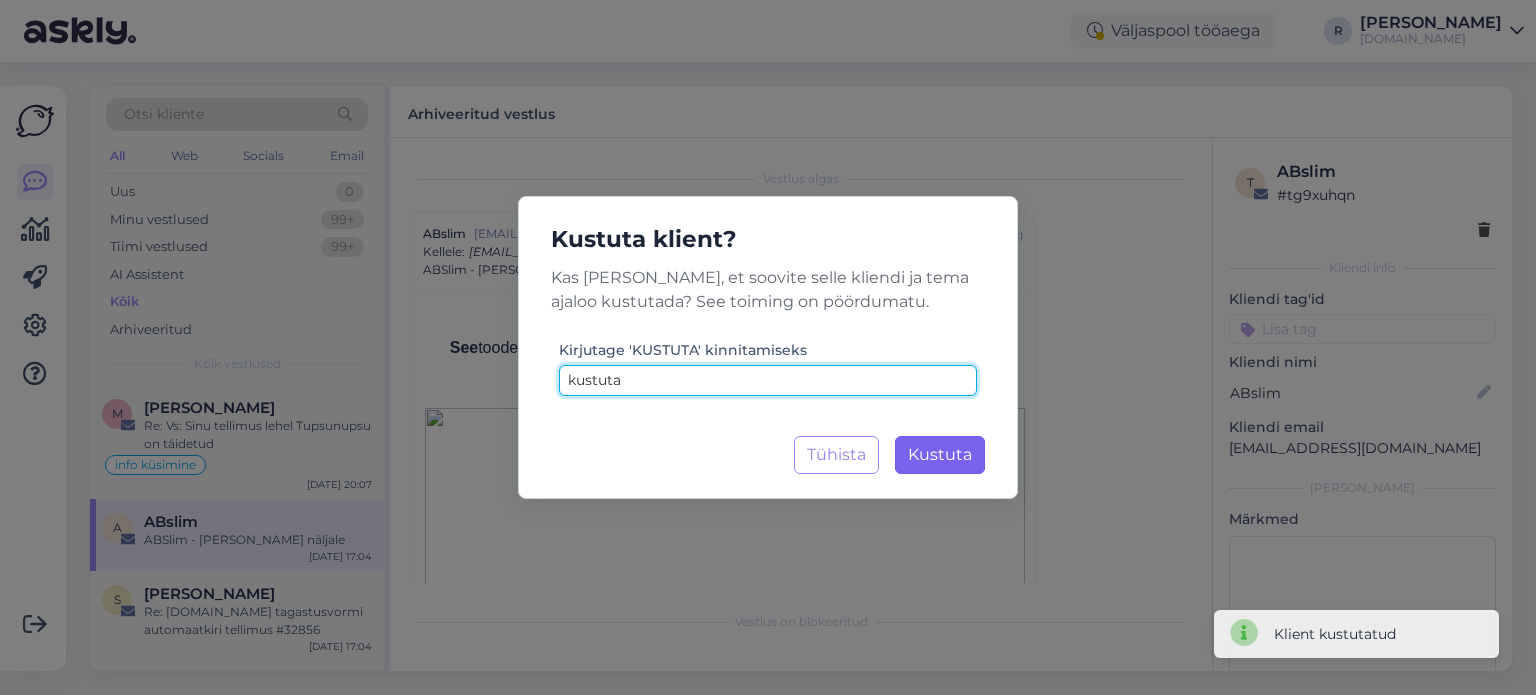 type on "kustuta" 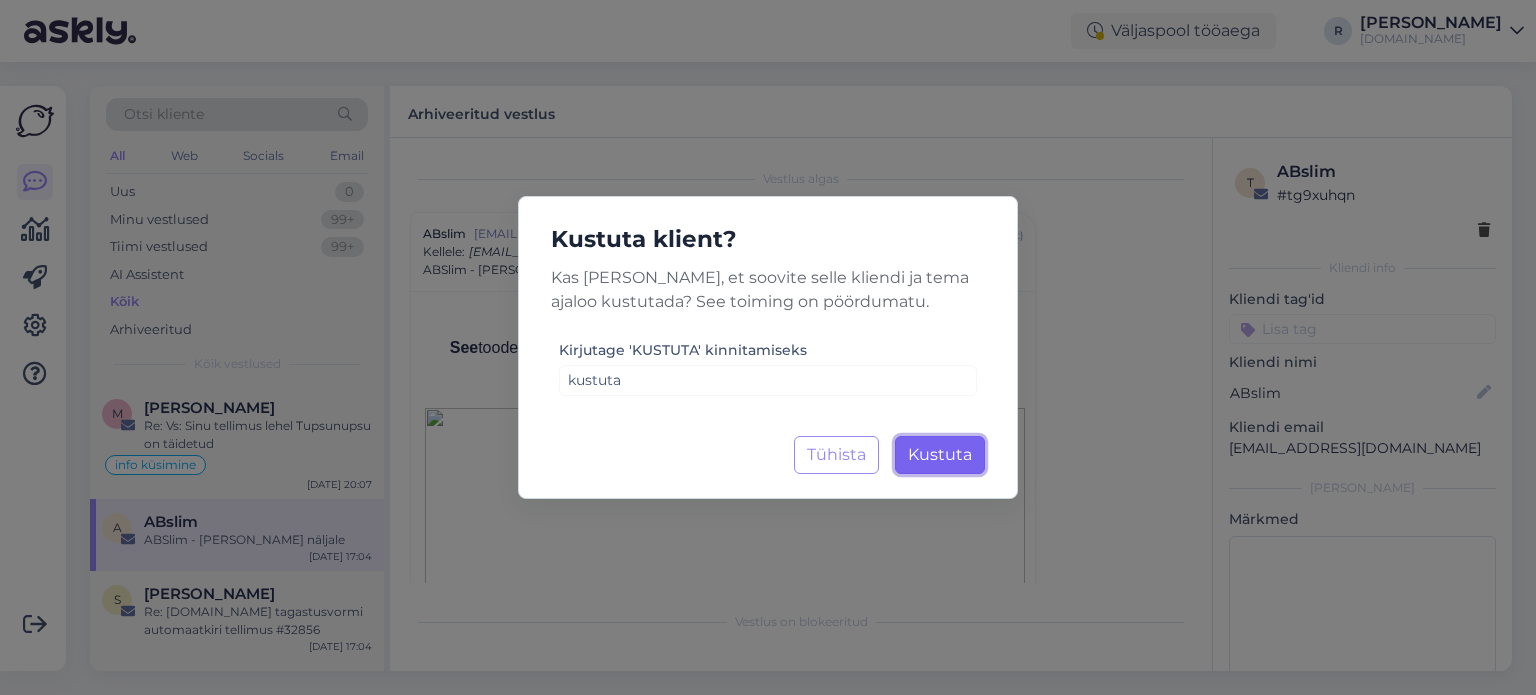 click on "Kustuta Laadimine..." at bounding box center [940, 455] 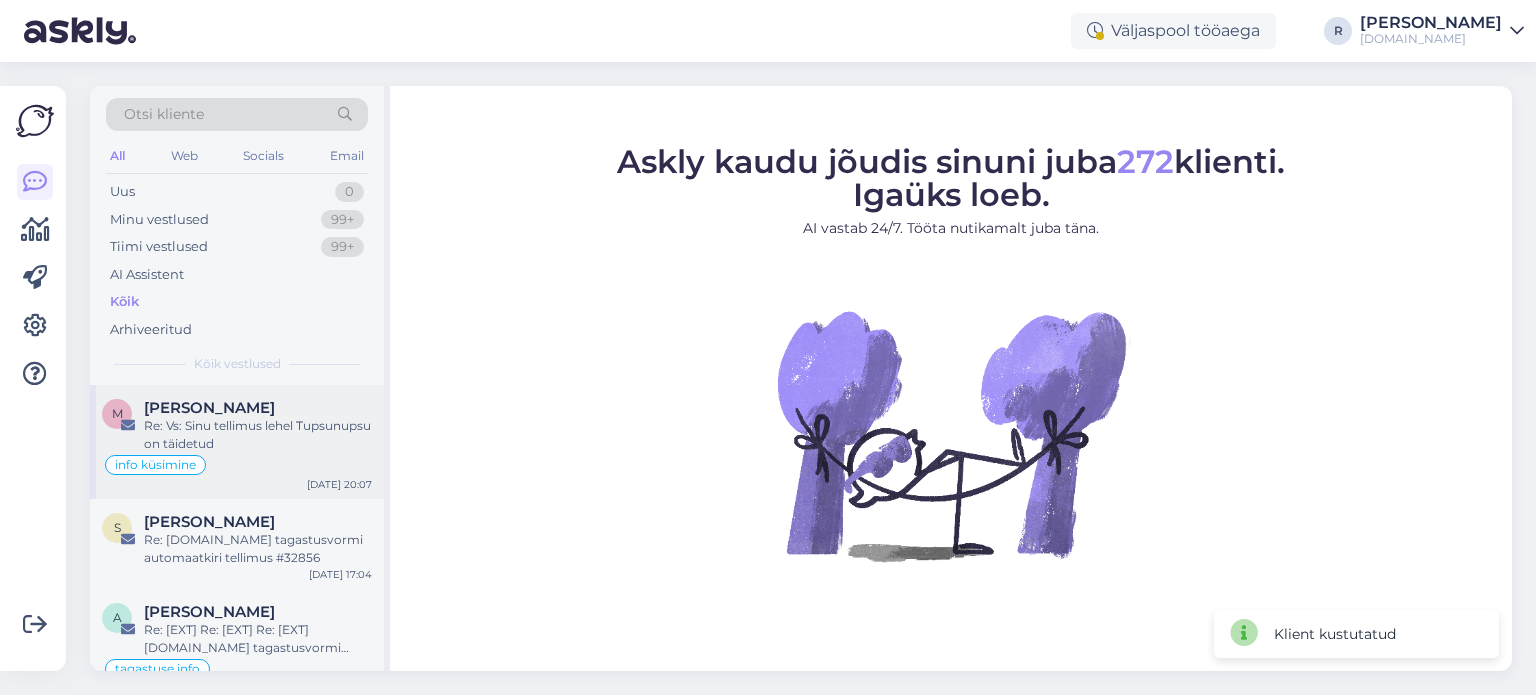 click on "Re: Vs: Sinu tellimus lehel Tupsunupsu on täidetud" at bounding box center [258, 435] 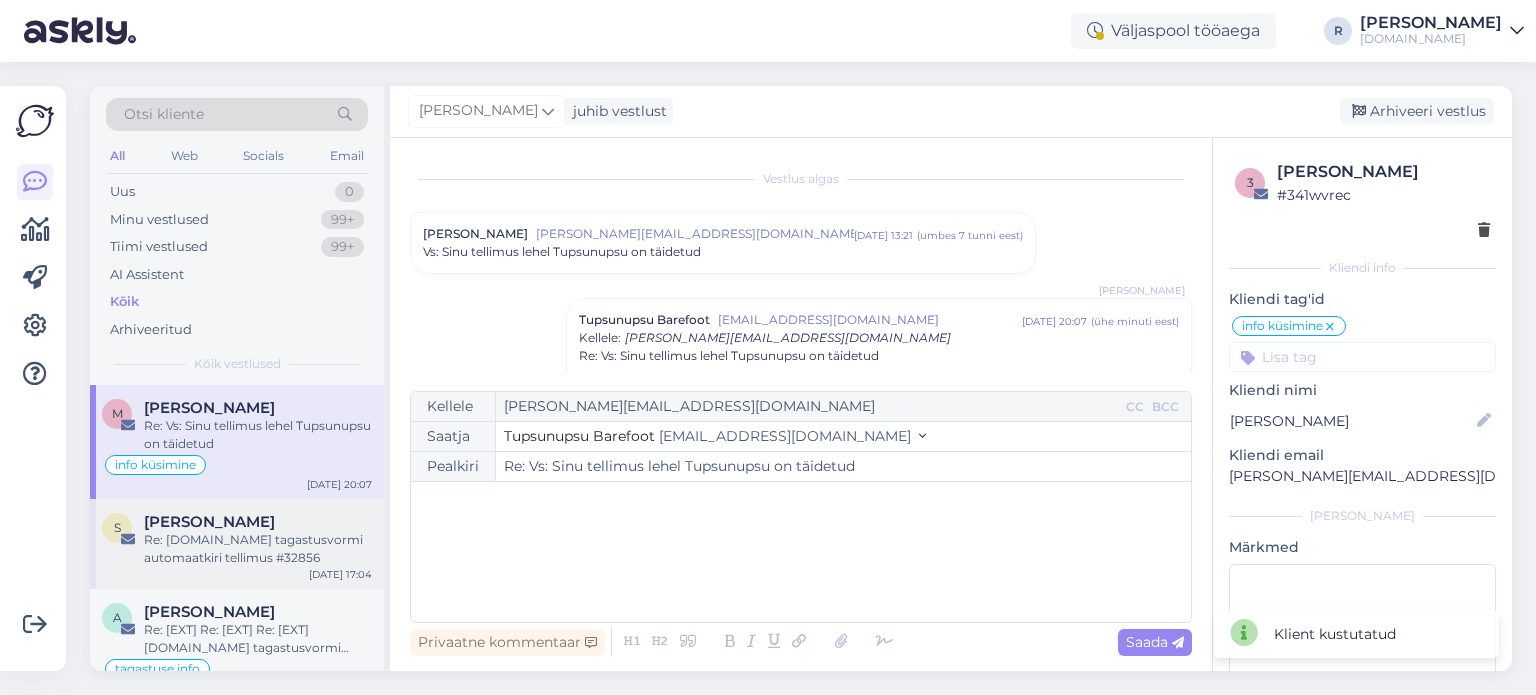 scroll, scrollTop: 140, scrollLeft: 0, axis: vertical 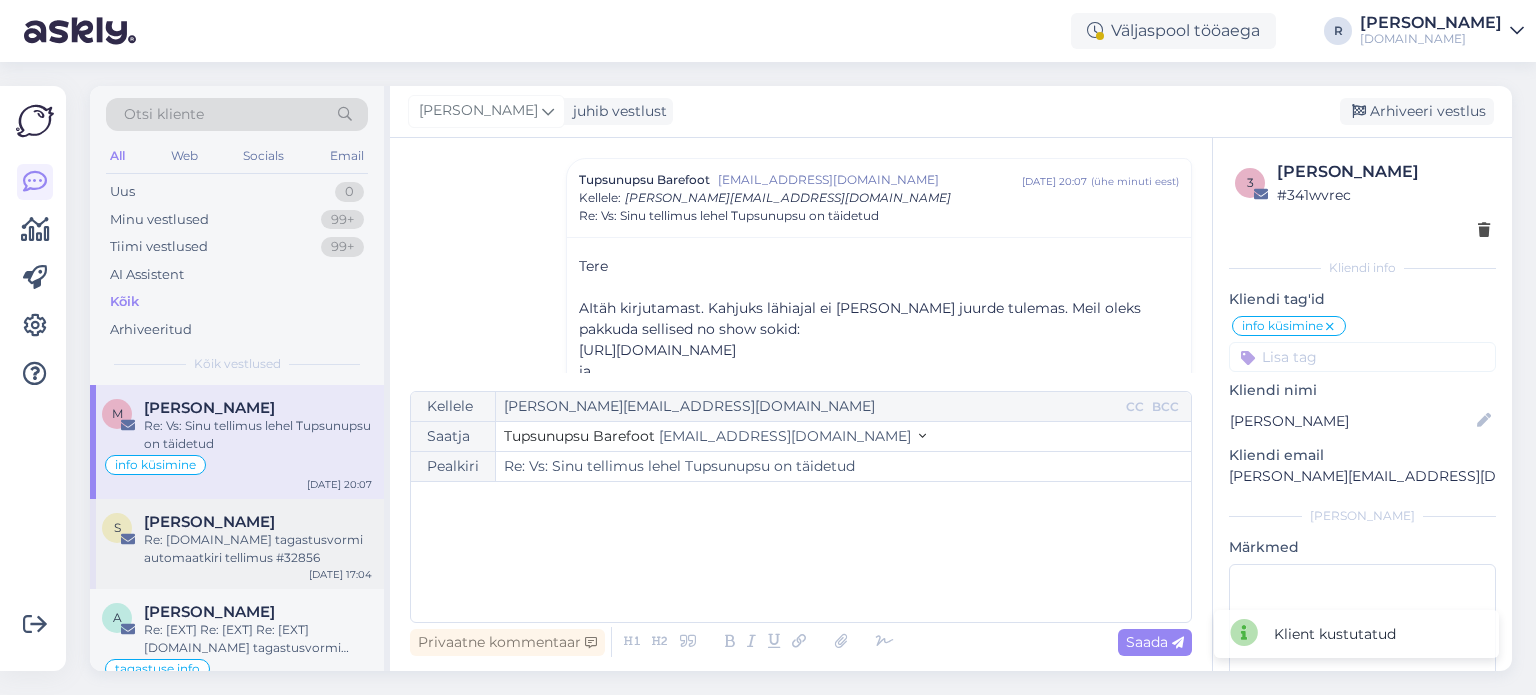 click on "S [PERSON_NAME] Re: [DOMAIN_NAME] tagastusvormi automaatkiri tellimus #32856 [DATE] 17:04" at bounding box center [237, 544] 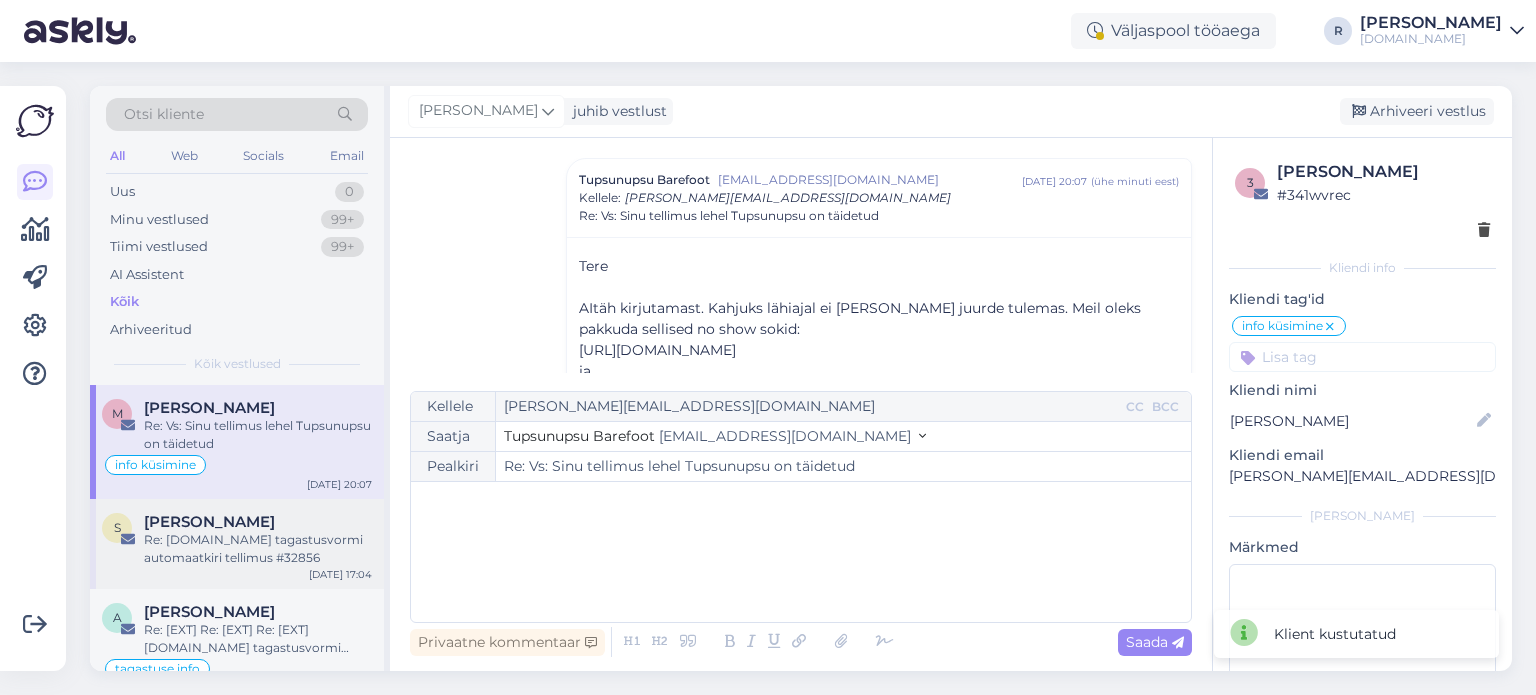 scroll, scrollTop: 0, scrollLeft: 0, axis: both 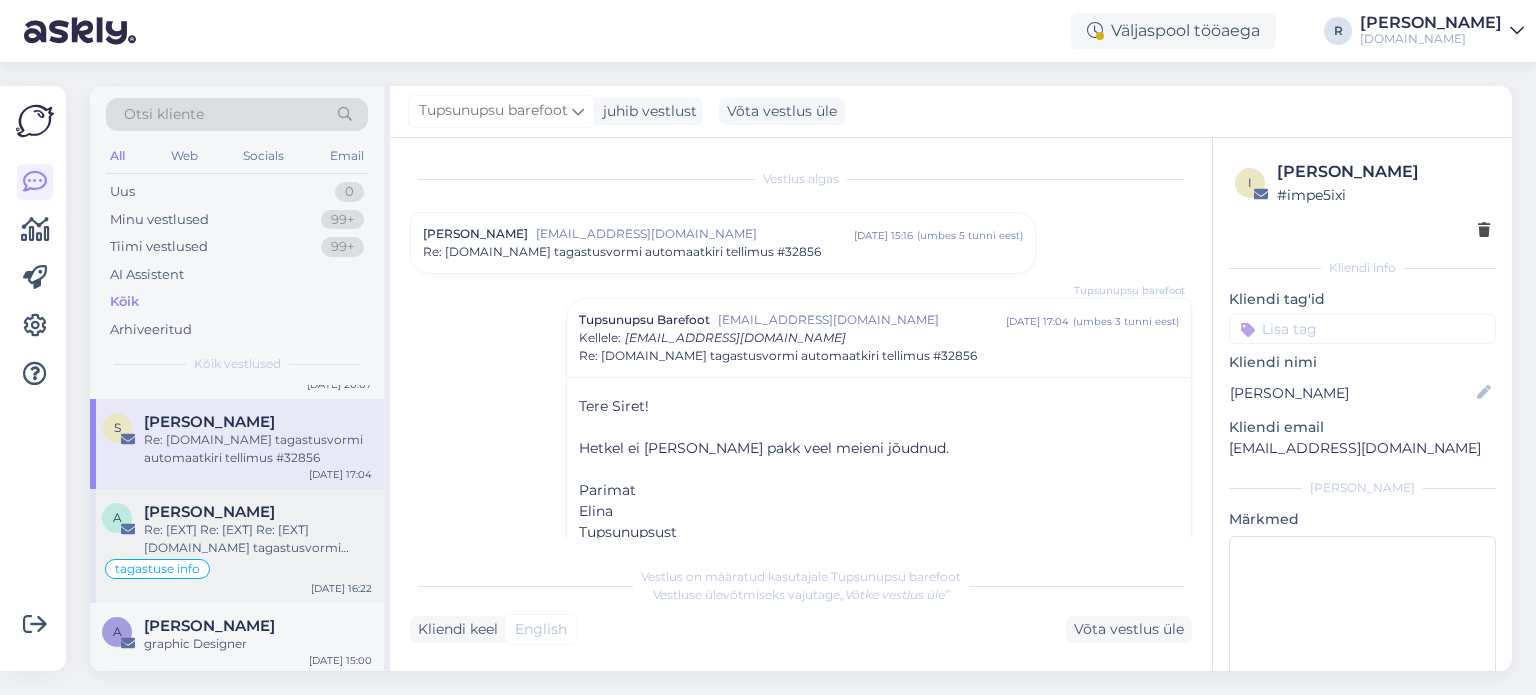 click on "Re: [EXT] Re: [EXT] Re: [EXT] [DOMAIN_NAME] tagastusvormi automaatkiri tellimus #32902" at bounding box center [258, 539] 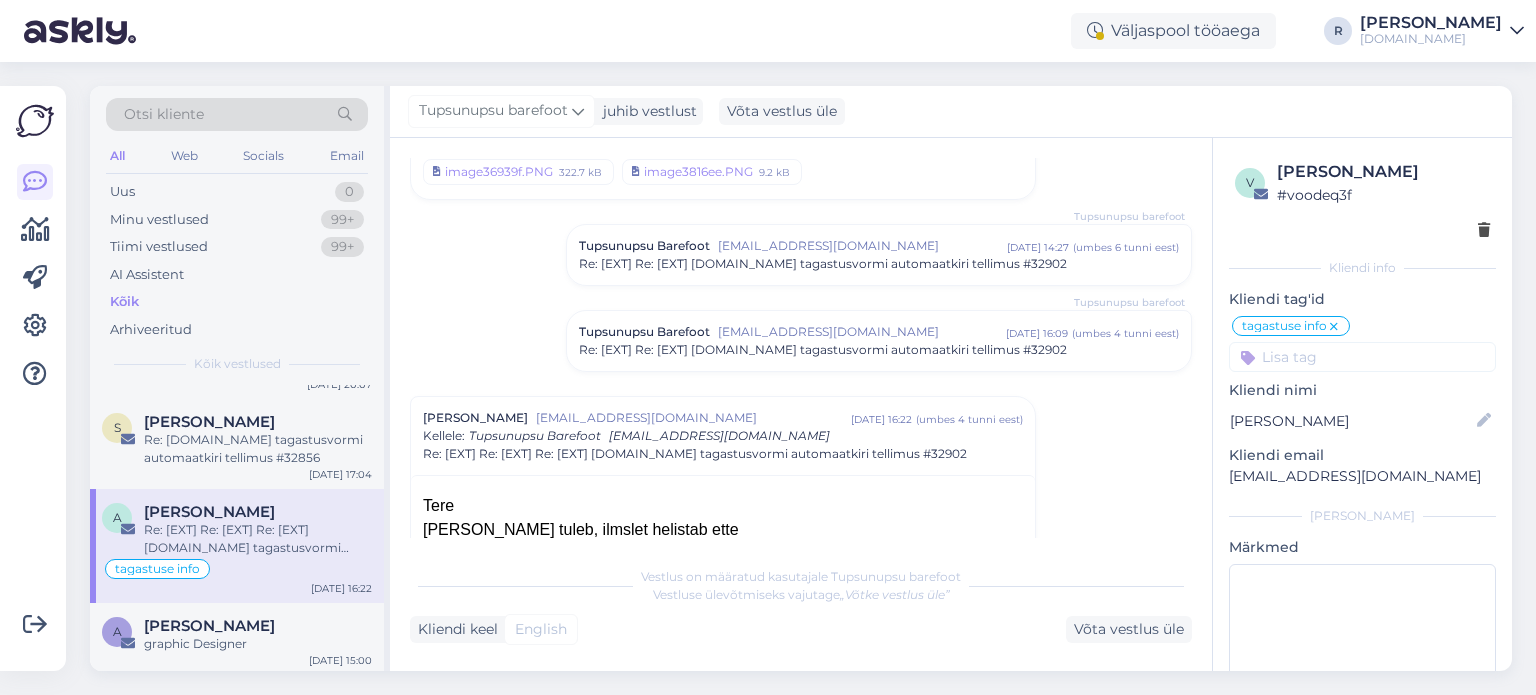 scroll, scrollTop: 350, scrollLeft: 0, axis: vertical 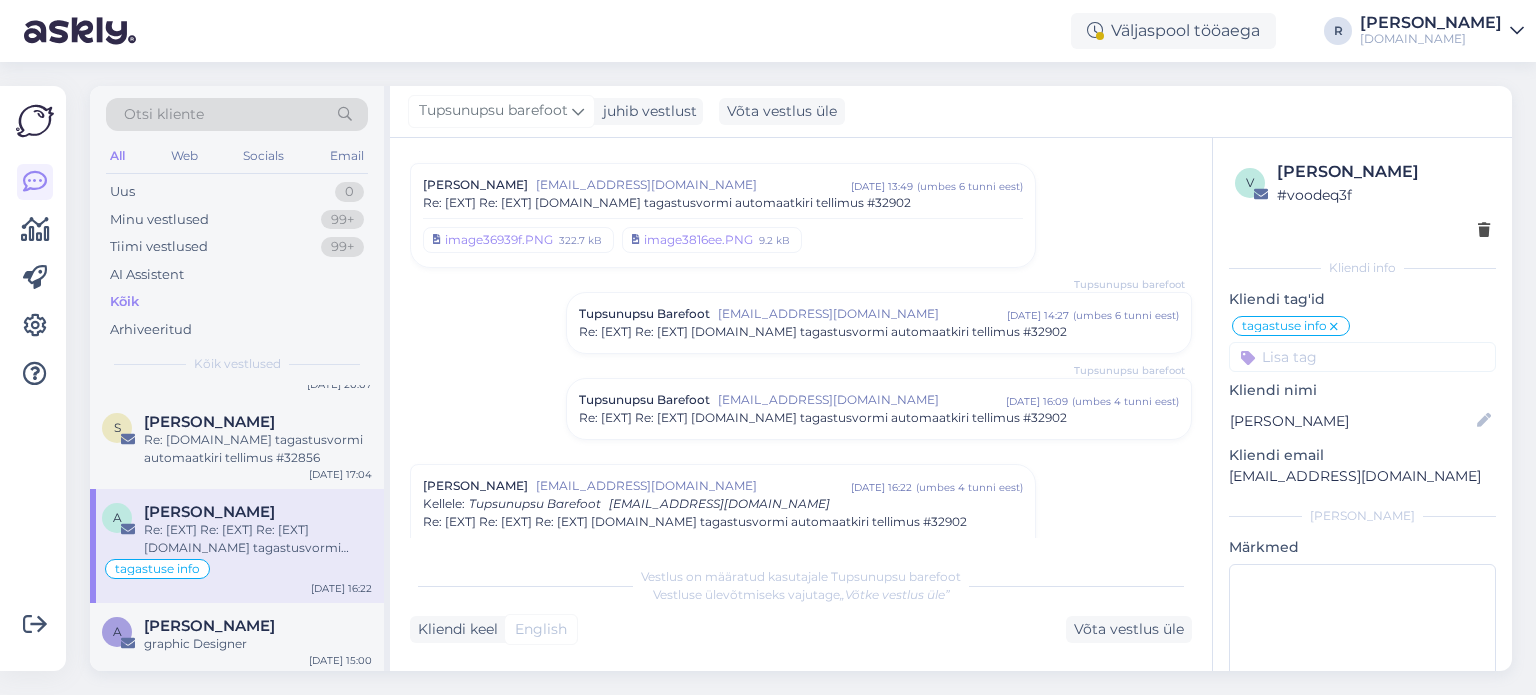 click on "[EMAIL_ADDRESS][DOMAIN_NAME]" at bounding box center (862, 314) 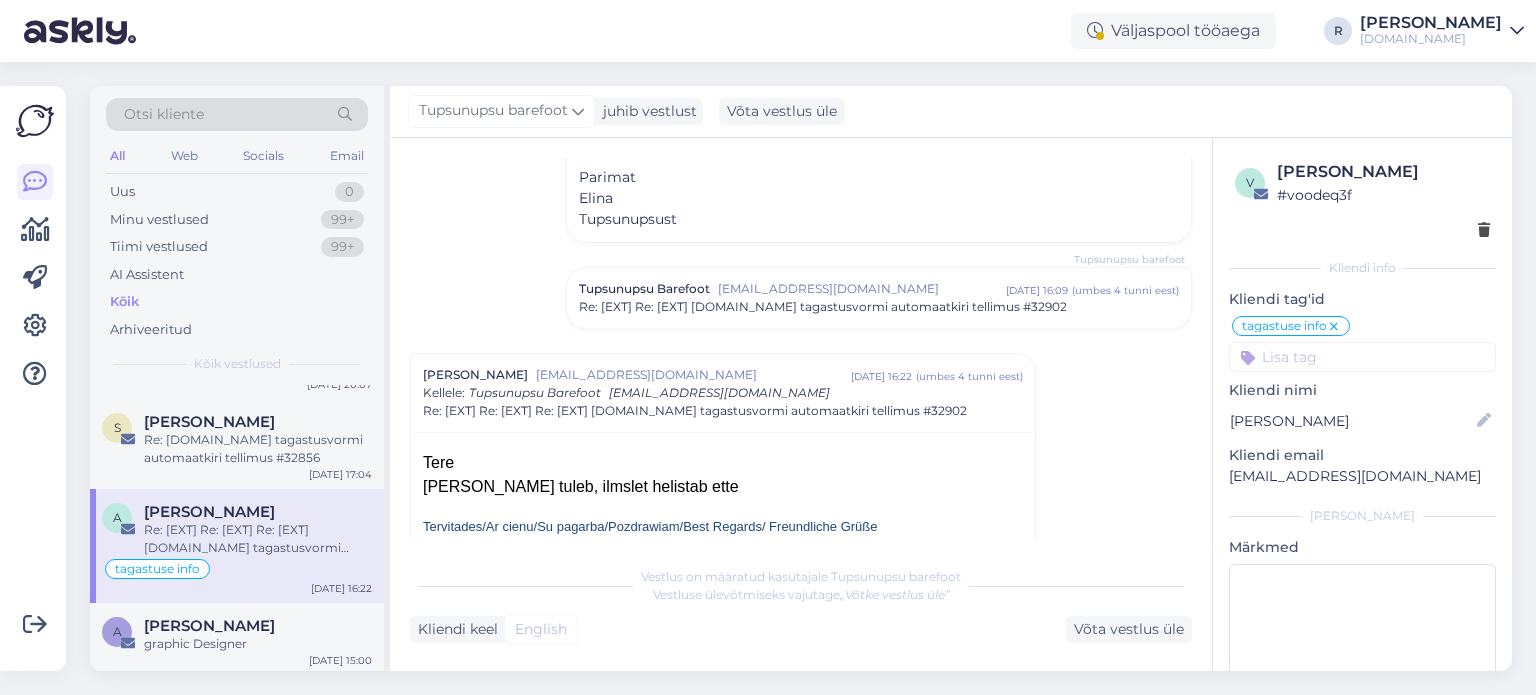 scroll, scrollTop: 650, scrollLeft: 0, axis: vertical 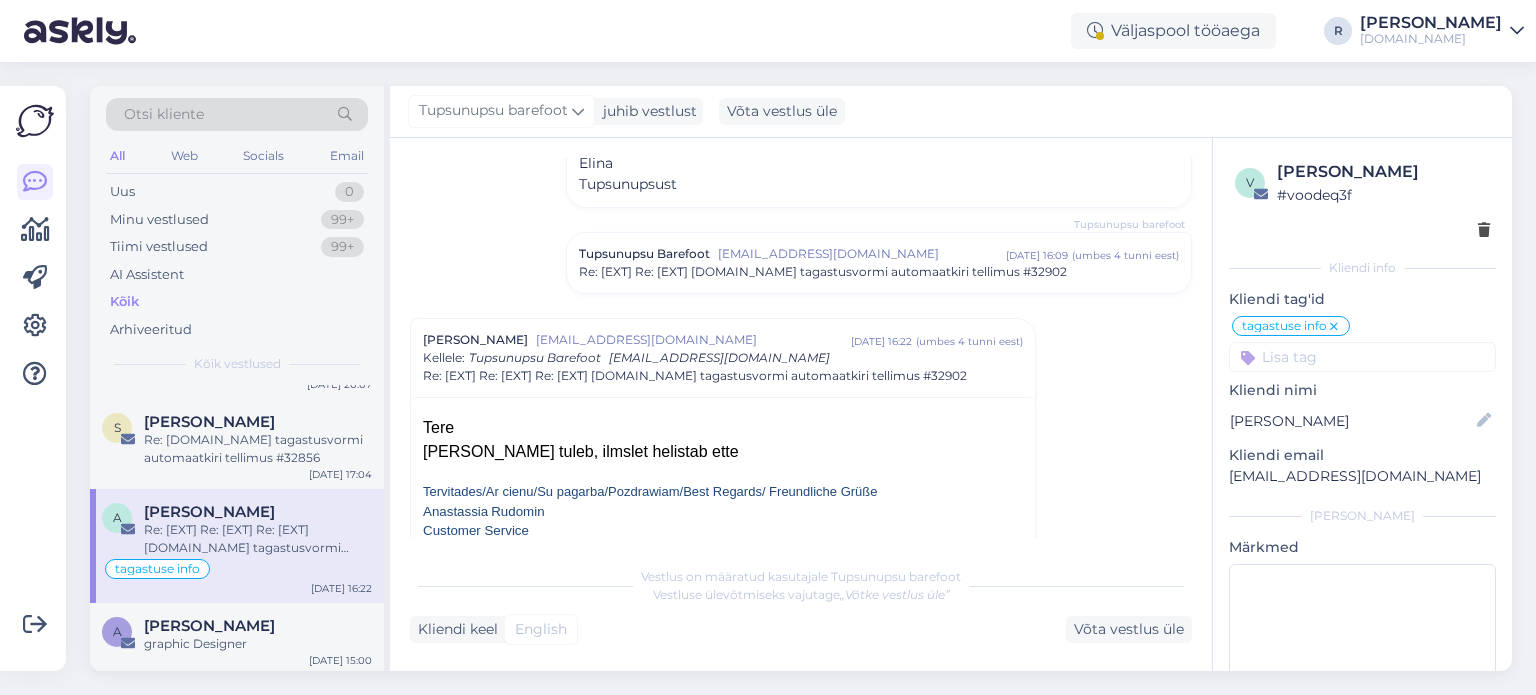 click on "Tupsunupsu Barefoot [EMAIL_ADDRESS][DOMAIN_NAME] [DATE] 16:09 ( umbes 4 tunni eest ) Re: [EXT] Re: [EXT] [DOMAIN_NAME] tagastusvormi automaatkiri tellimus #32902" at bounding box center (879, 263) 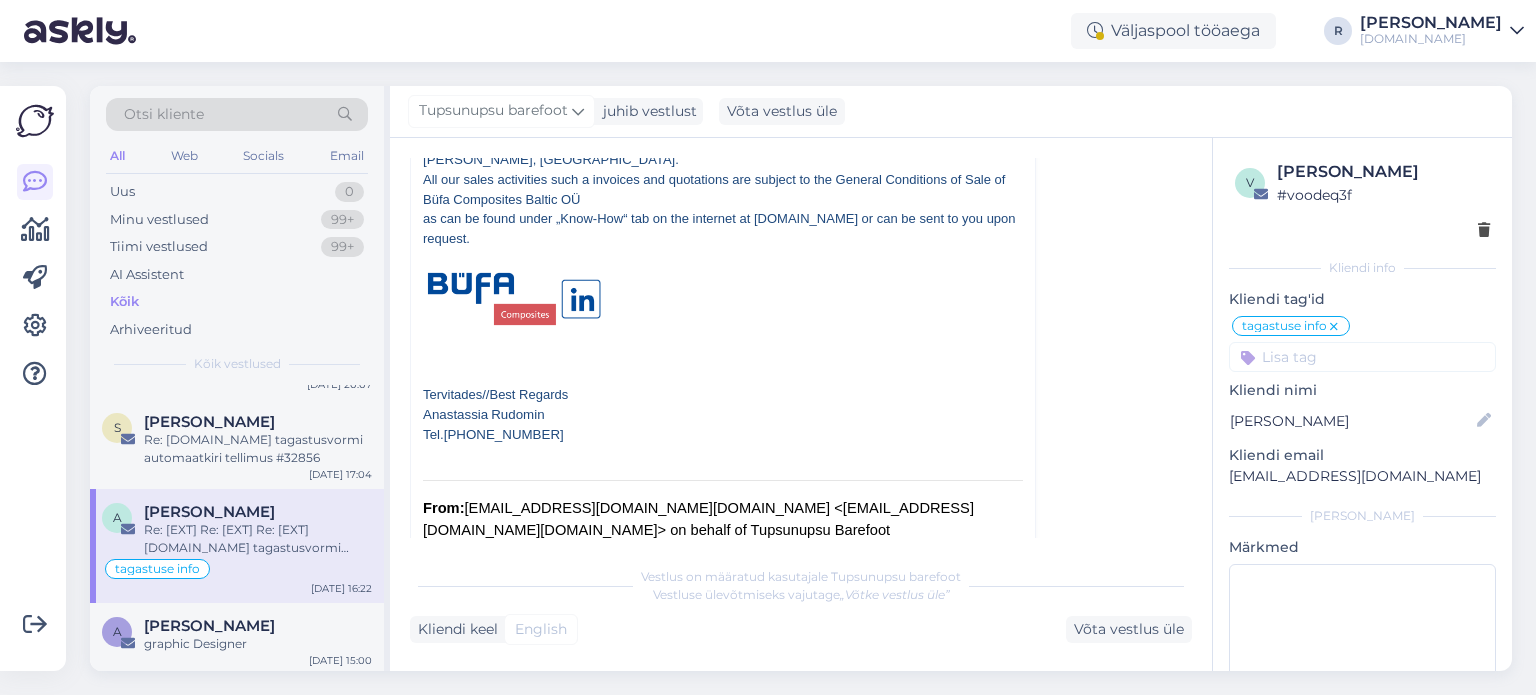 scroll, scrollTop: 1450, scrollLeft: 0, axis: vertical 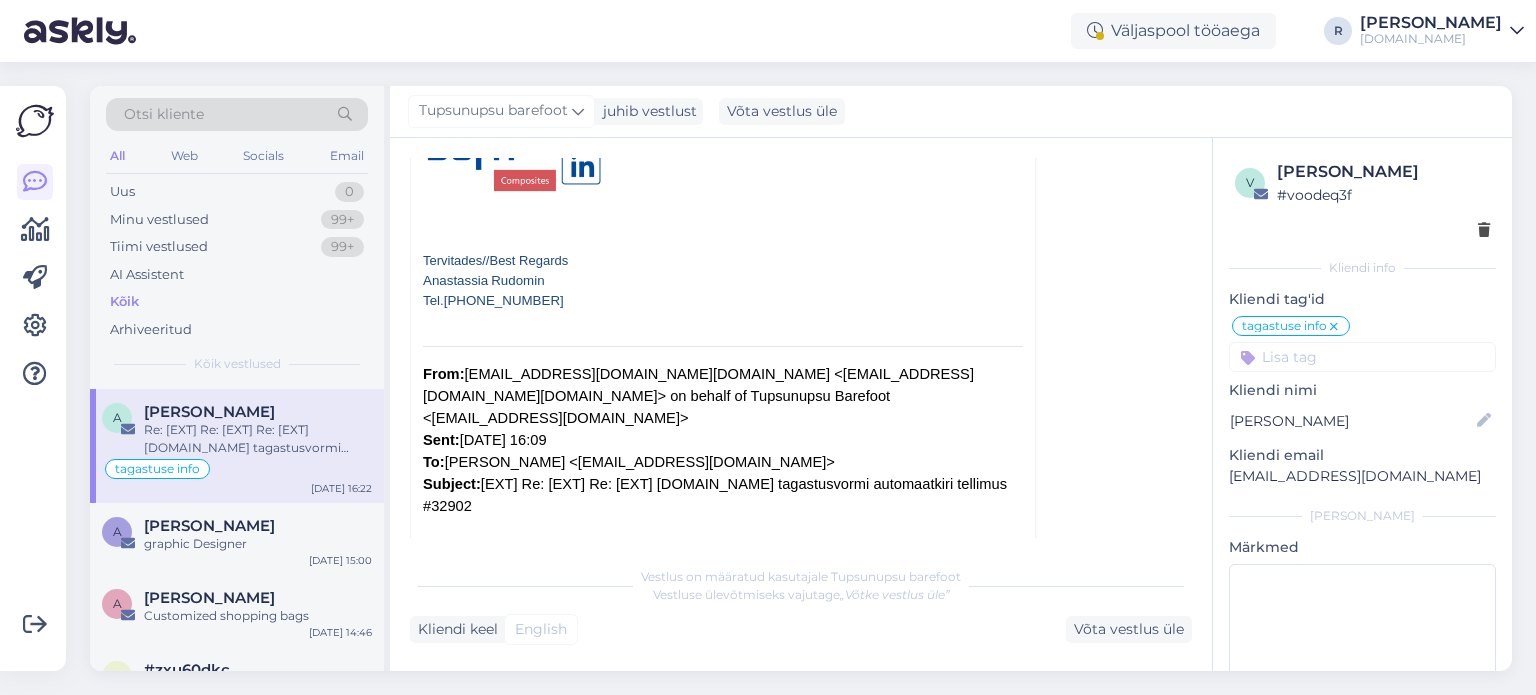 click on "A [PERSON_NAME] graphic Designer [DATE] 15:00" at bounding box center [237, 539] 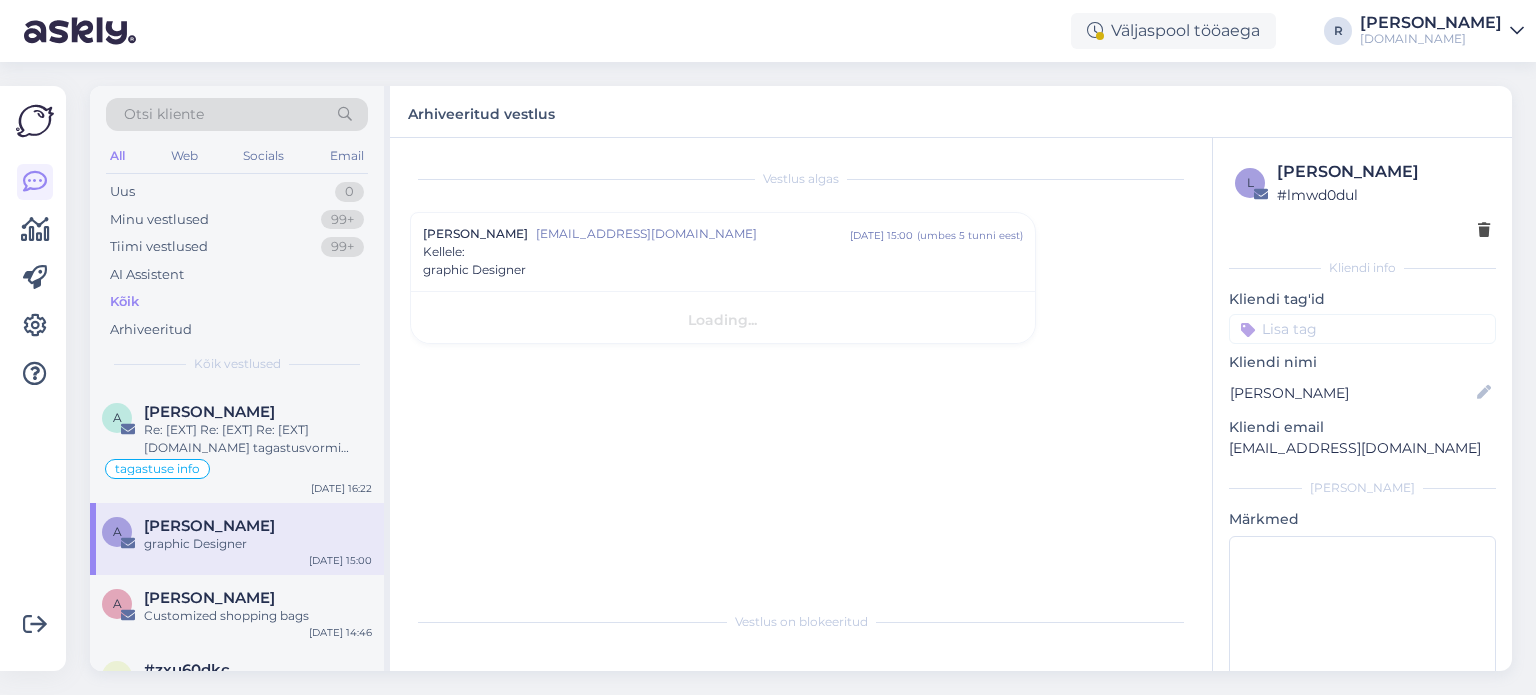scroll, scrollTop: 0, scrollLeft: 0, axis: both 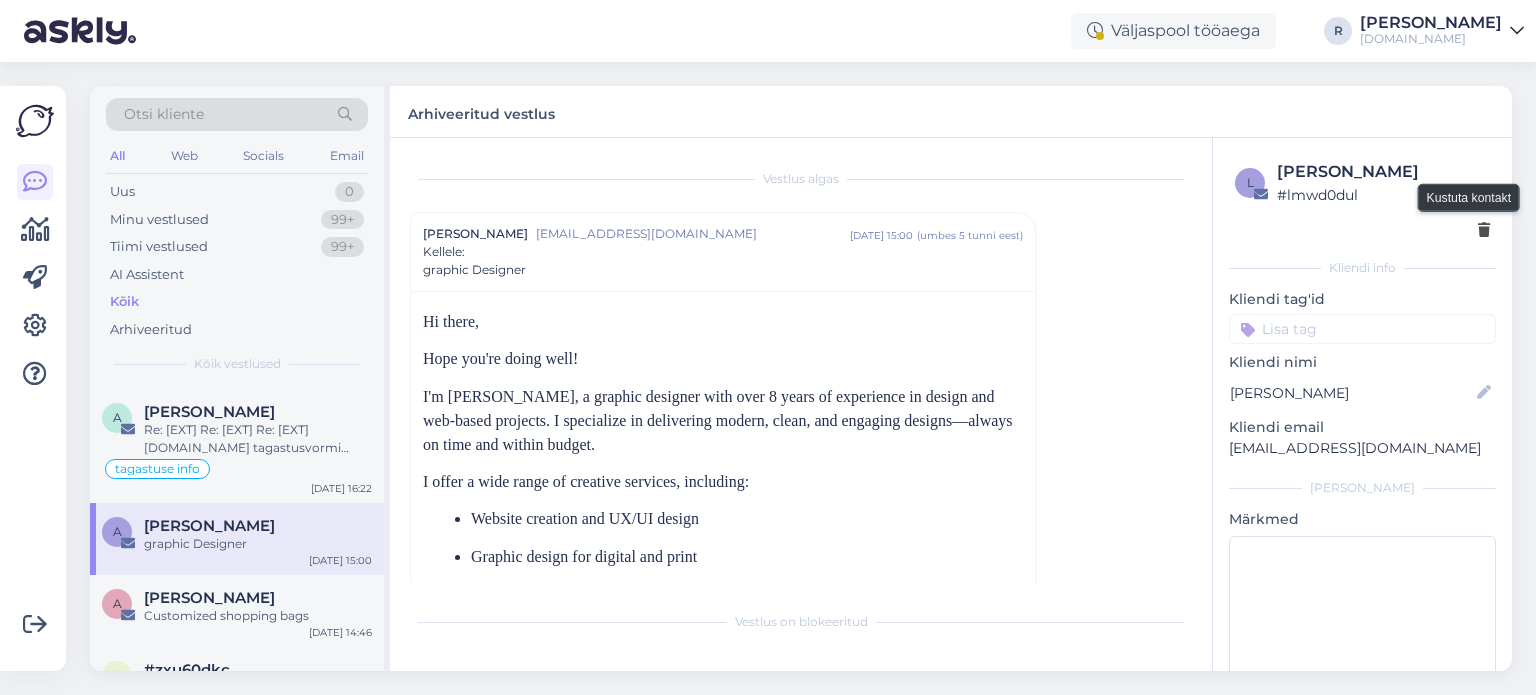 click at bounding box center (1484, 231) 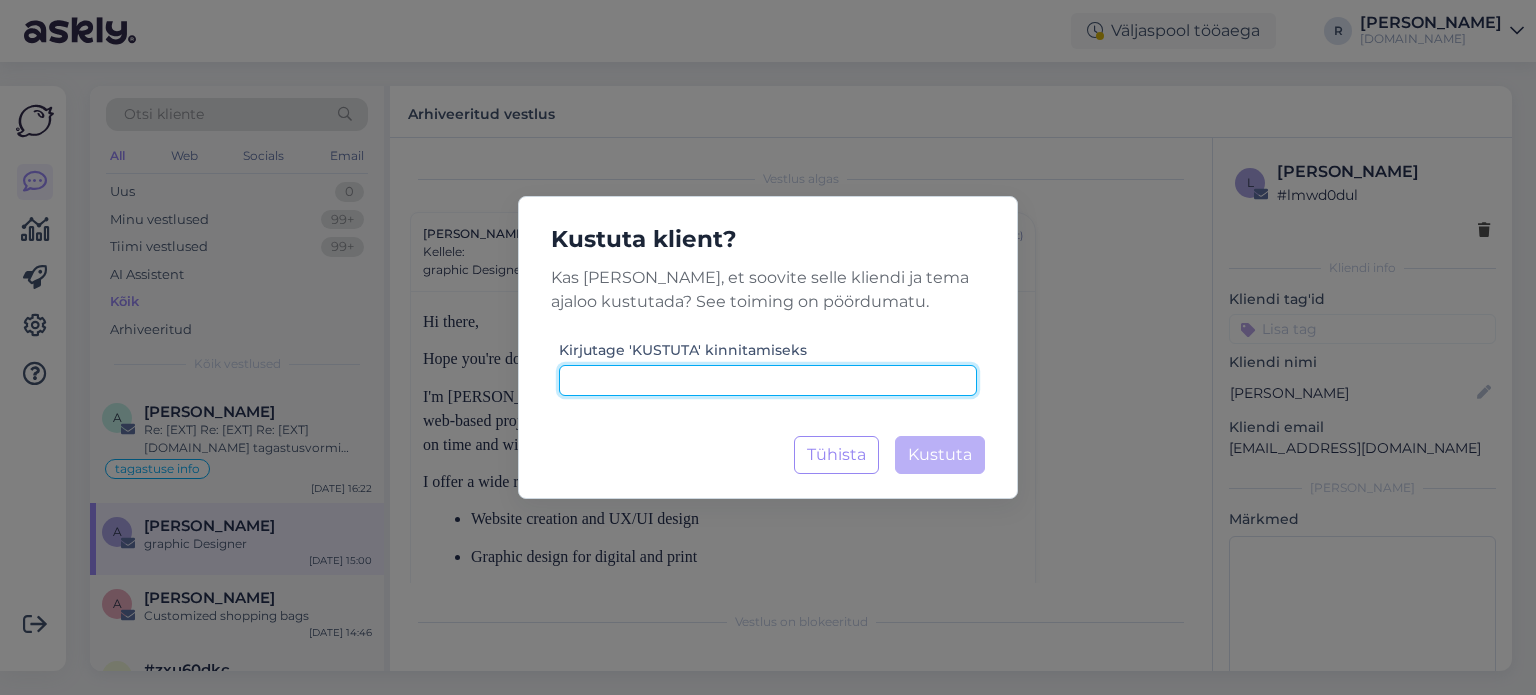 click at bounding box center (768, 380) 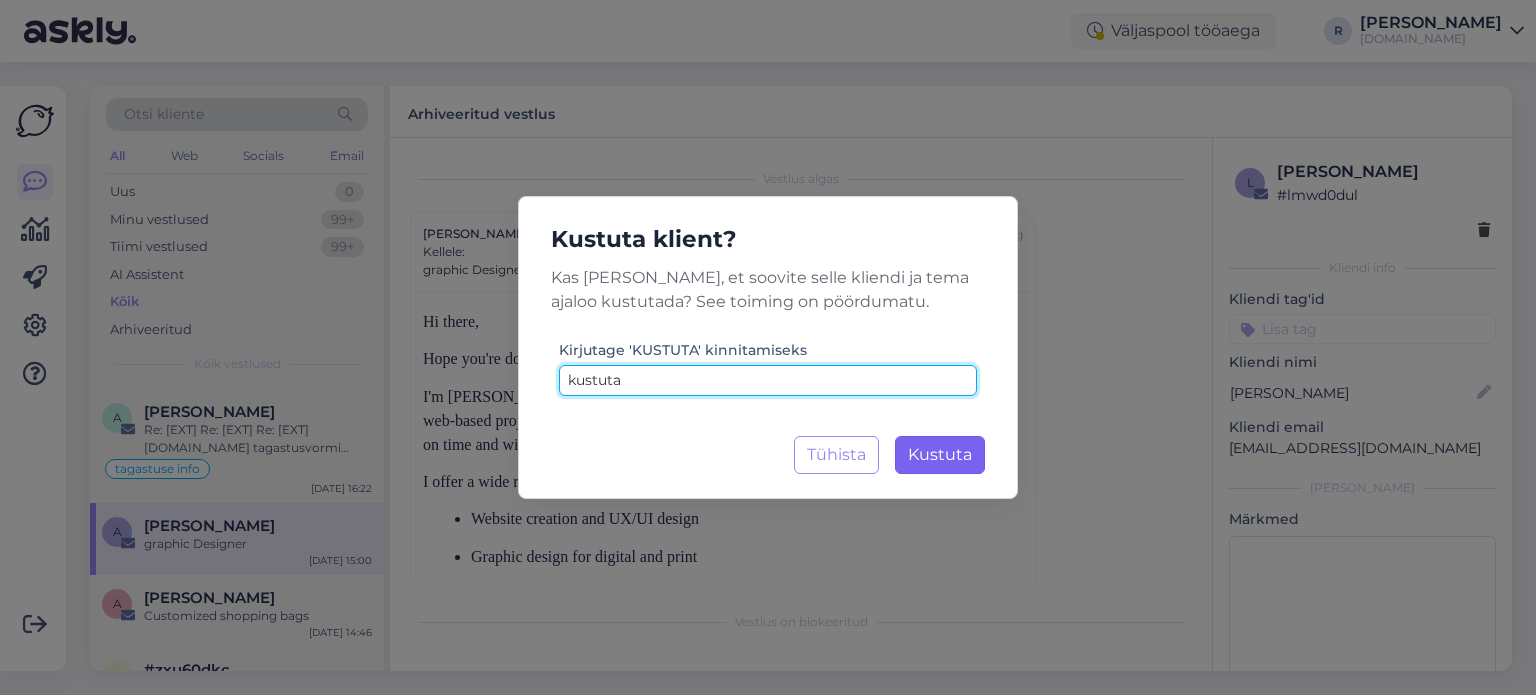 type on "kustuta" 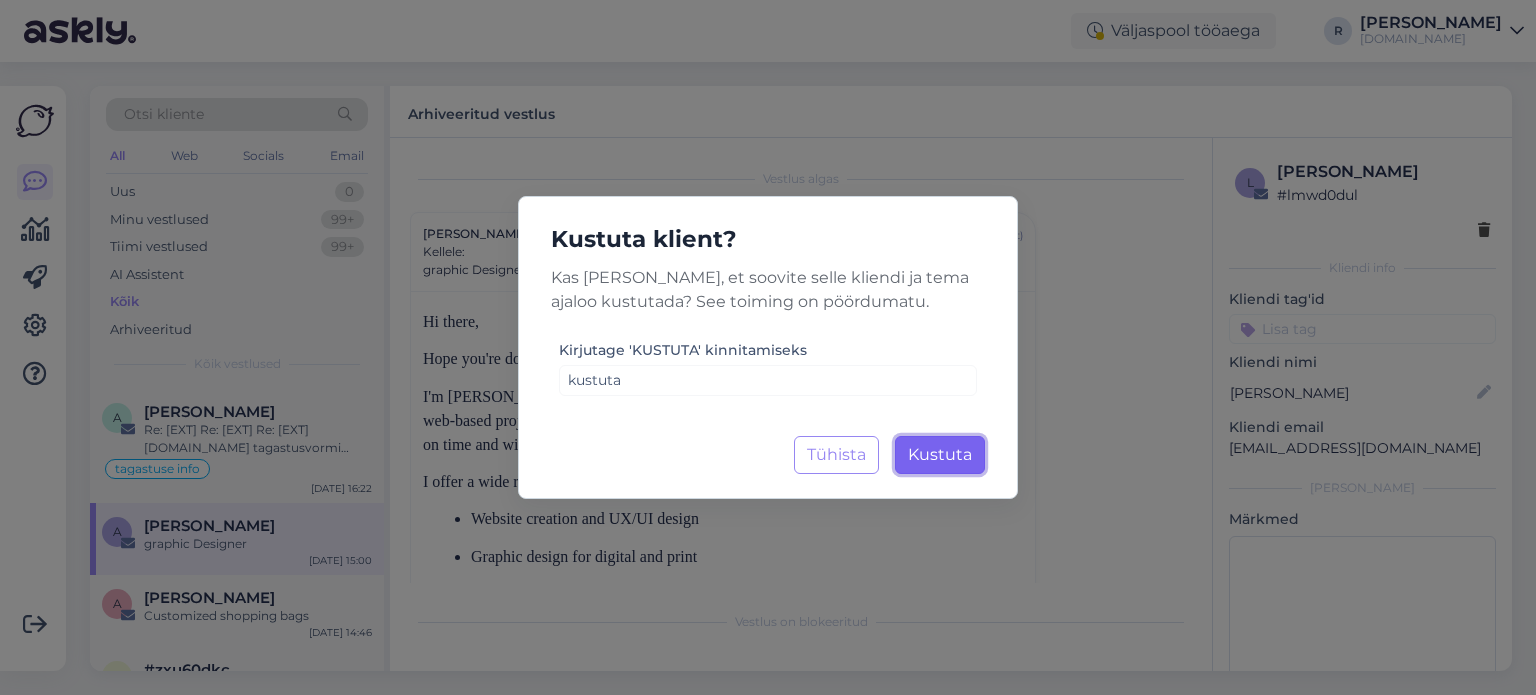 click on "Kustuta Laadimine..." at bounding box center (940, 455) 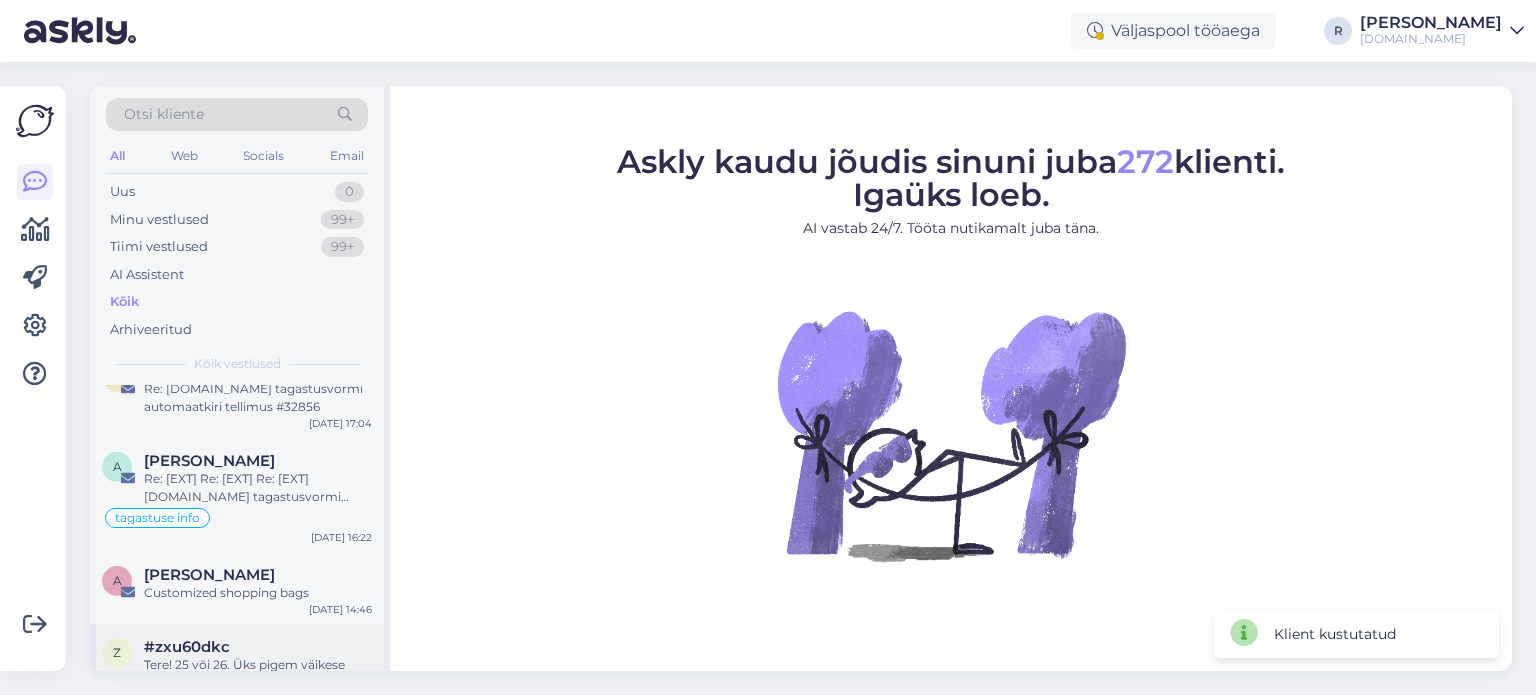 scroll, scrollTop: 200, scrollLeft: 0, axis: vertical 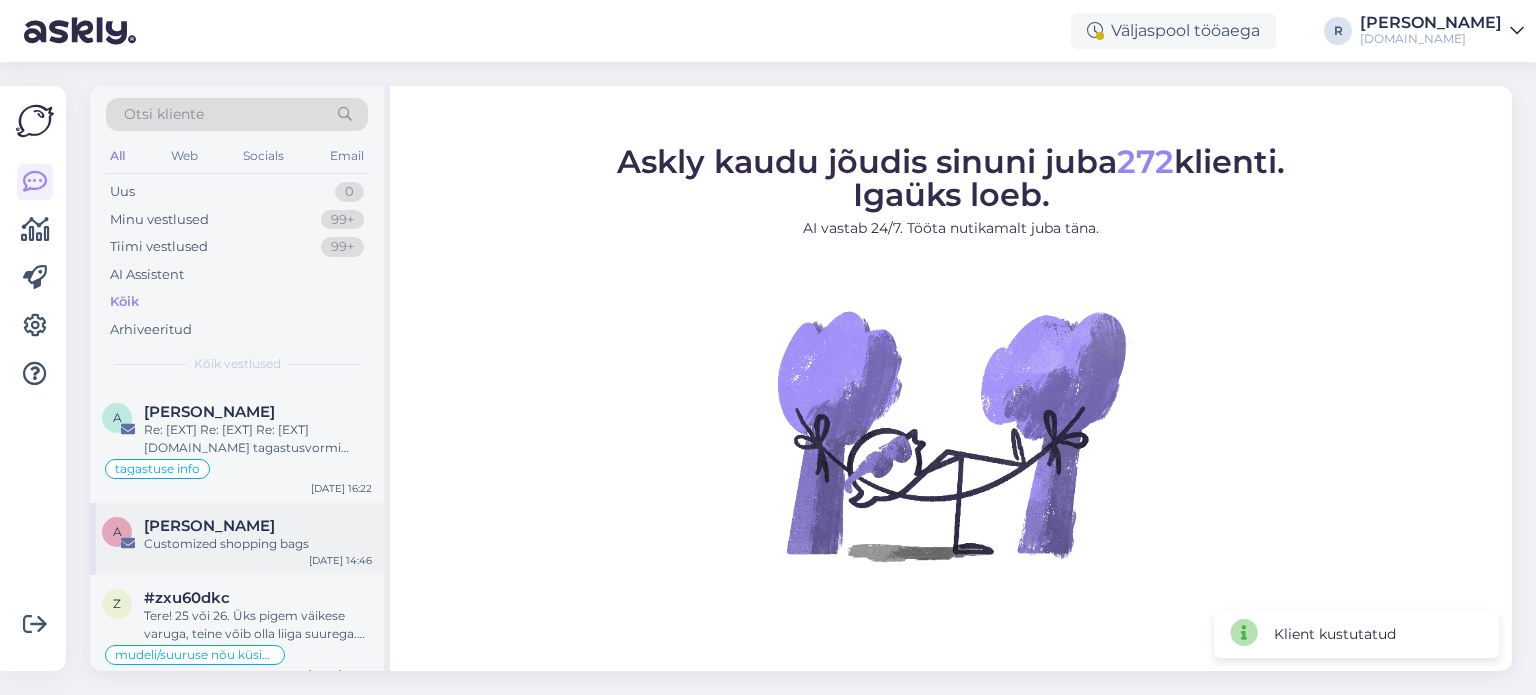 click on "Customized shopping bags" at bounding box center (258, 544) 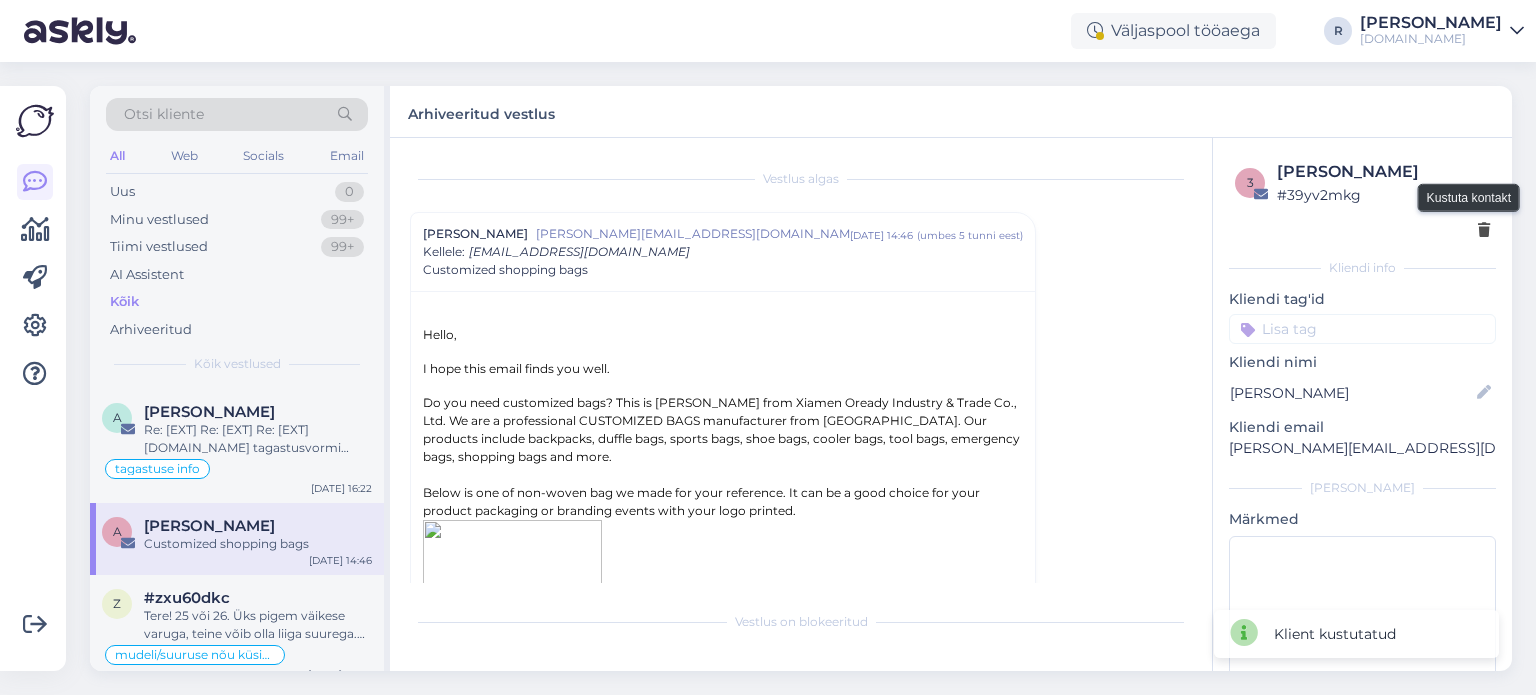 click at bounding box center (1484, 231) 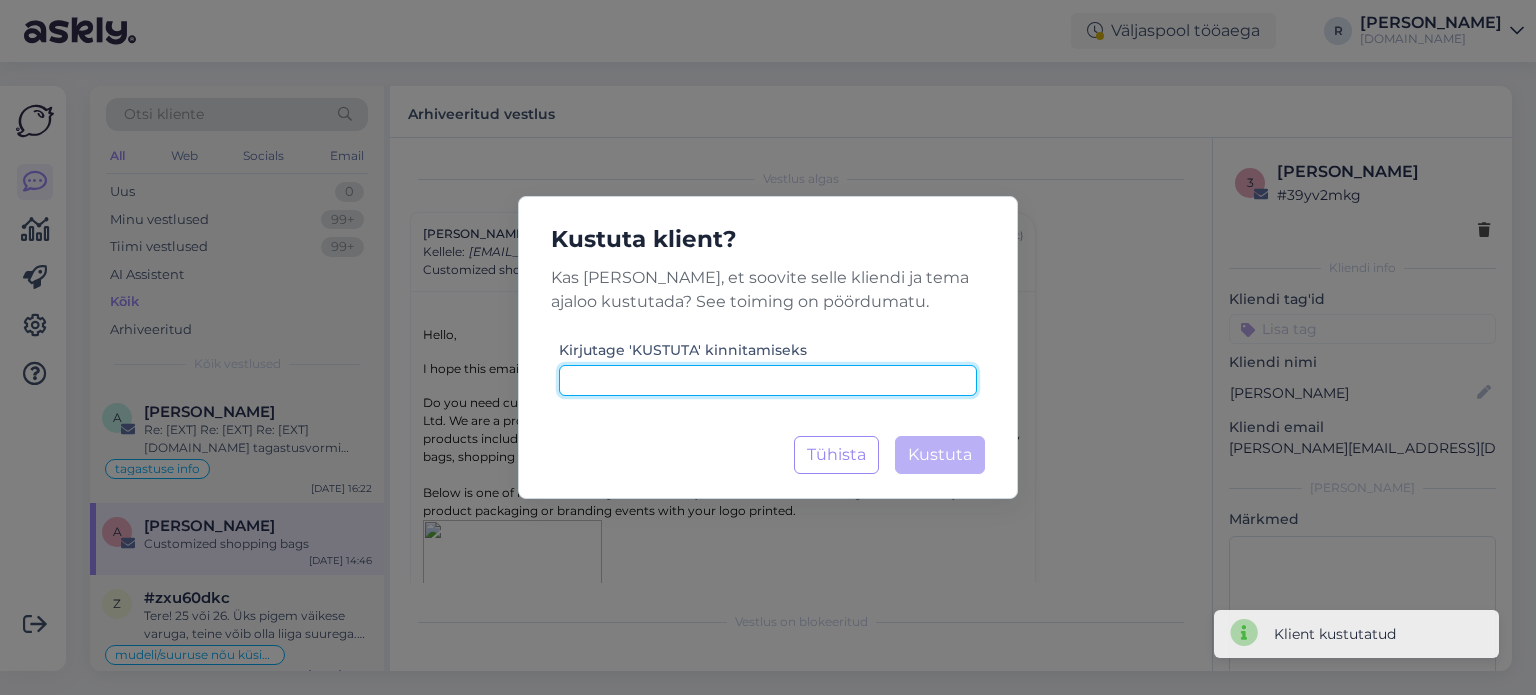 click at bounding box center [768, 380] 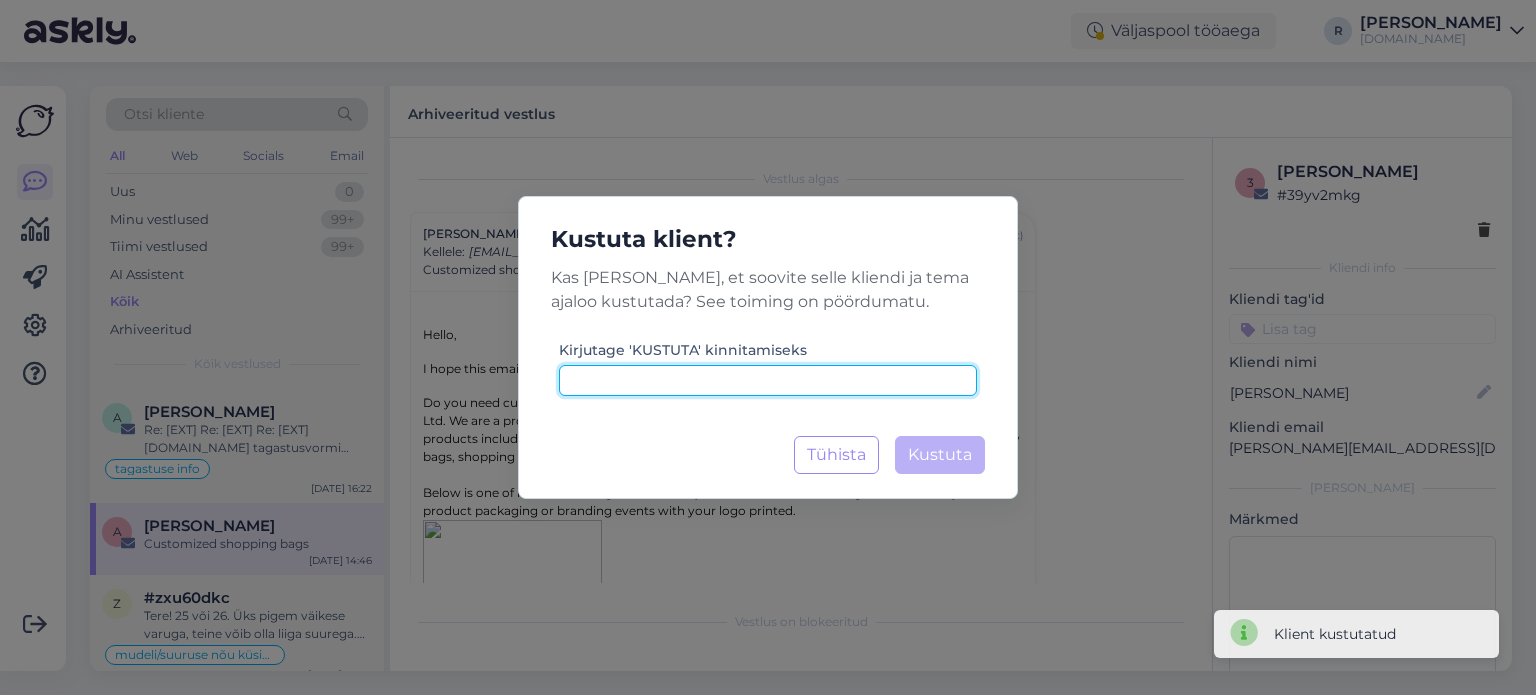 paste on "kustuta" 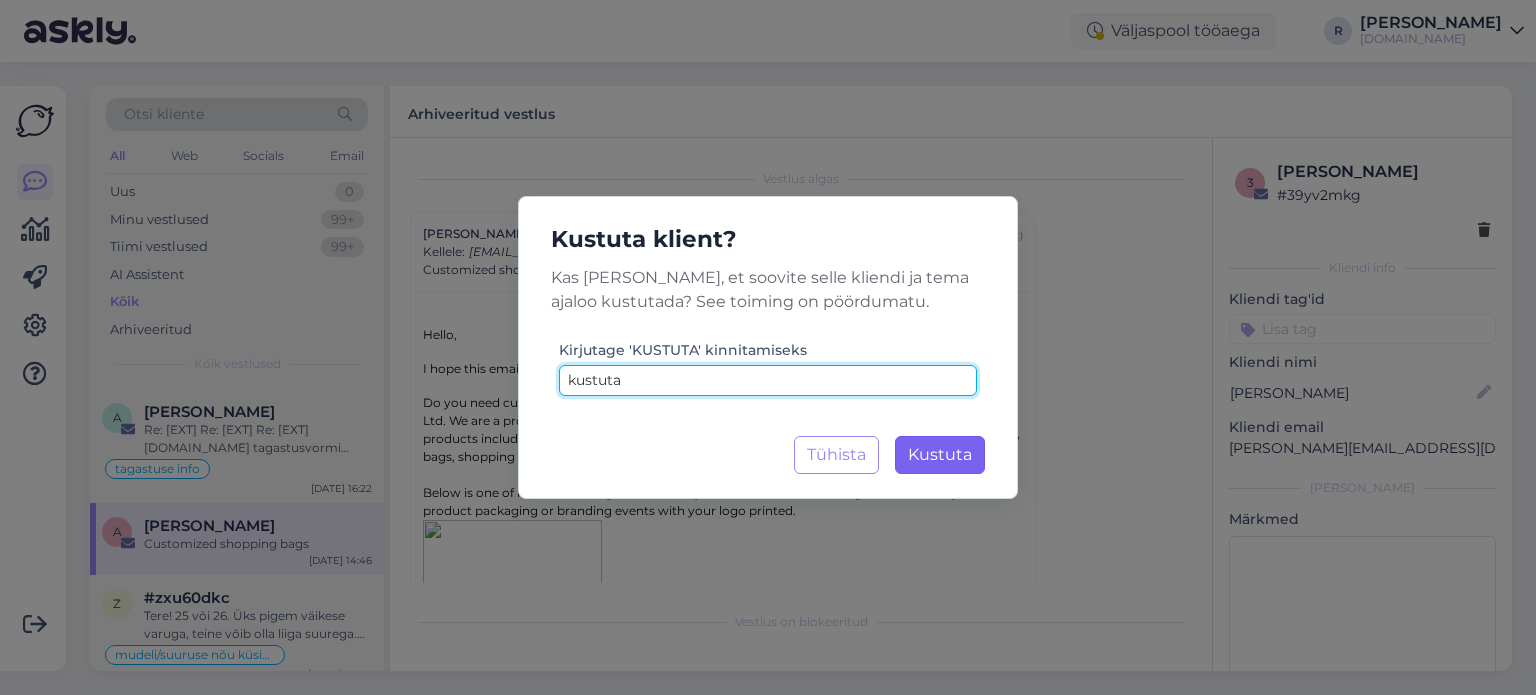 type on "kustuta" 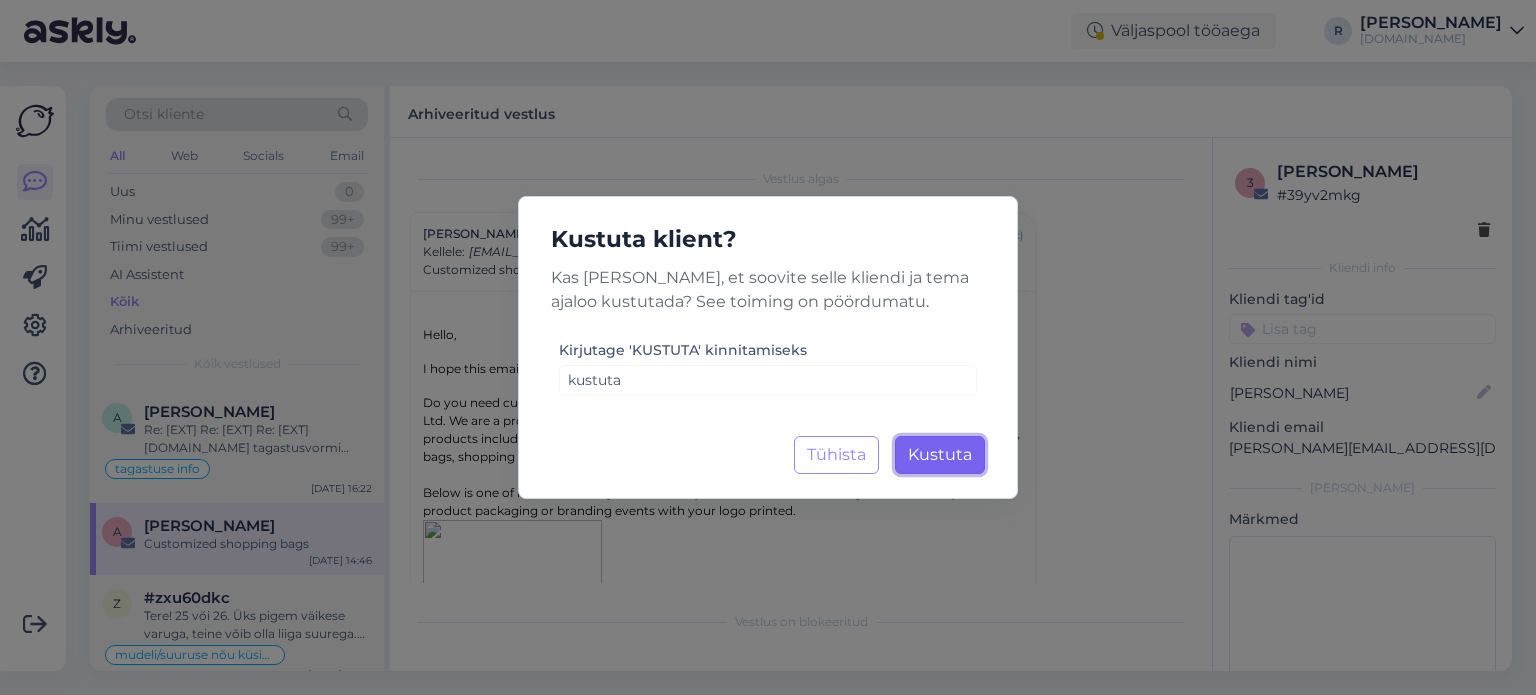 click on "Kustuta" at bounding box center (940, 454) 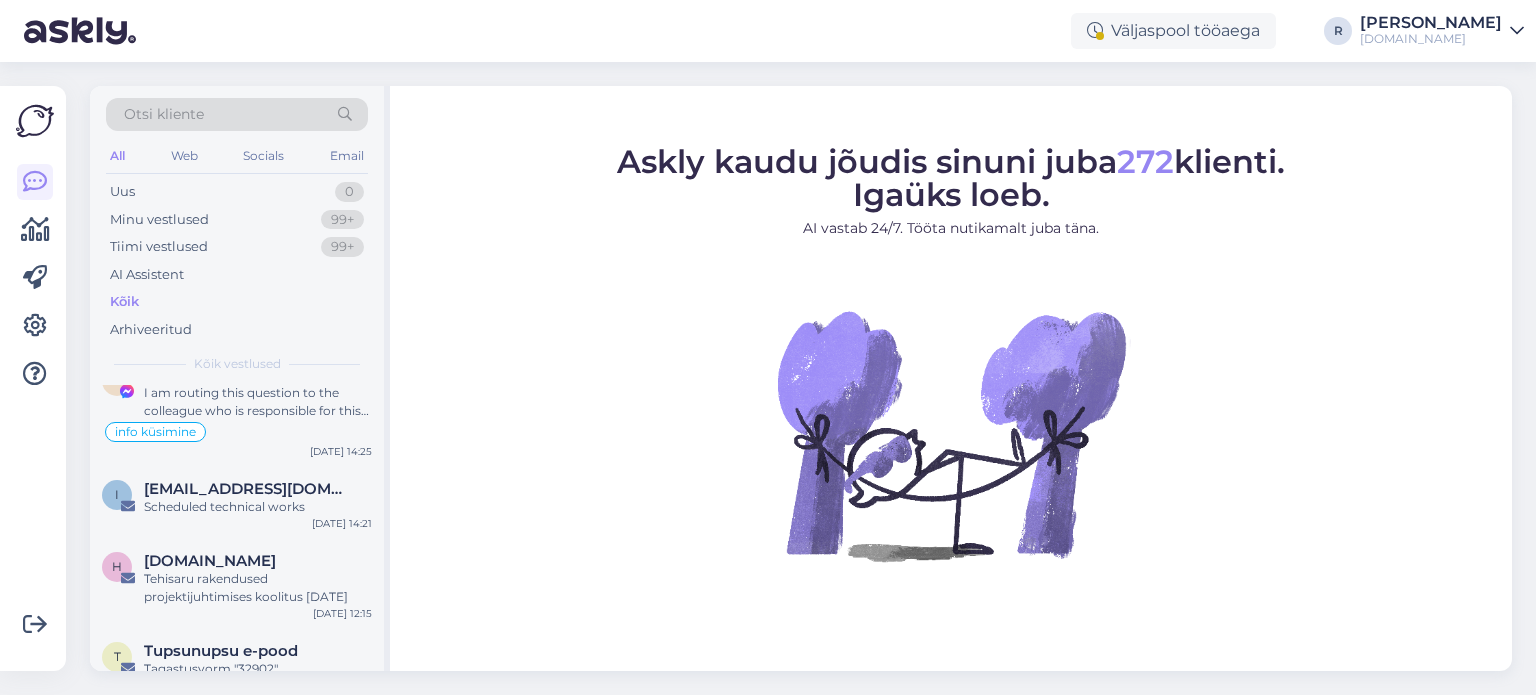 scroll, scrollTop: 500, scrollLeft: 0, axis: vertical 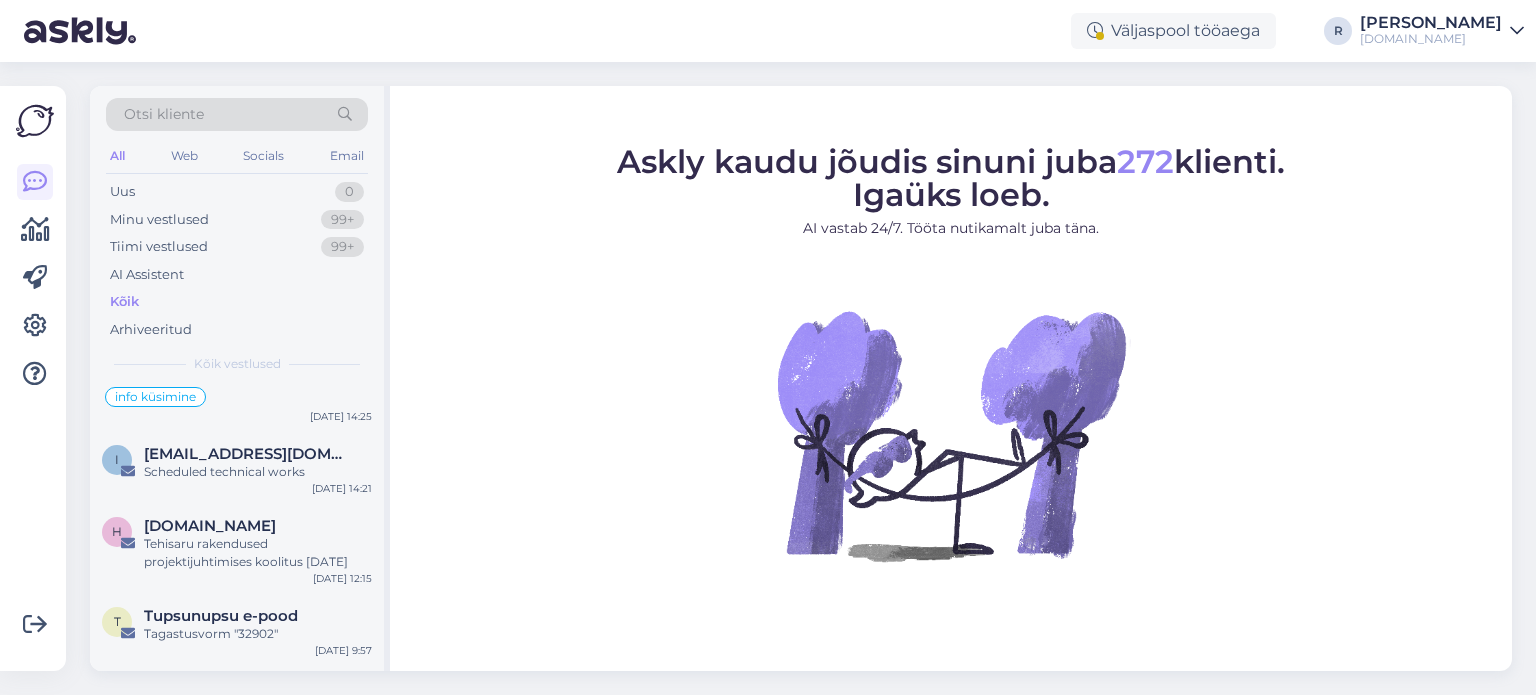 click on "Tehisaru rakendused projektijuhtimises koolitus [DATE]" at bounding box center [258, 553] 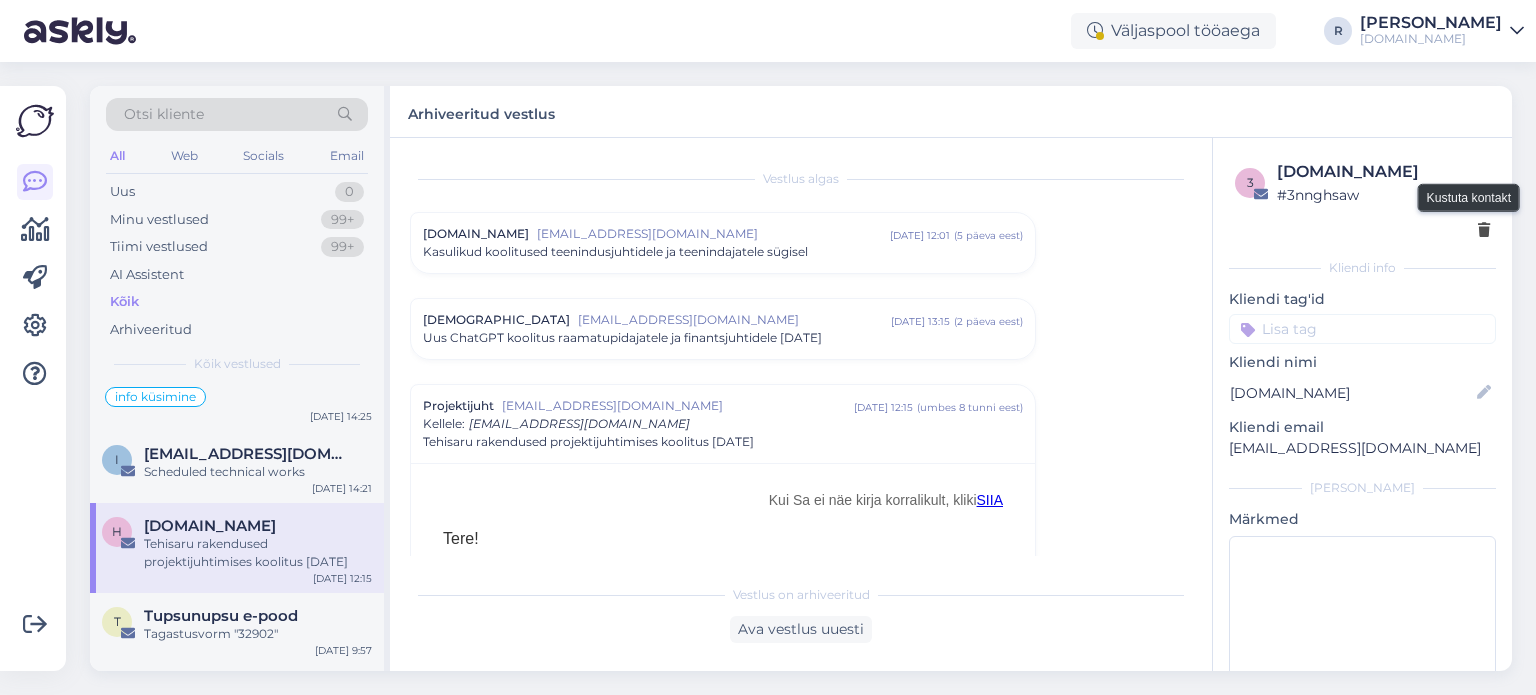 click at bounding box center [1484, 231] 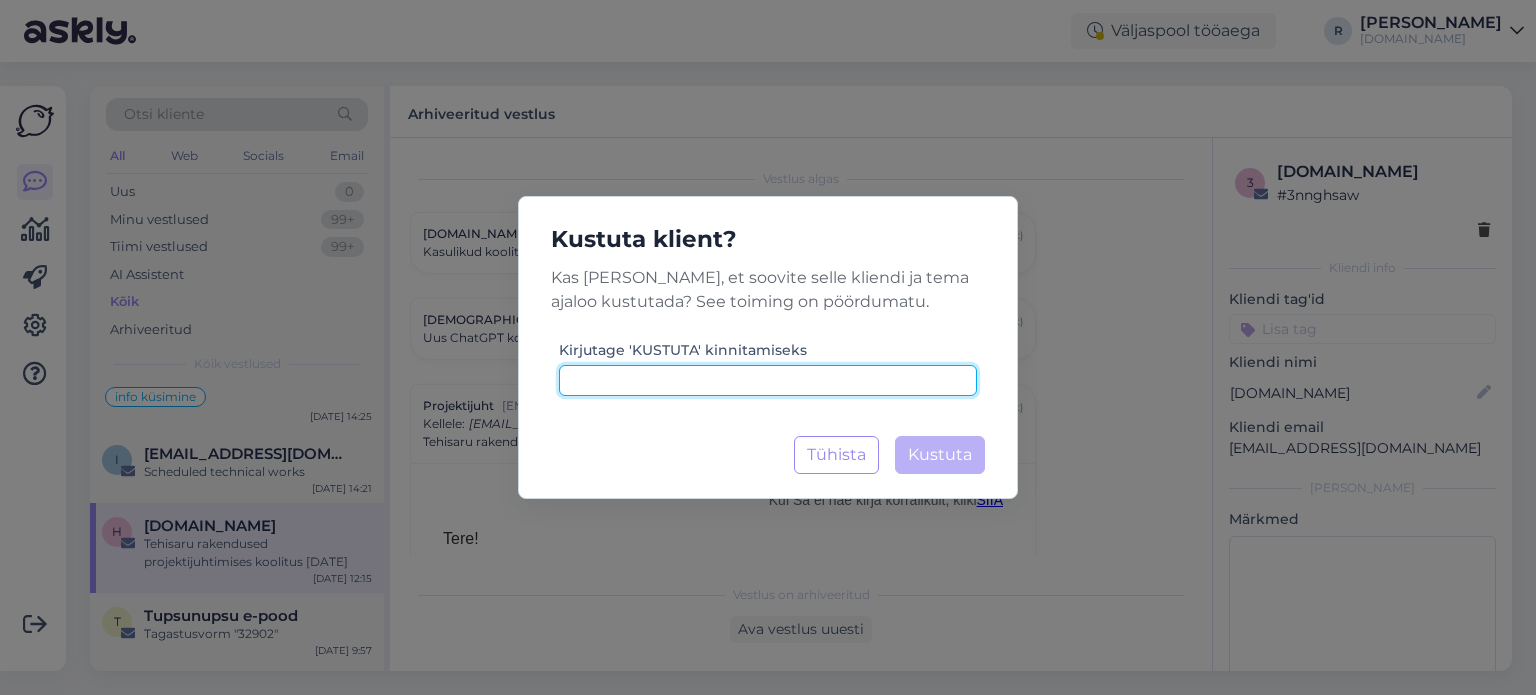click at bounding box center [768, 380] 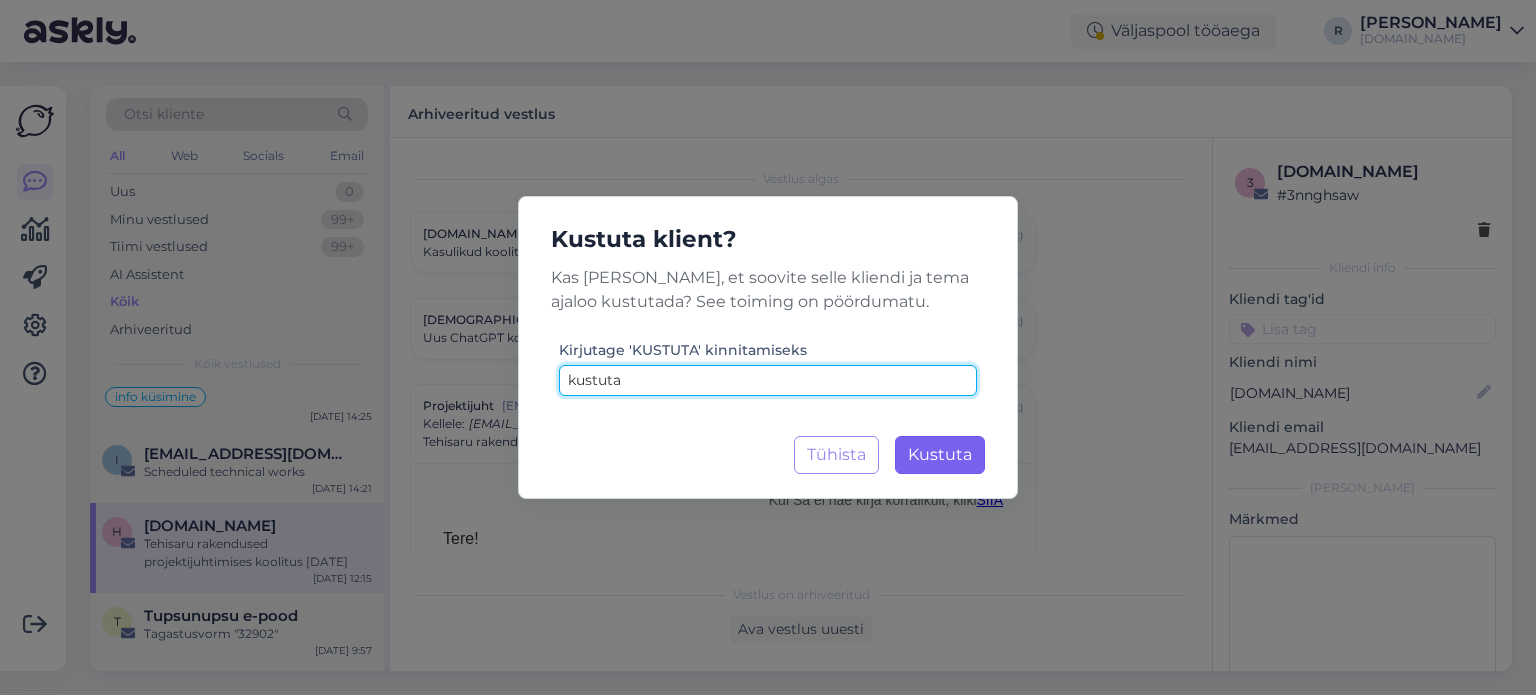 type on "kustuta" 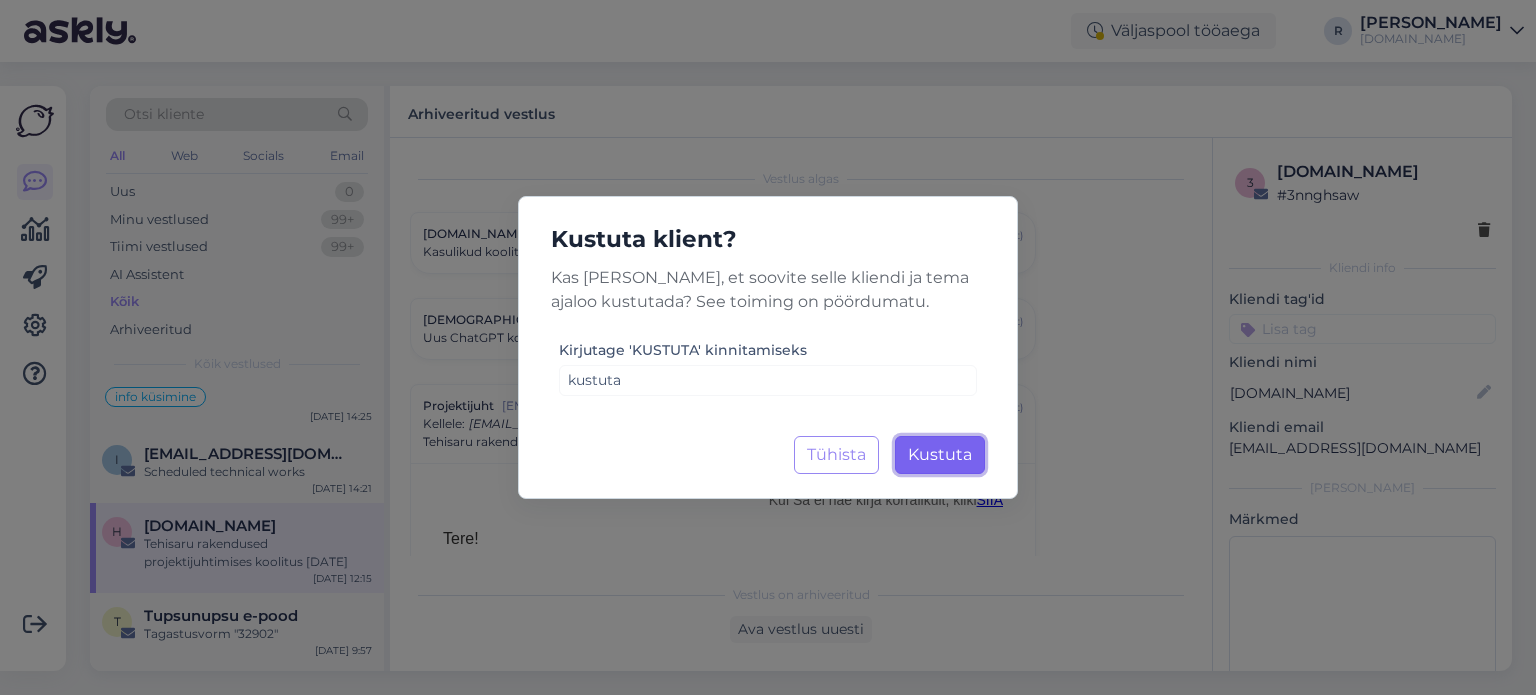 click on "Kustuta" at bounding box center [940, 454] 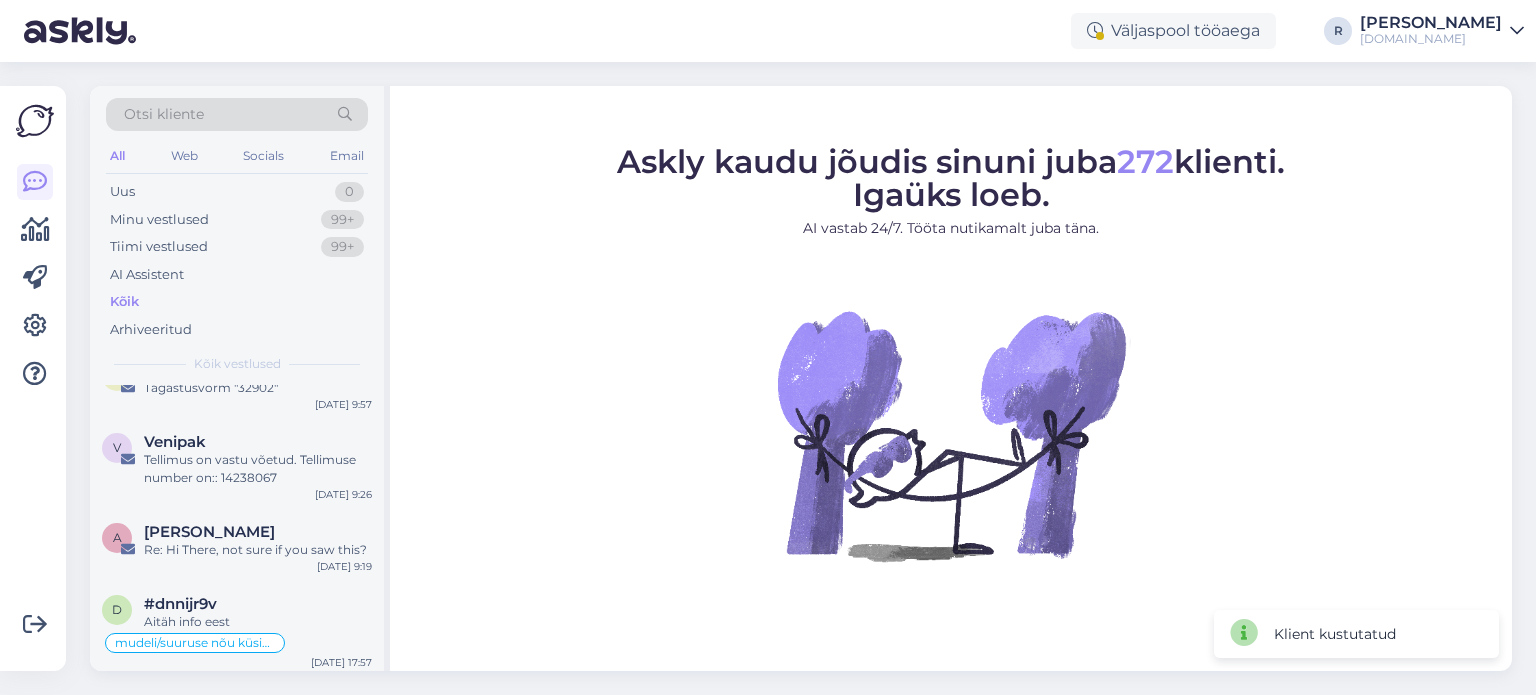 scroll, scrollTop: 700, scrollLeft: 0, axis: vertical 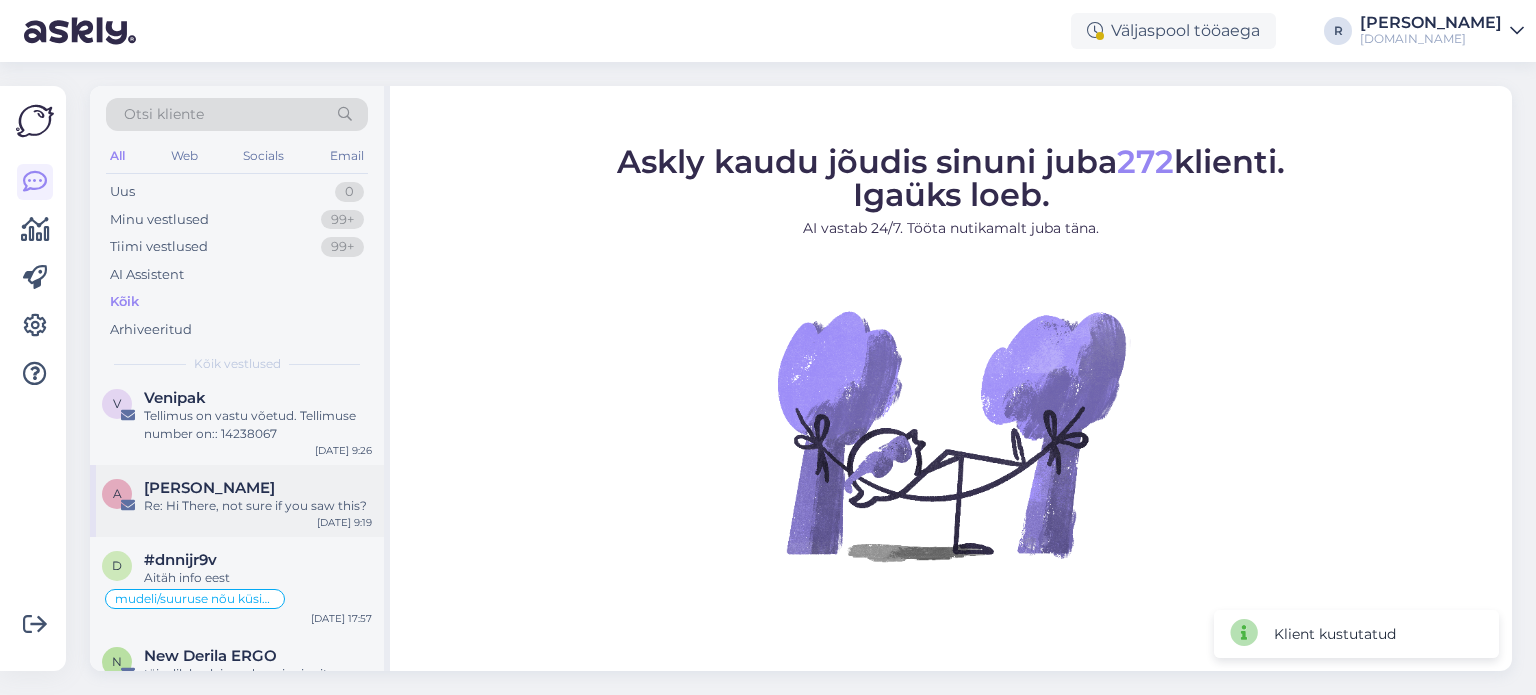 click on "Re: Hi There, not sure if you saw this?" at bounding box center (258, 506) 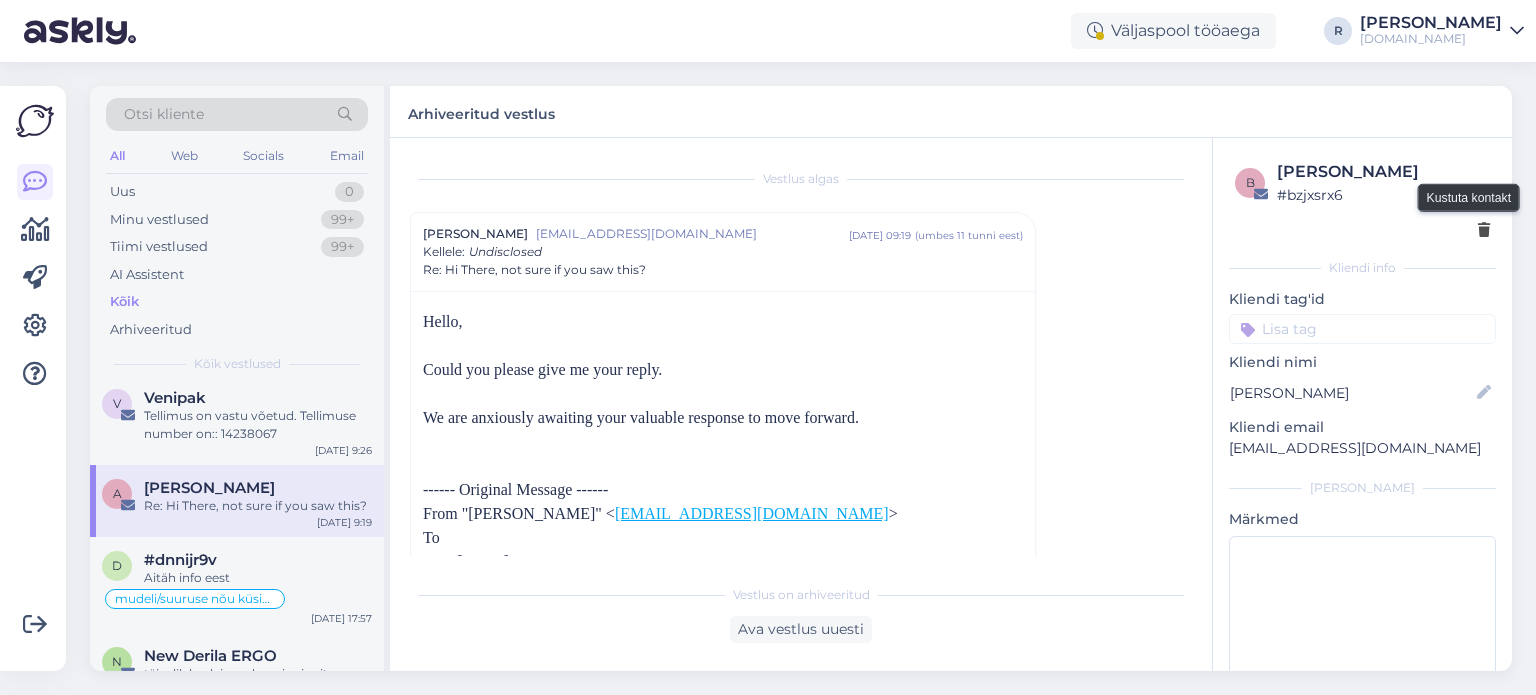 click at bounding box center [1484, 231] 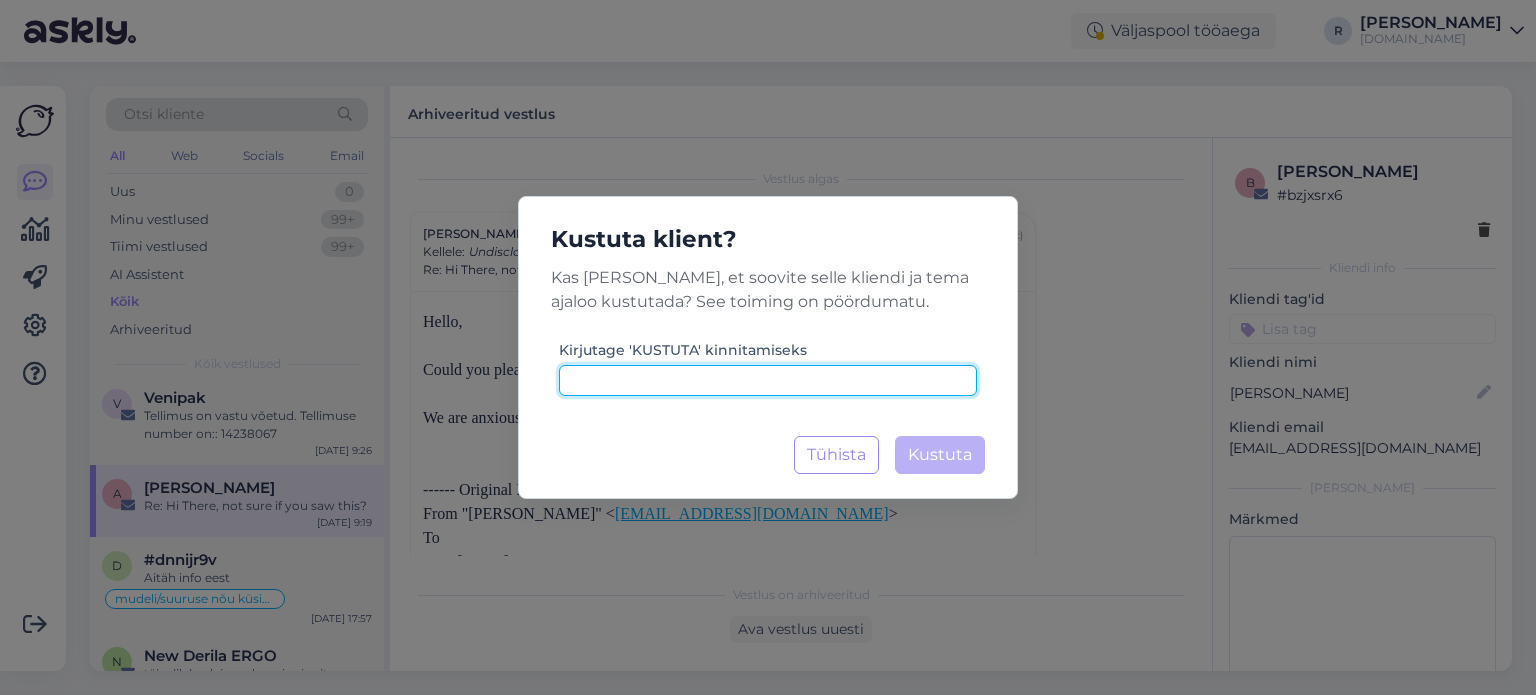 click at bounding box center (768, 380) 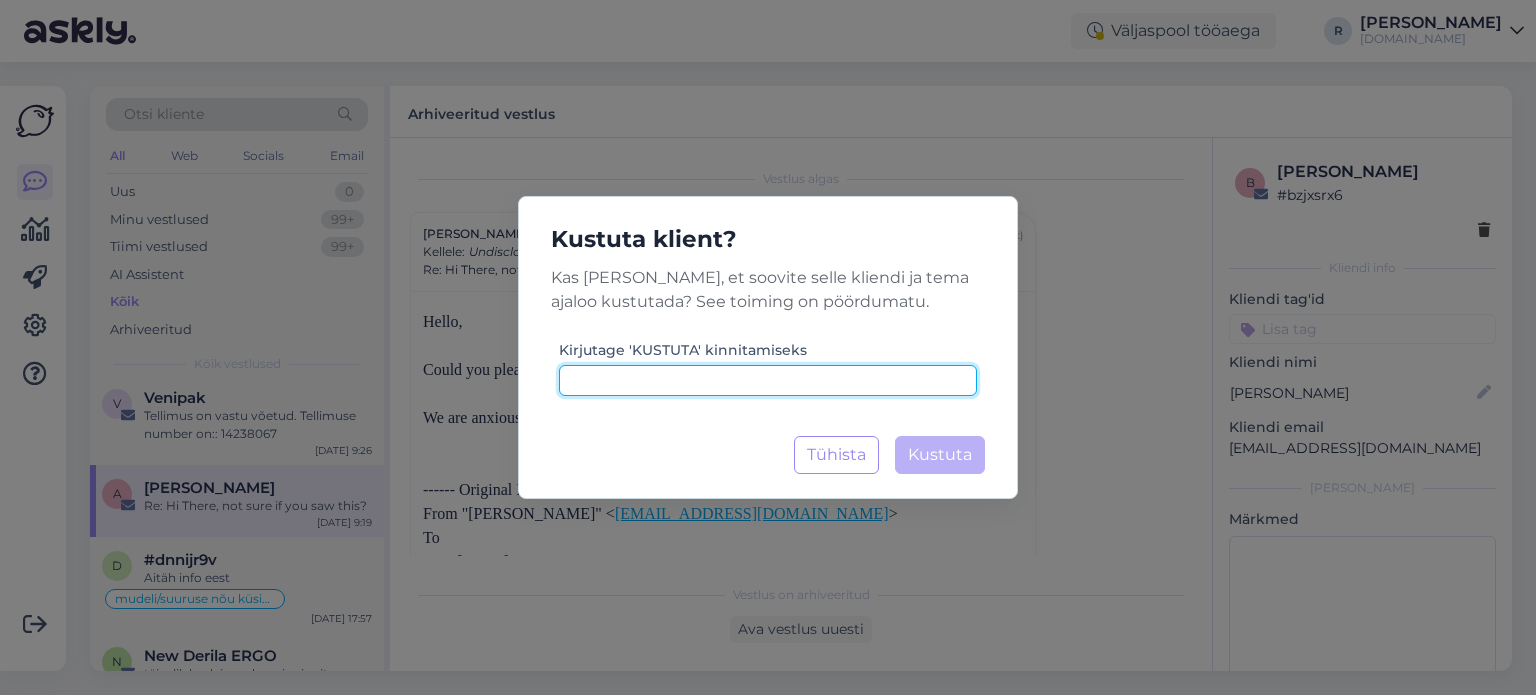 paste on "kustuta" 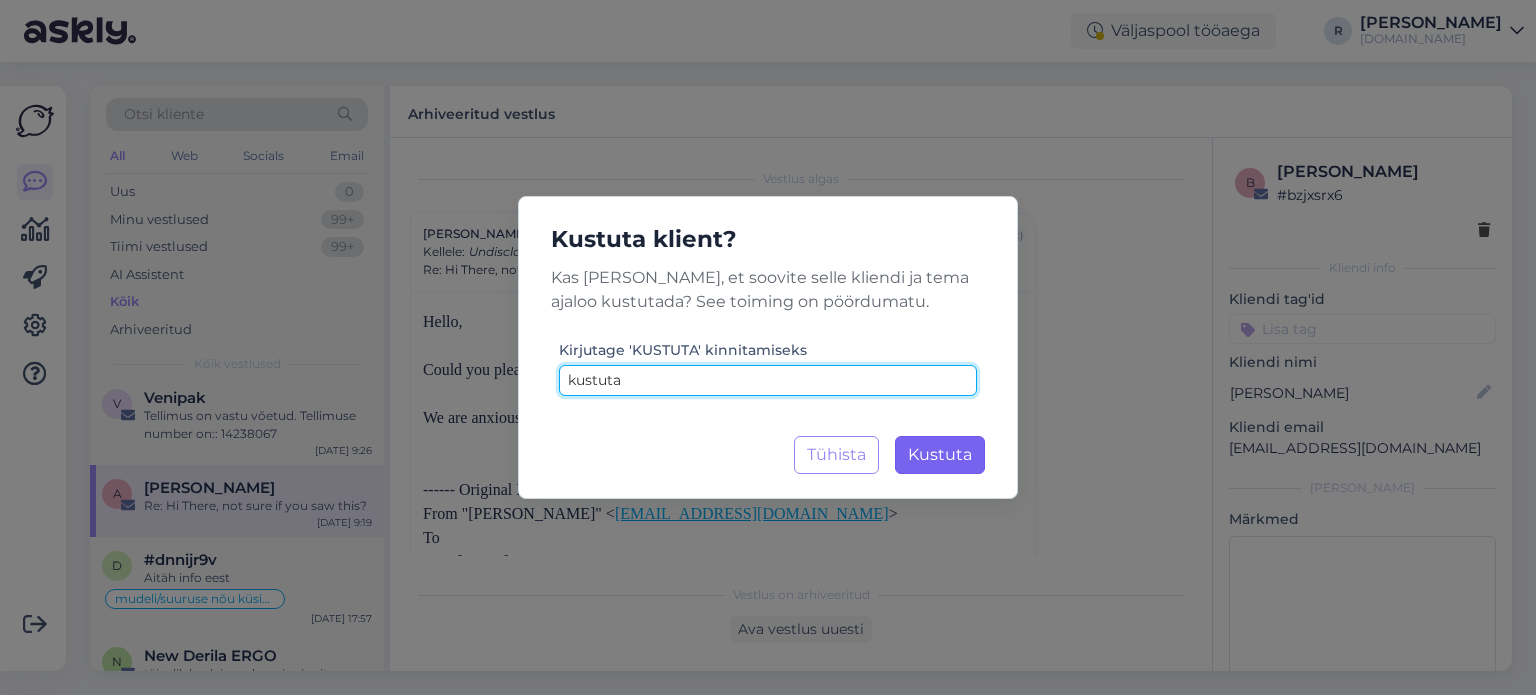 type on "kustuta" 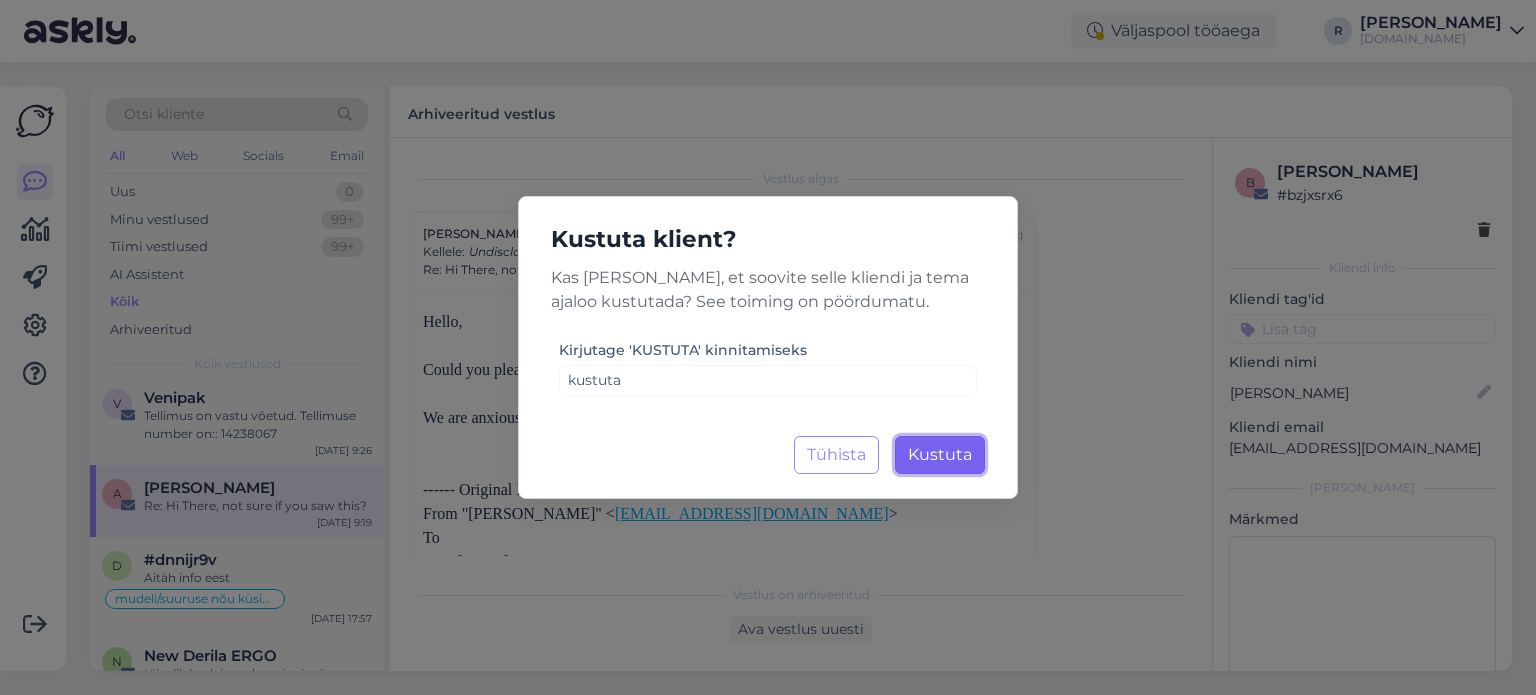 click on "Kustuta" at bounding box center (940, 454) 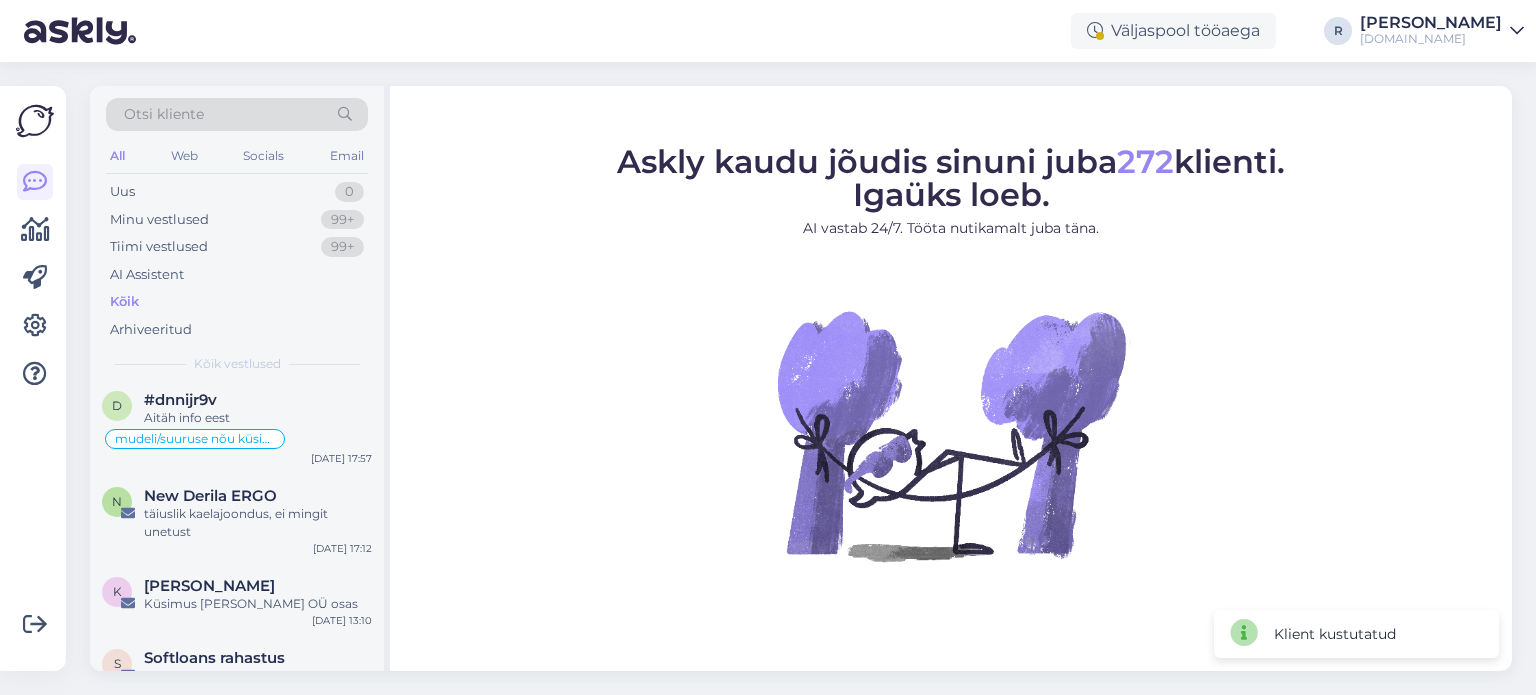 scroll, scrollTop: 800, scrollLeft: 0, axis: vertical 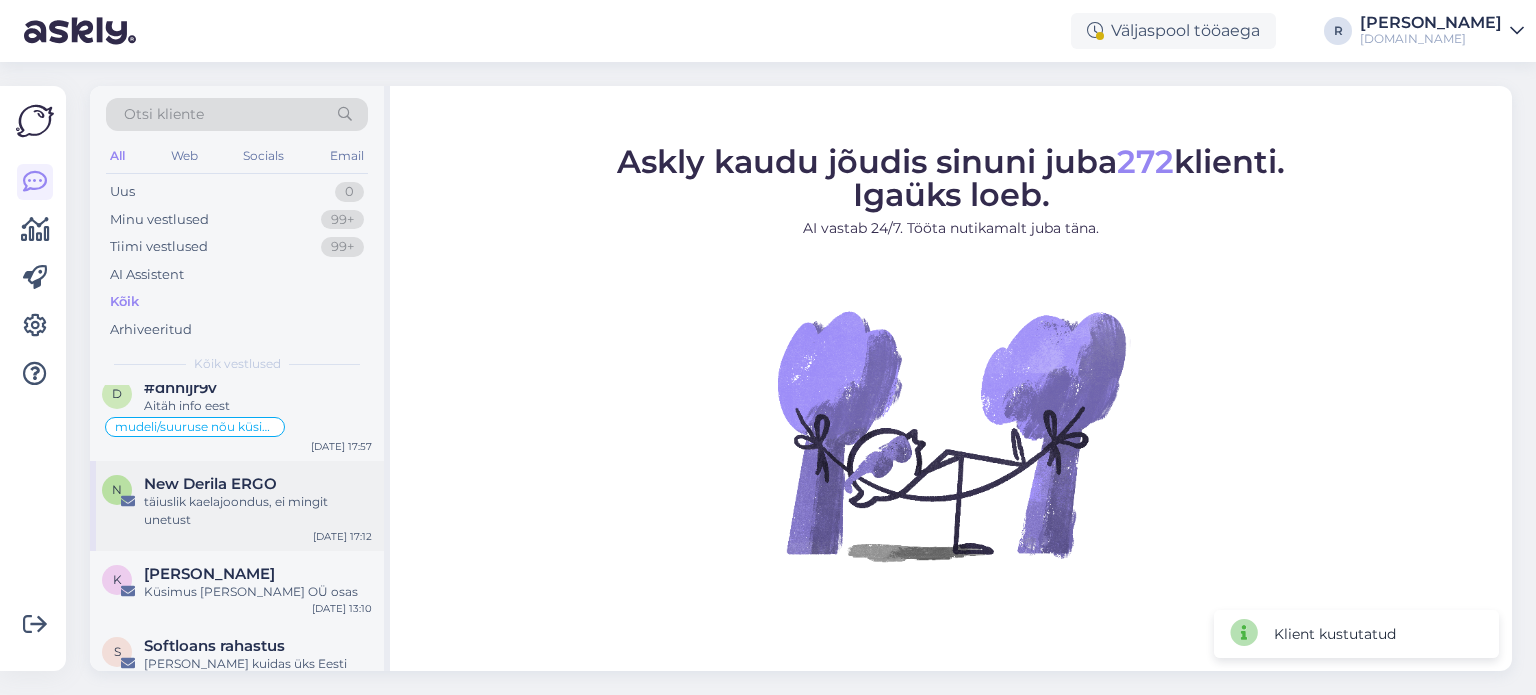 drag, startPoint x: 277, startPoint y: 491, endPoint x: 352, endPoint y: 488, distance: 75.059975 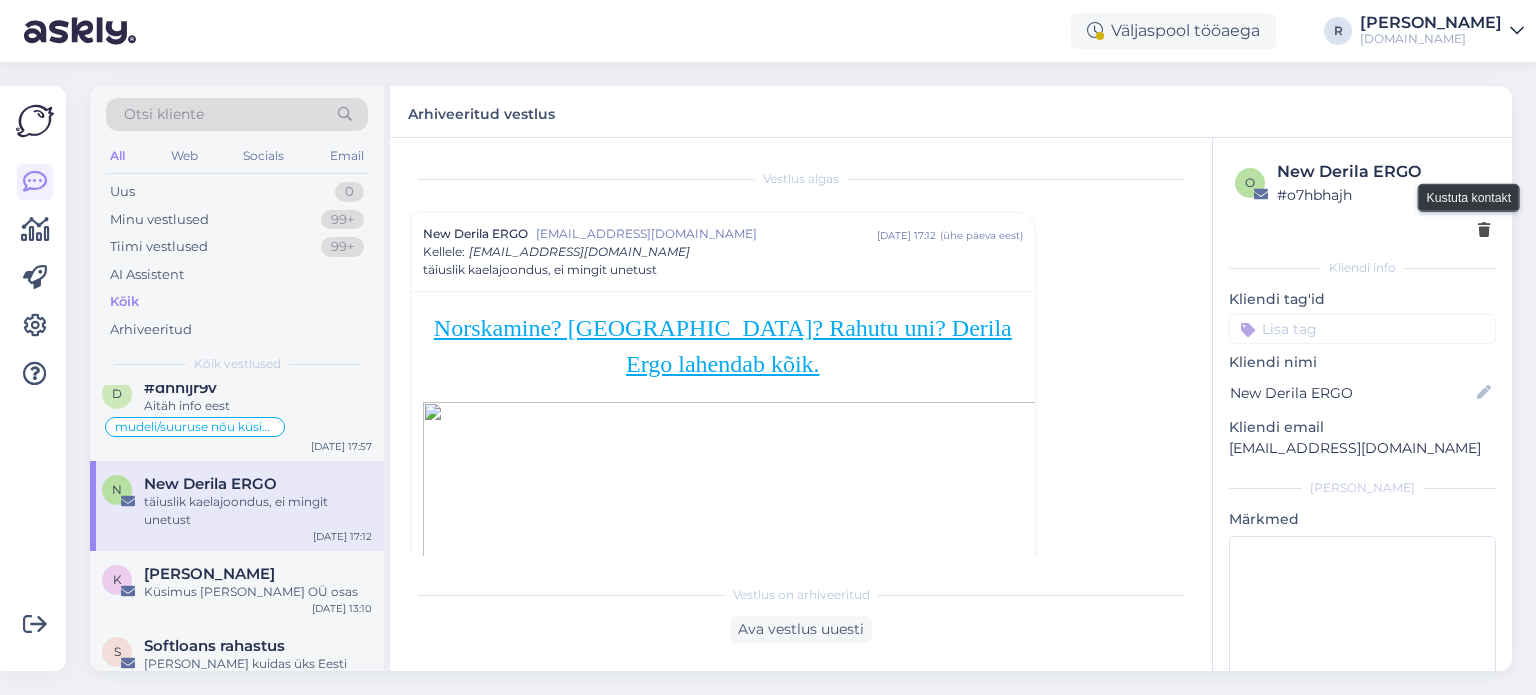 click at bounding box center [1484, 231] 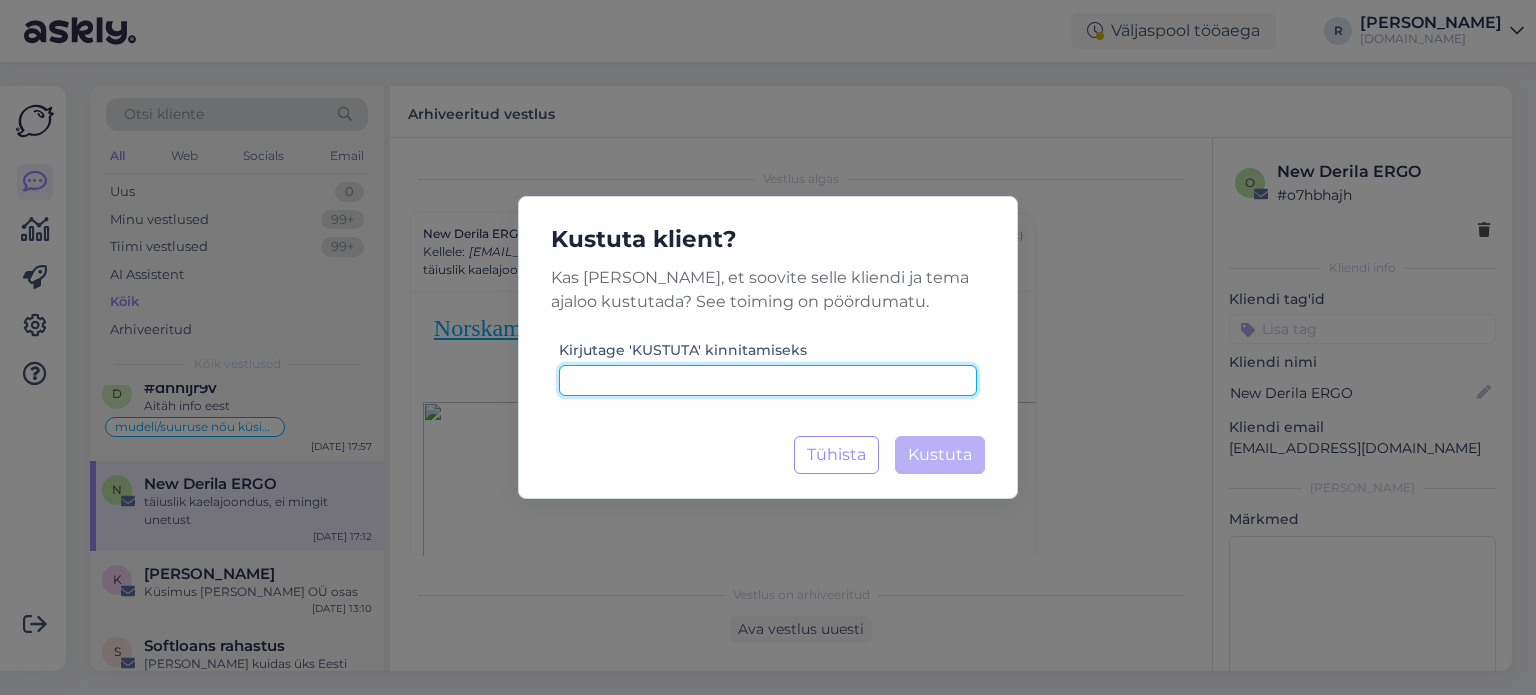 click at bounding box center (768, 380) 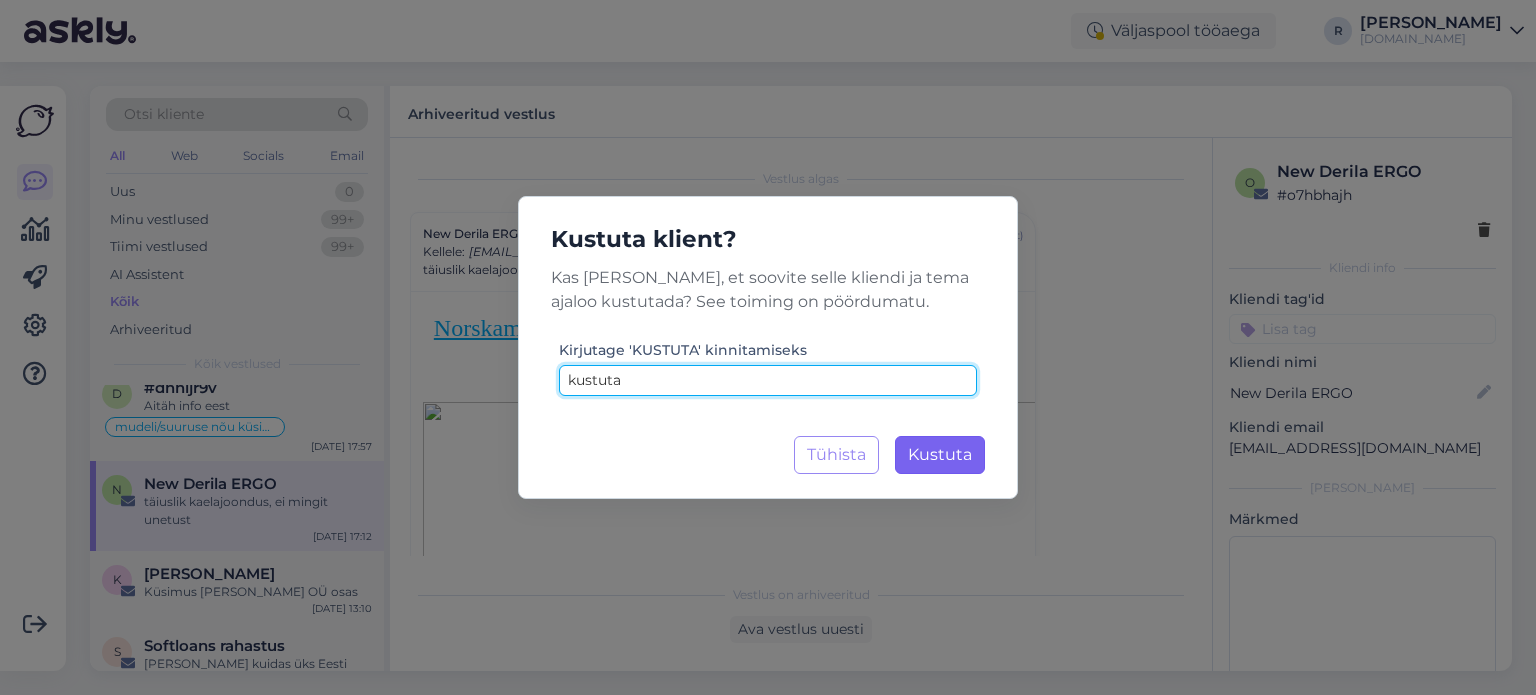 type on "kustuta" 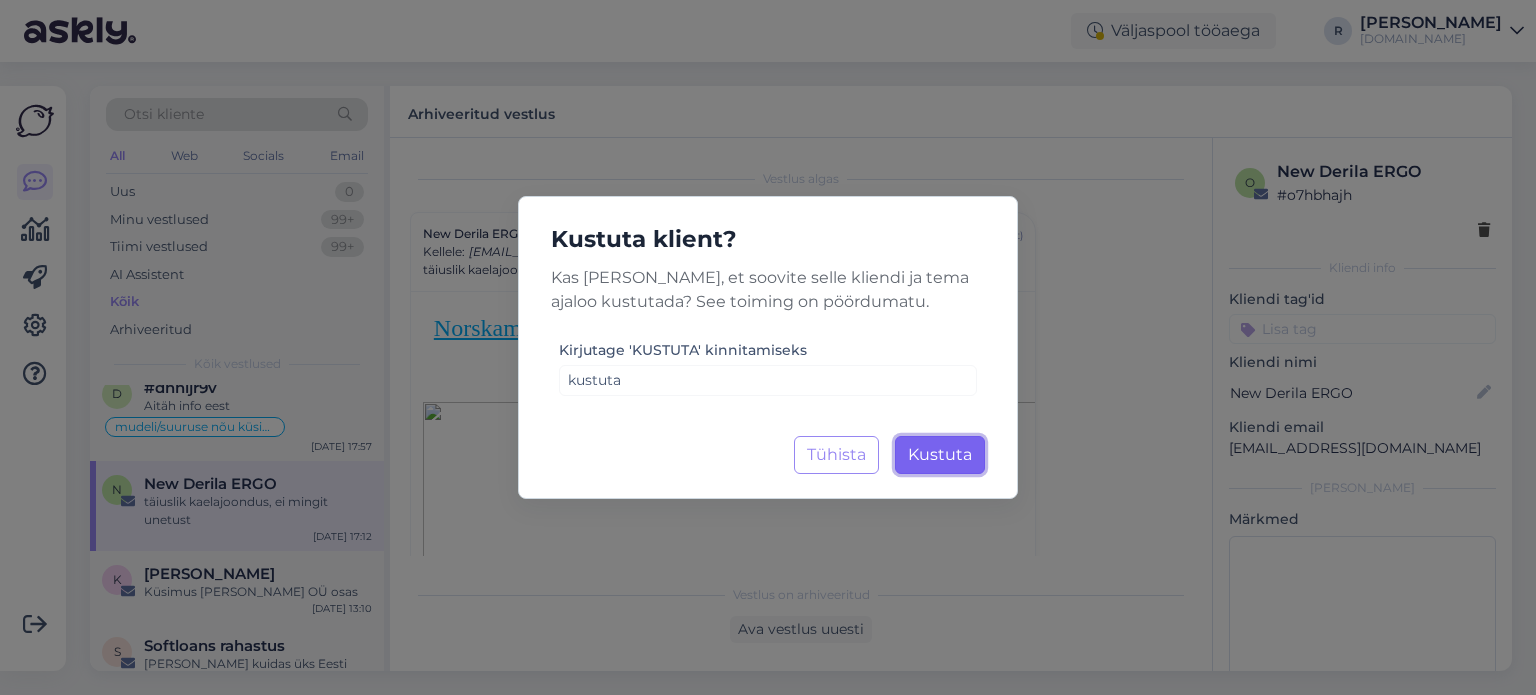 click on "Kustuta" at bounding box center (940, 454) 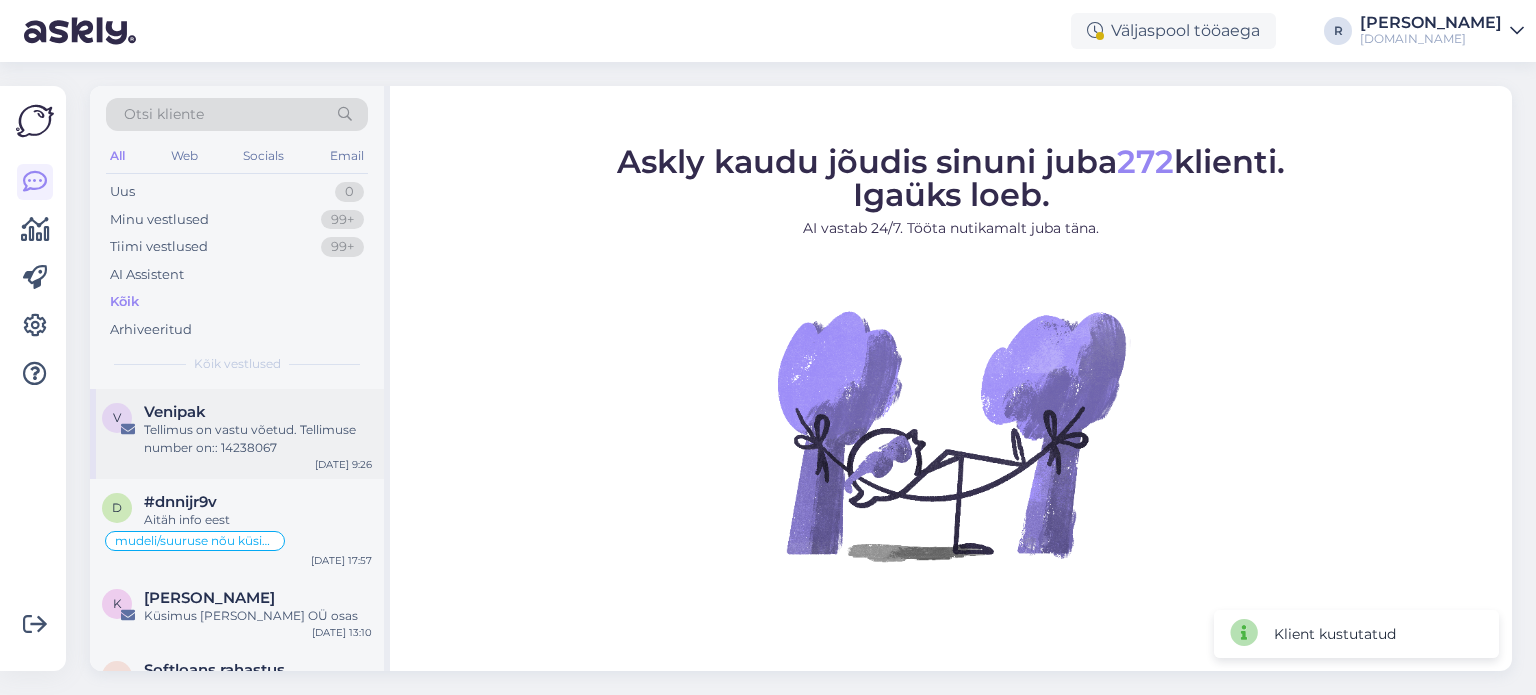 scroll, scrollTop: 800, scrollLeft: 0, axis: vertical 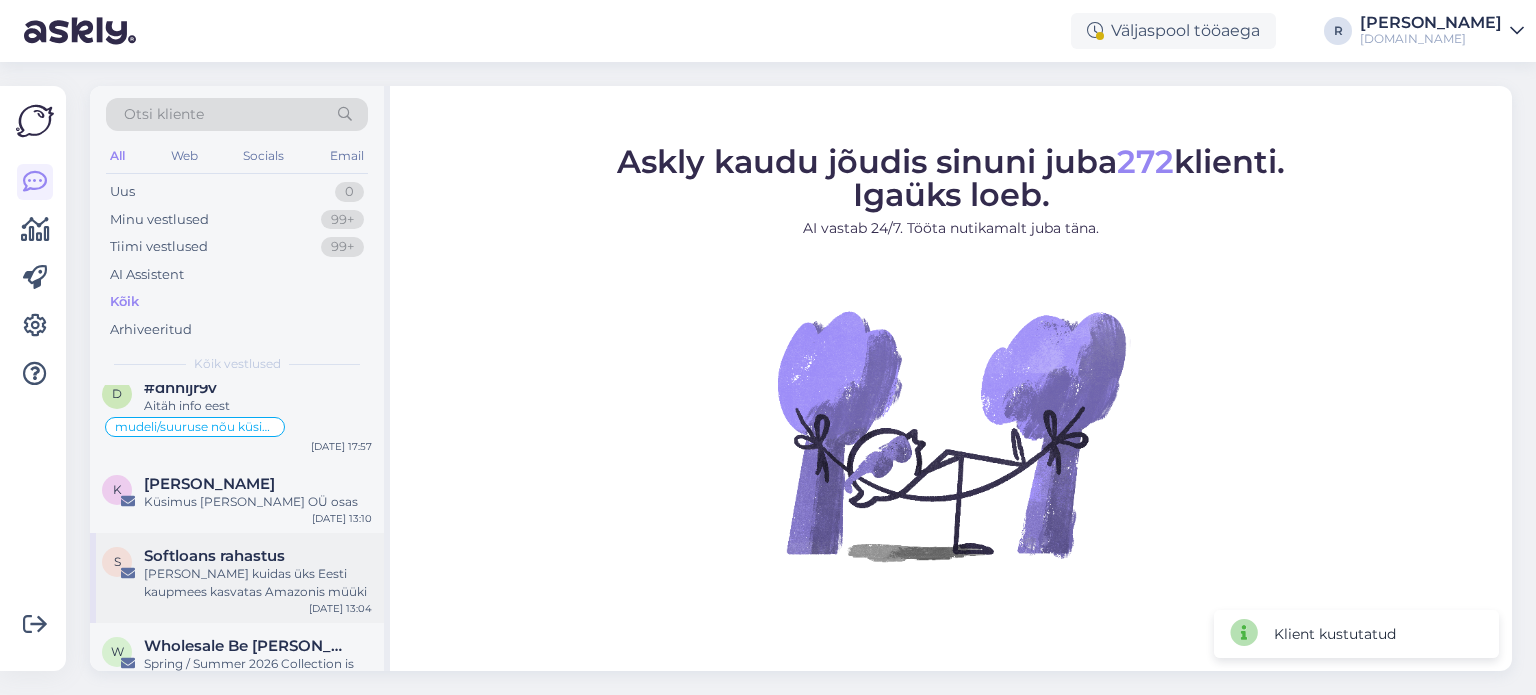 click on "[PERSON_NAME] kuidas üks Eesti kaupmees kasvatas Amazonis müüki" at bounding box center (258, 583) 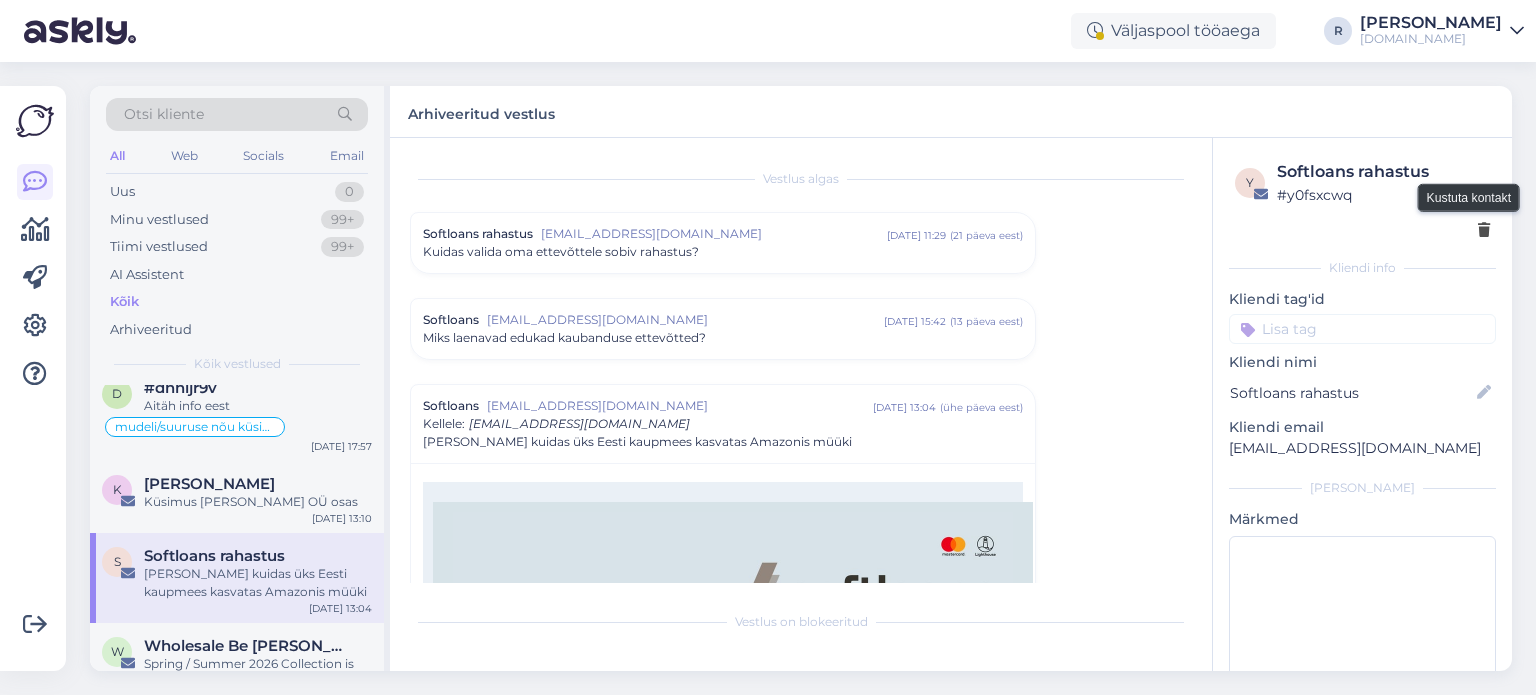 click at bounding box center [1484, 231] 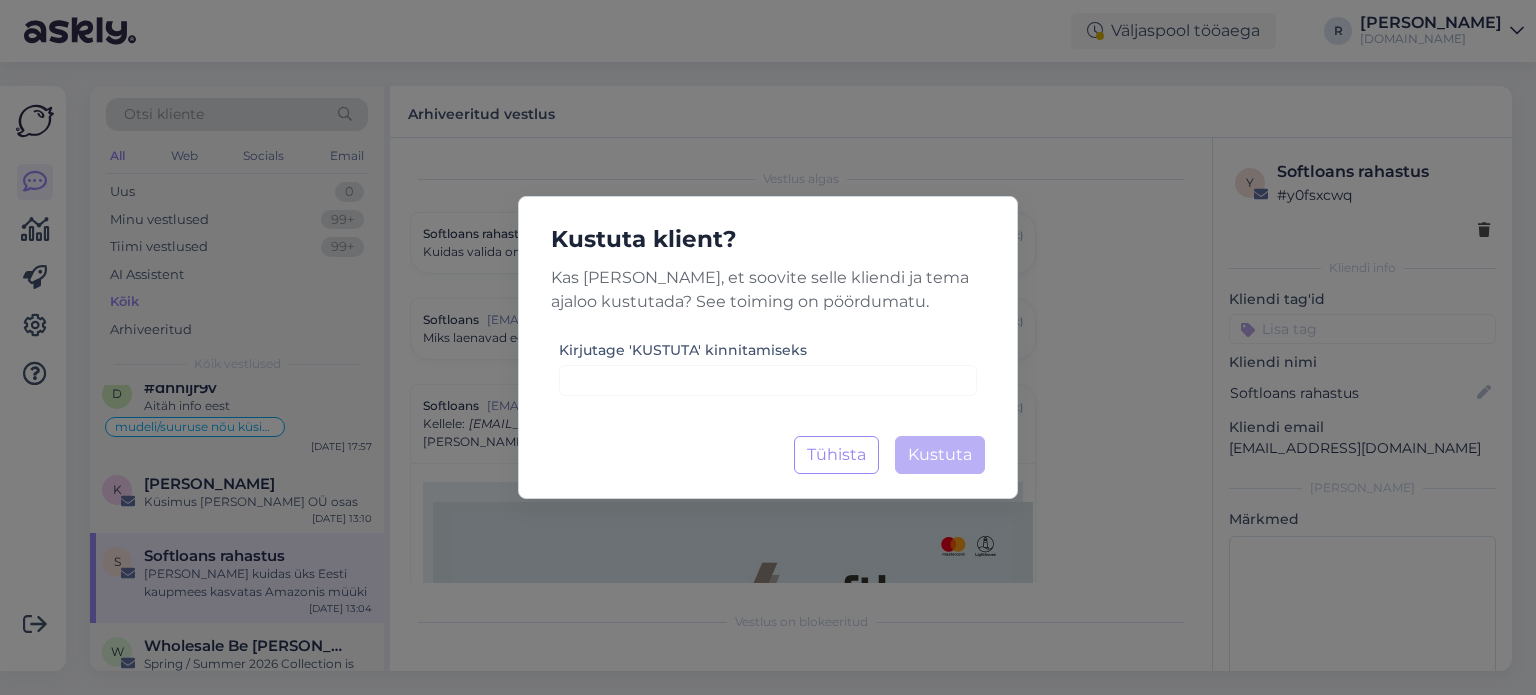 drag, startPoint x: 726, startPoint y: 400, endPoint x: 734, endPoint y: 391, distance: 12.0415945 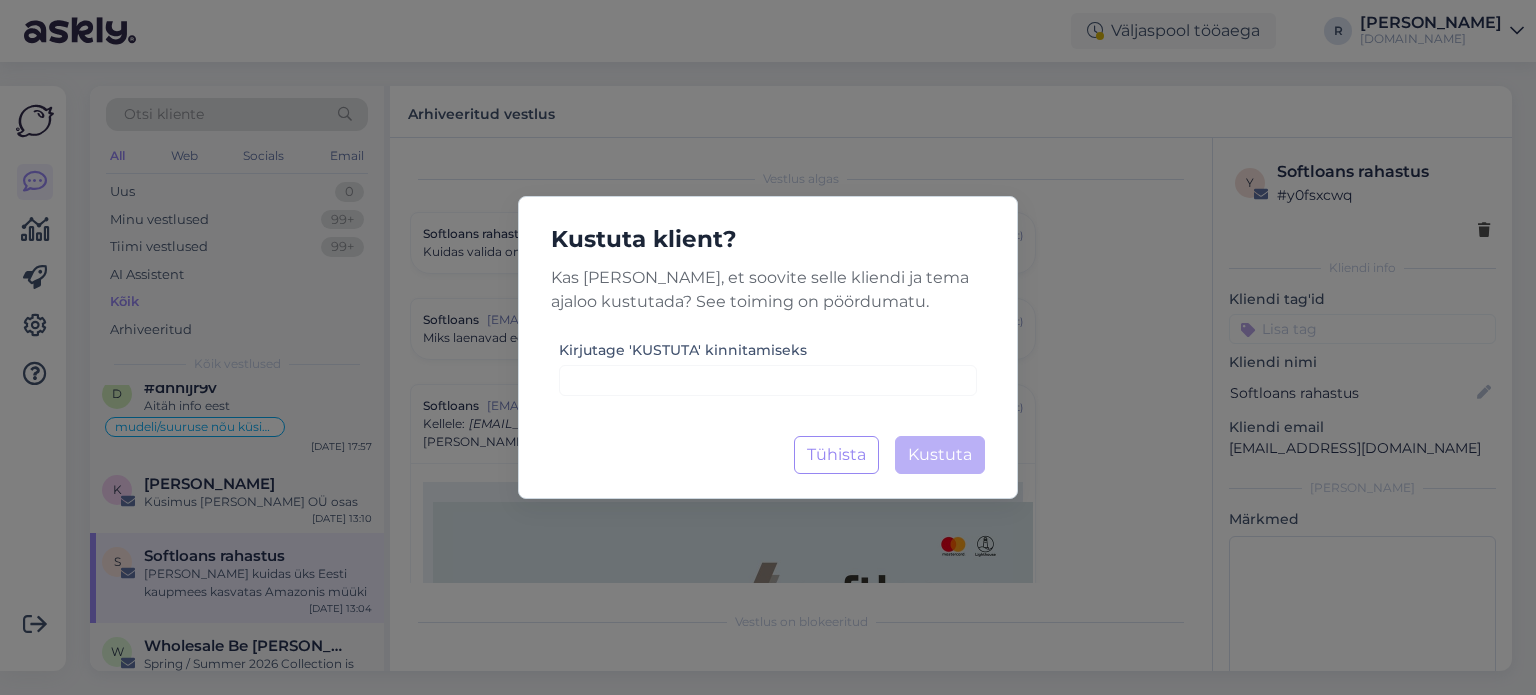 click on "Kustuta klient? Kas [PERSON_NAME], et soovite selle kliendi ja tema ajaloo kustutada? See toiming on pöördumatu. Kirjutage 'KUSTUTA' kinnitamiseks Tühista Kustuta Laadimine..." at bounding box center (768, 347) 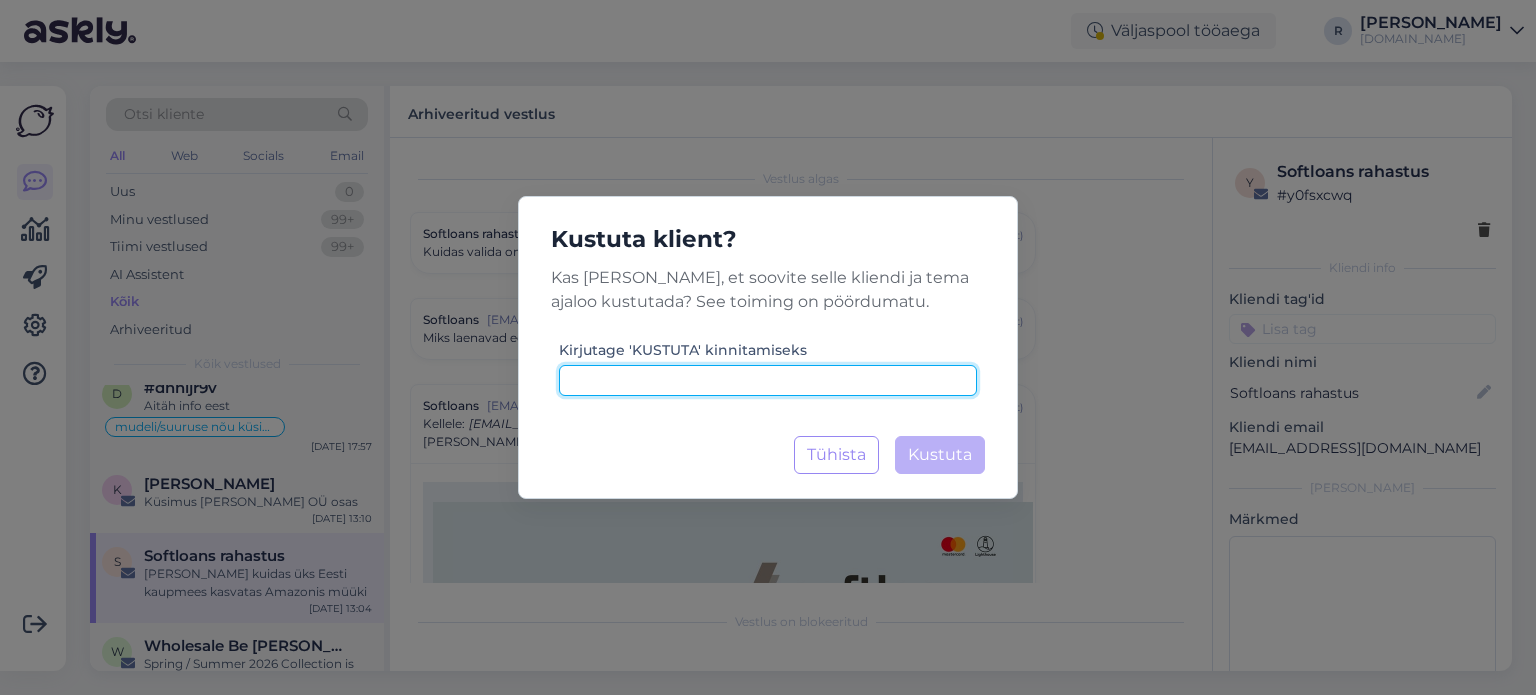 drag, startPoint x: 742, startPoint y: 384, endPoint x: 769, endPoint y: 383, distance: 27.018513 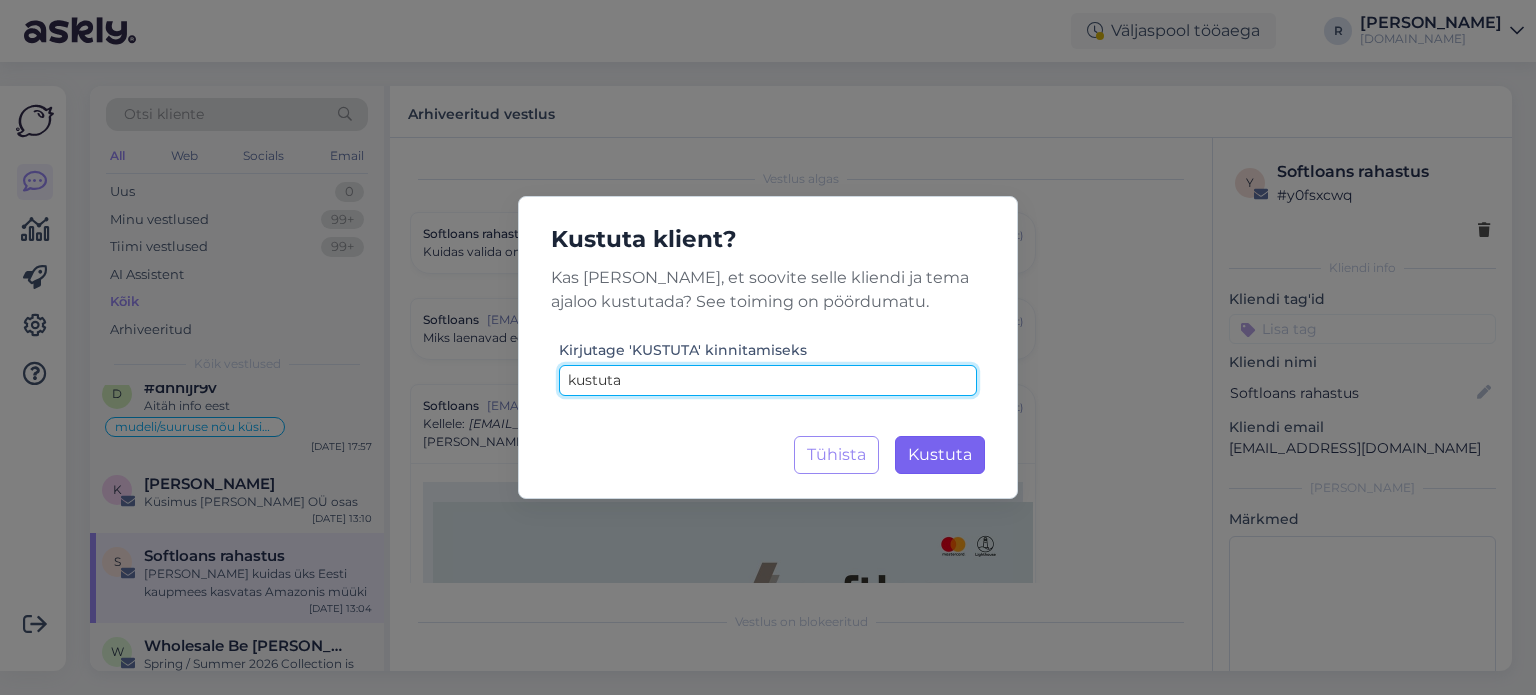 type on "kustuta" 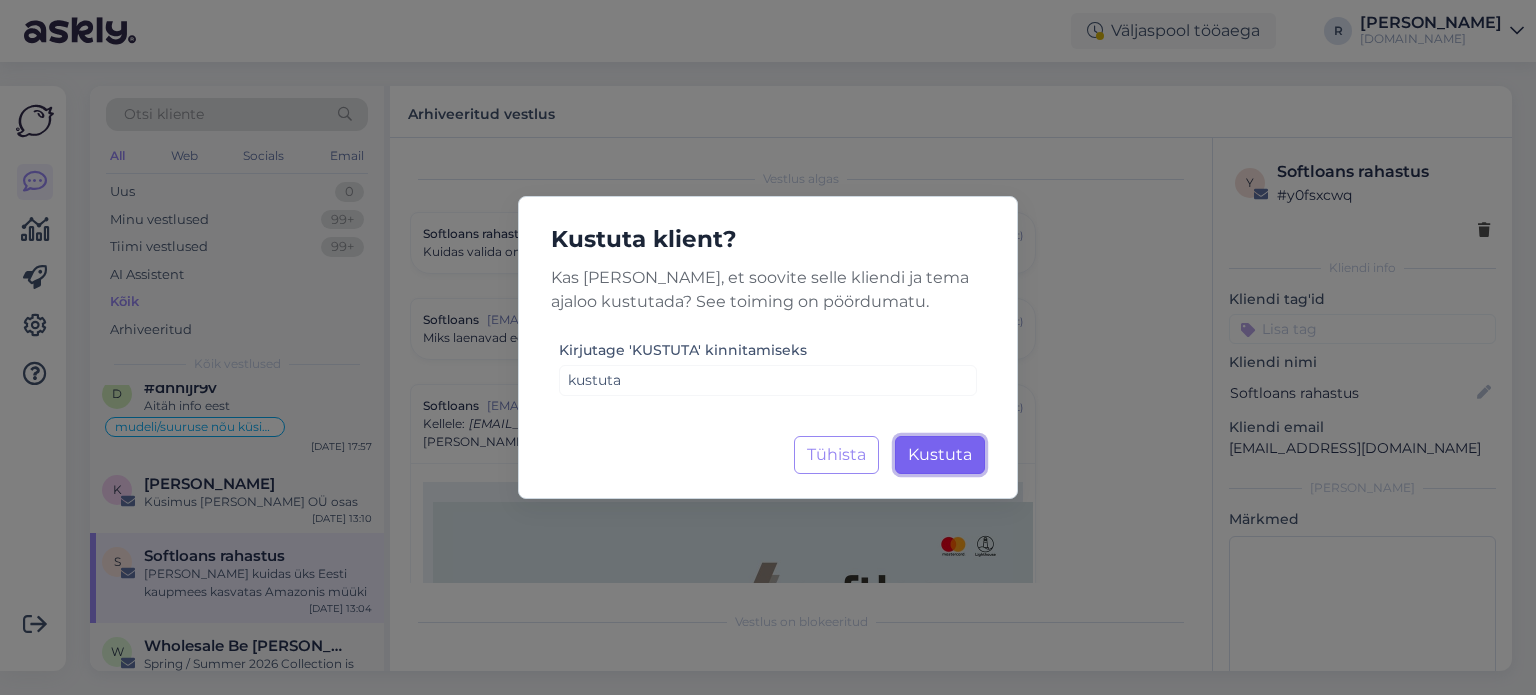 click on "Kustuta Laadimine..." at bounding box center (940, 455) 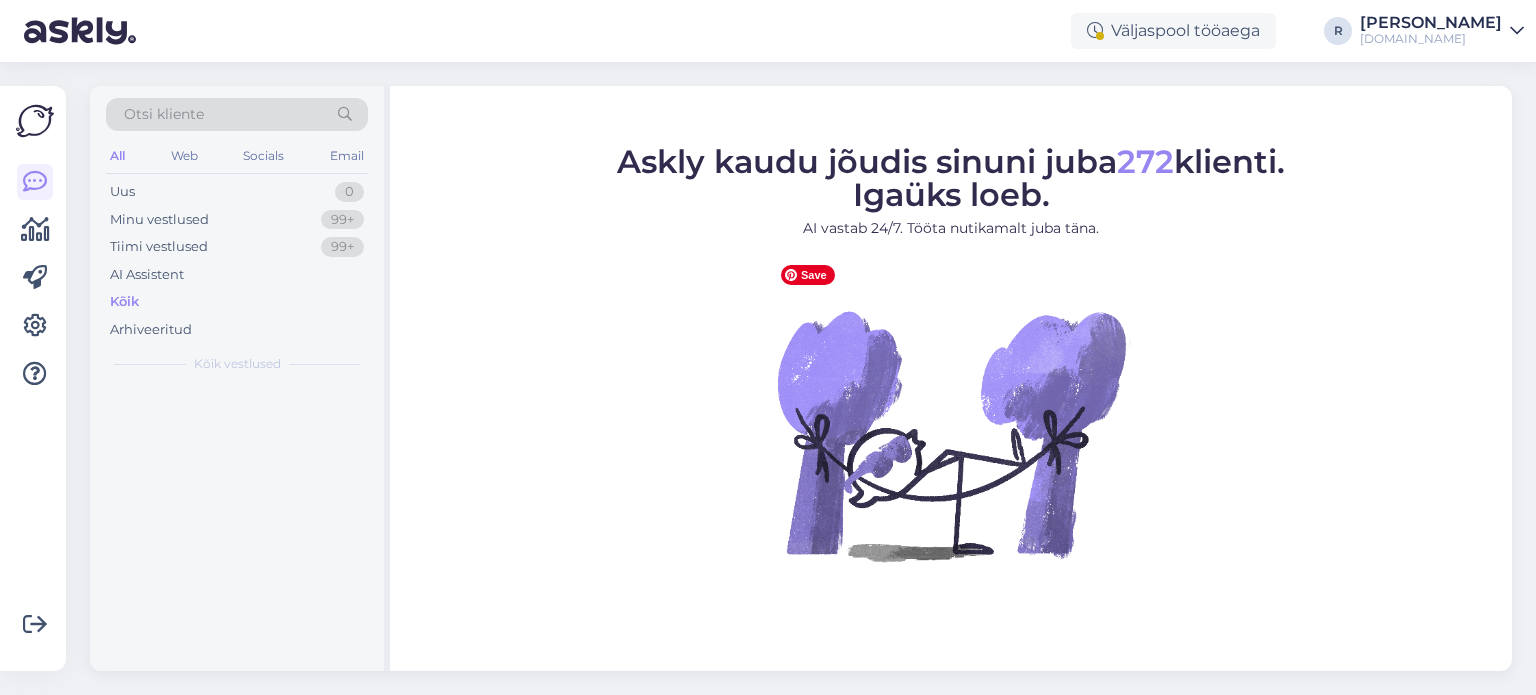 scroll, scrollTop: 0, scrollLeft: 0, axis: both 